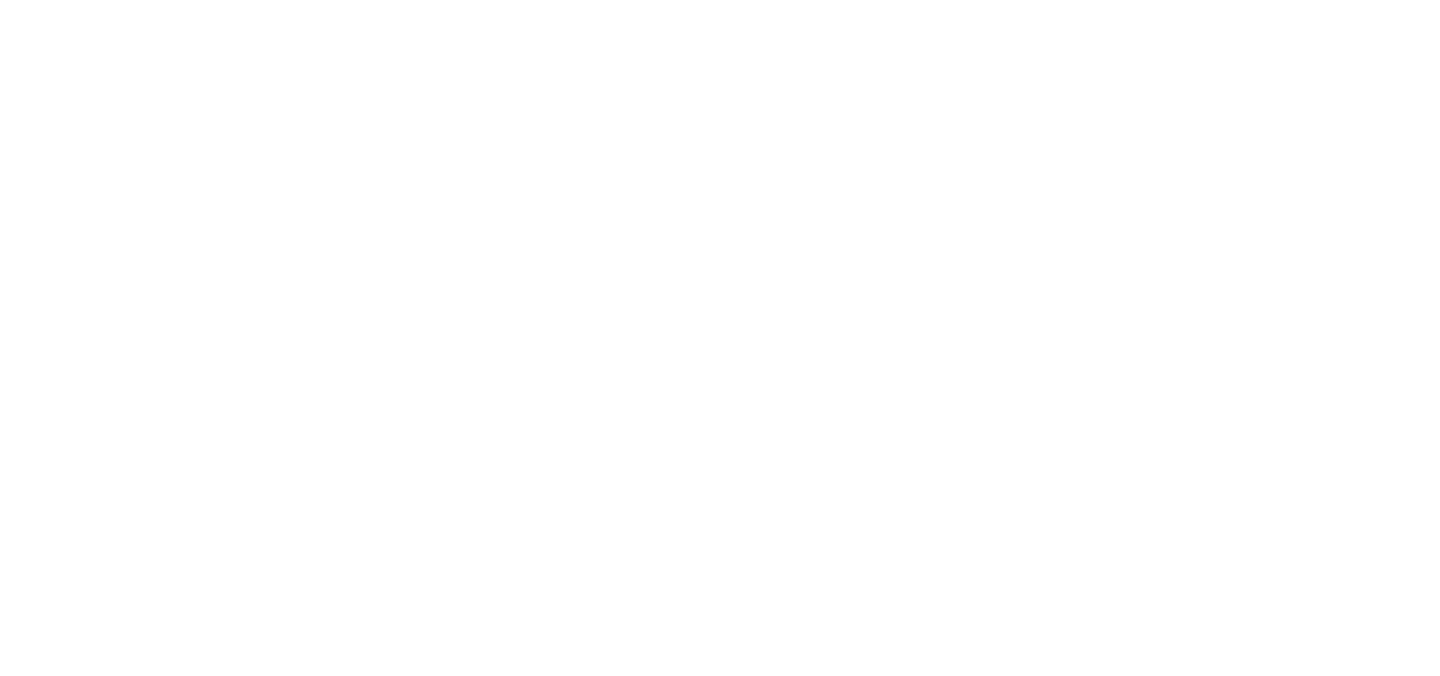 scroll, scrollTop: 0, scrollLeft: 0, axis: both 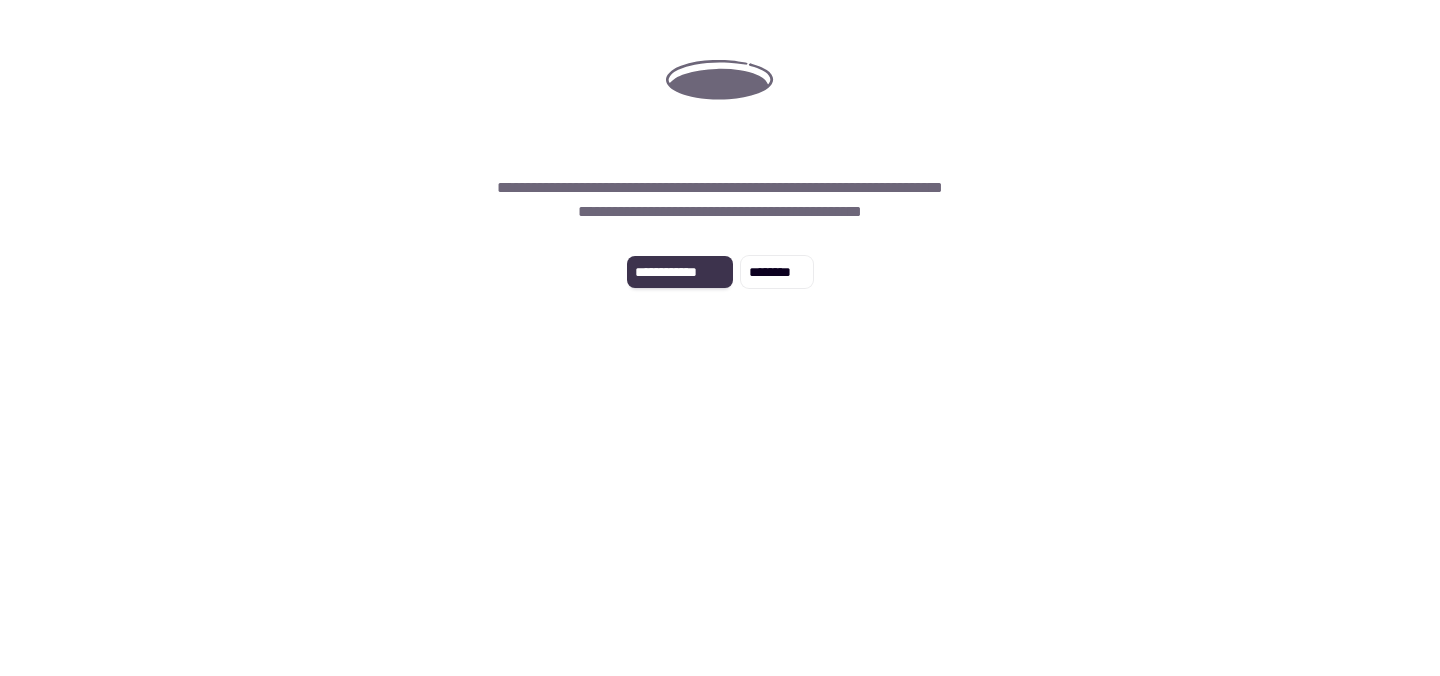 click on "**********" 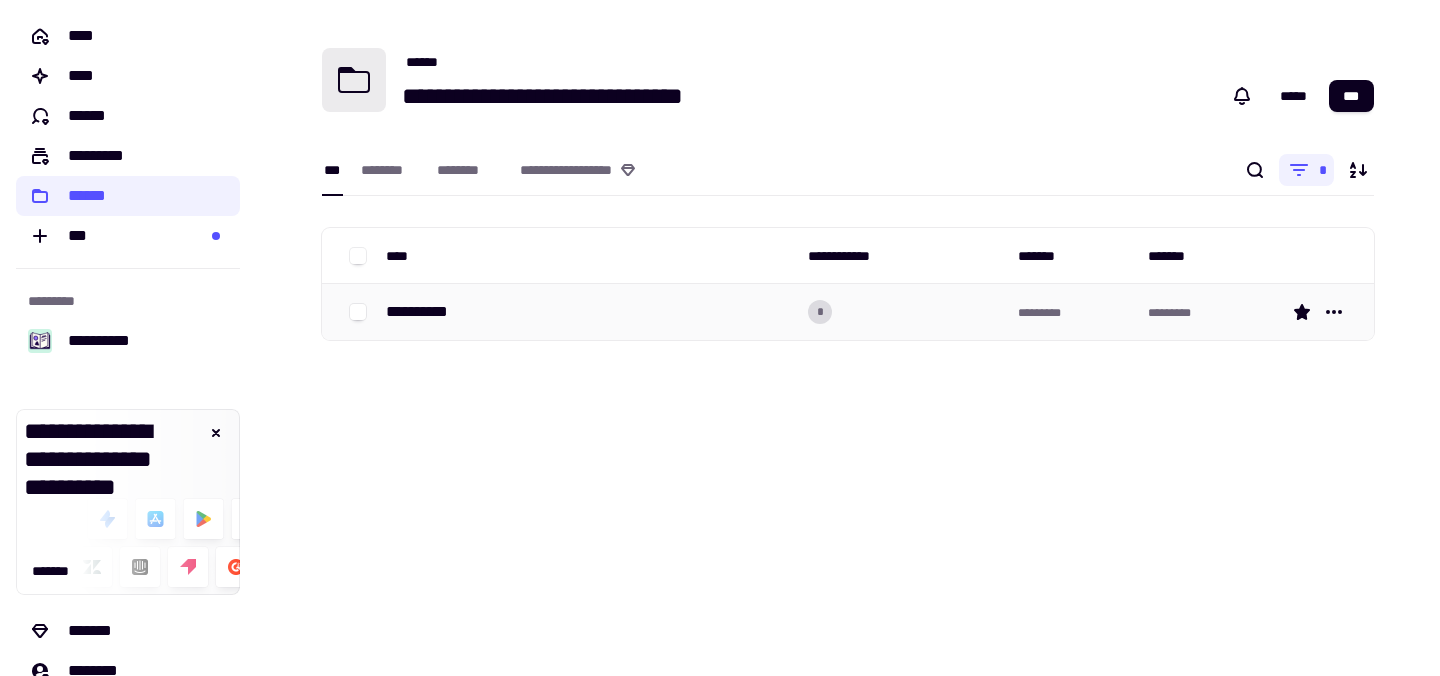 click on "**********" at bounding box center (589, 312) 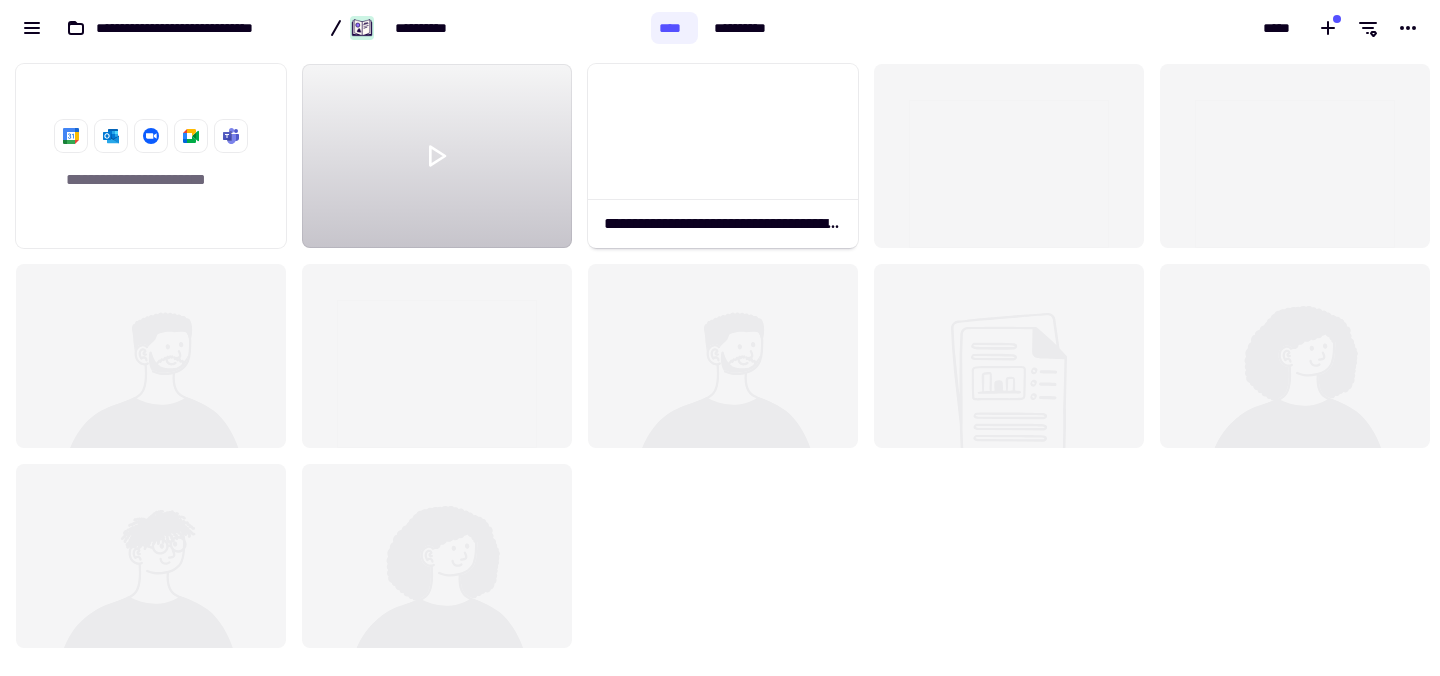 scroll, scrollTop: 16, scrollLeft: 16, axis: both 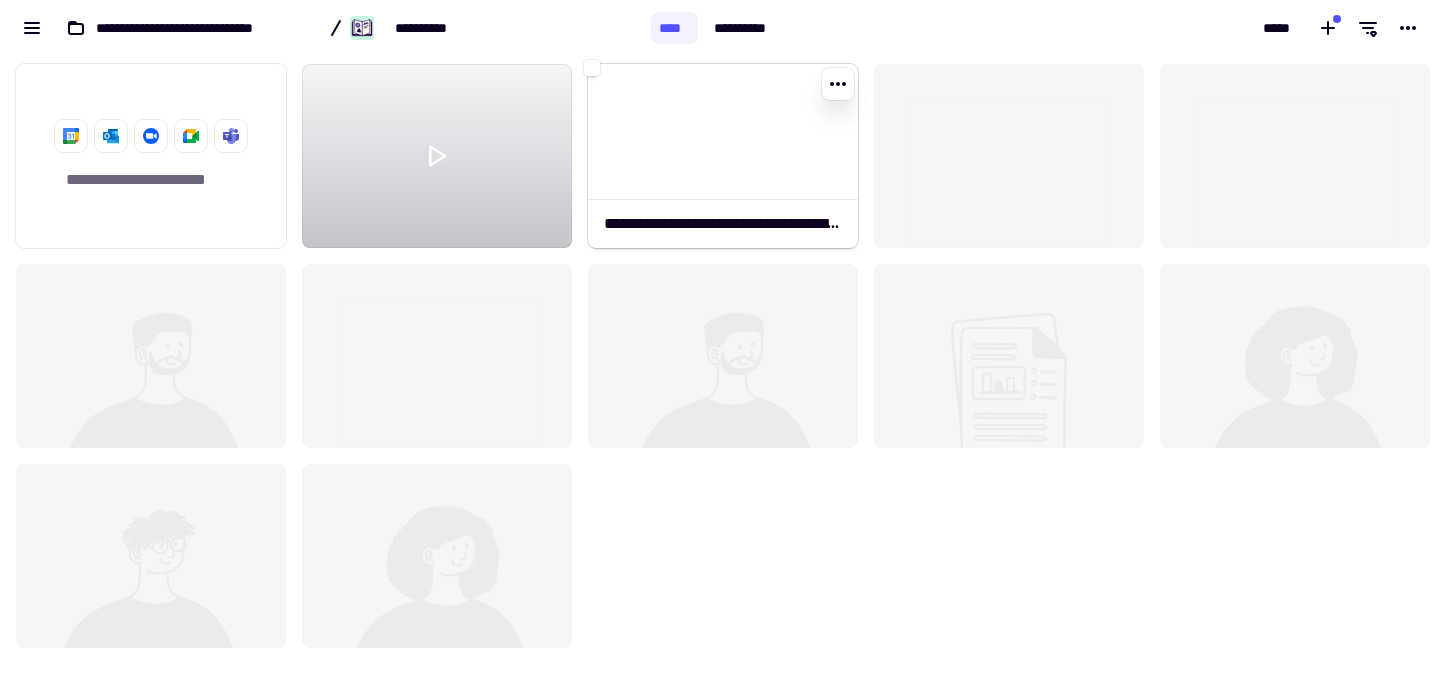 click 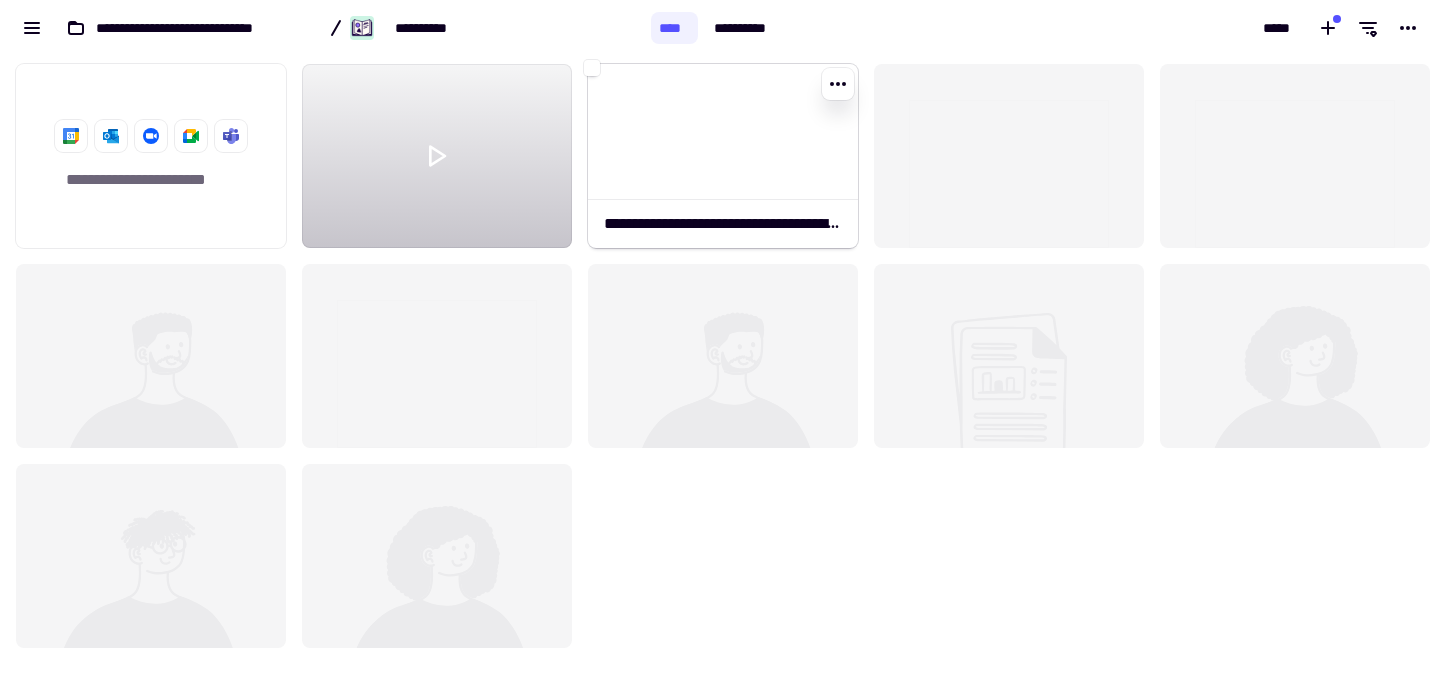 click 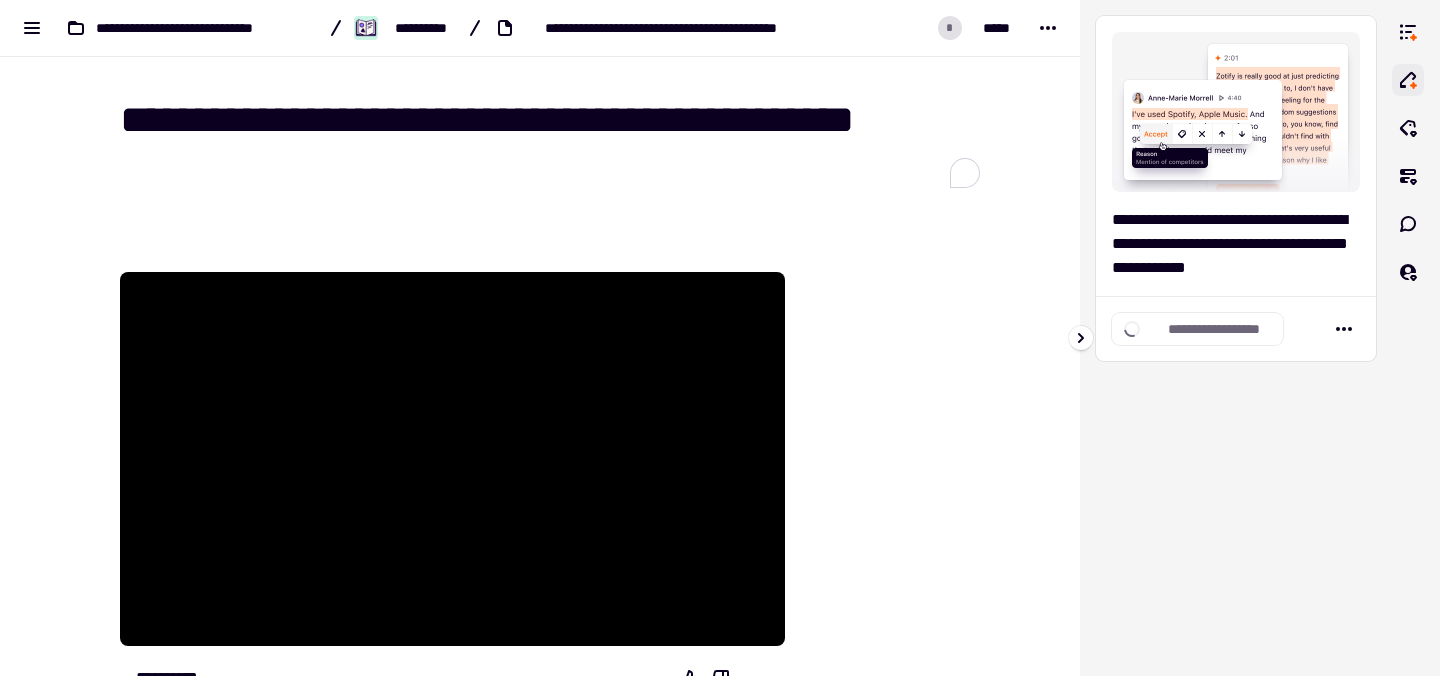 scroll, scrollTop: 417, scrollLeft: 0, axis: vertical 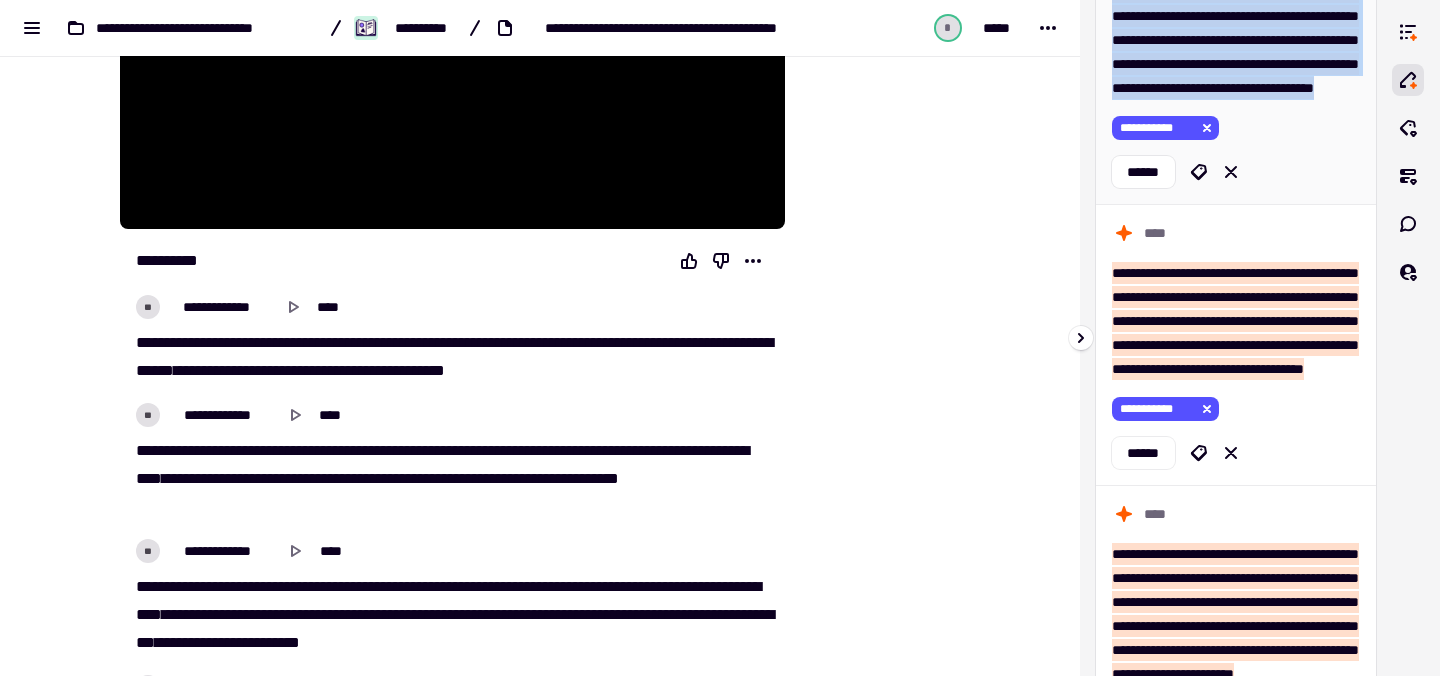 drag, startPoint x: 1179, startPoint y: 621, endPoint x: 1114, endPoint y: 388, distance: 241.89667 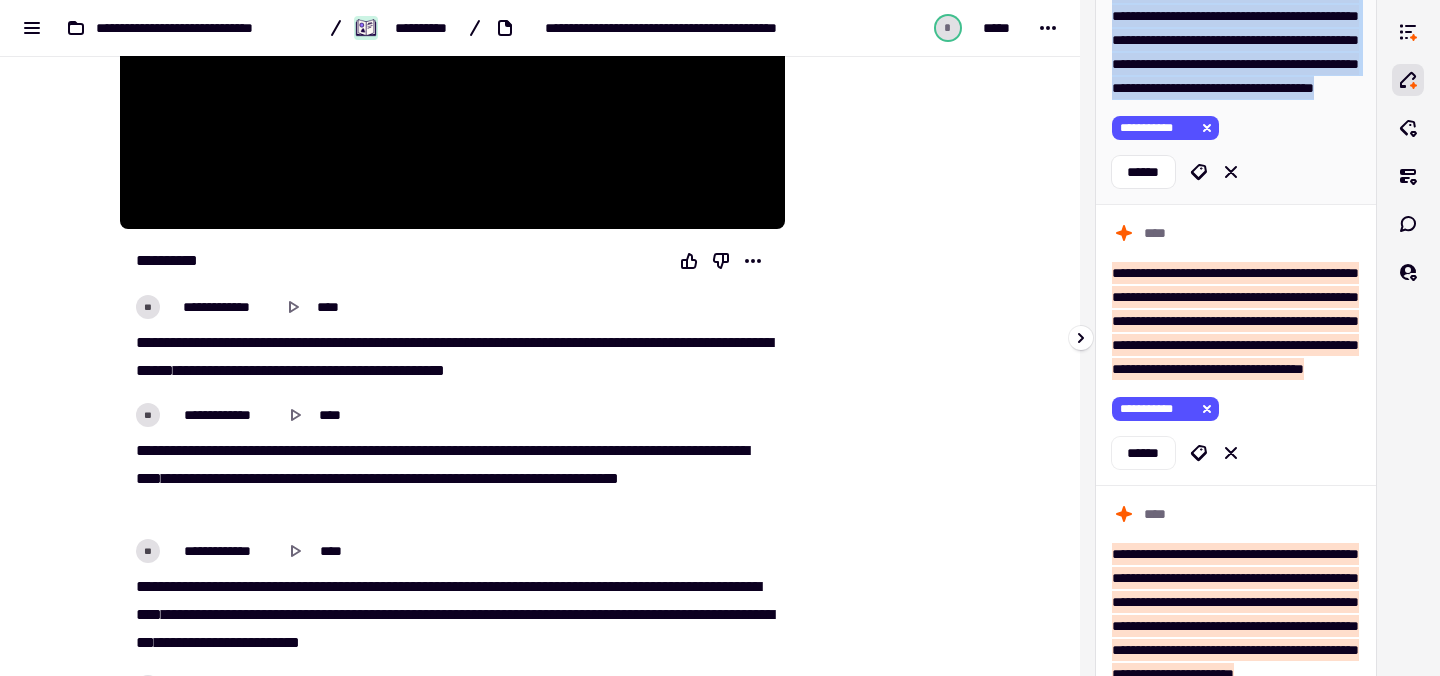 click on "**********" at bounding box center [1236, 51] 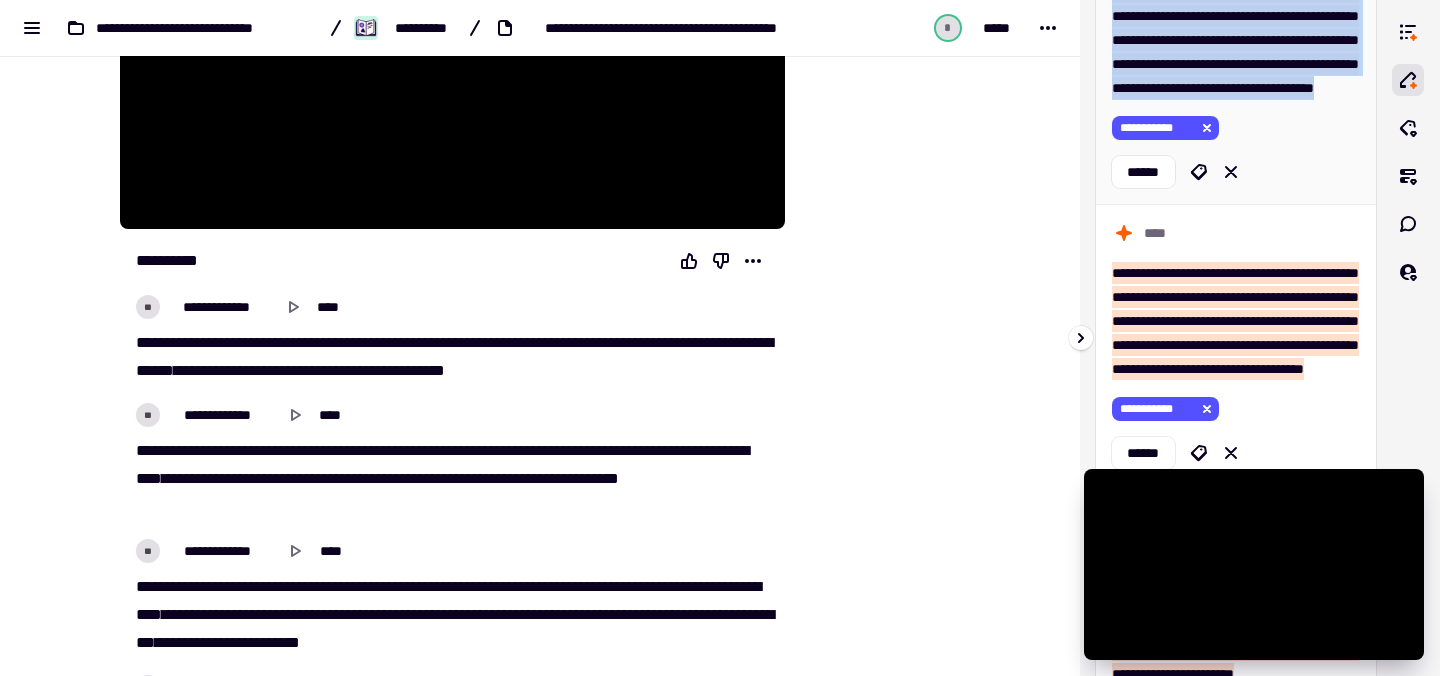 copy on "**********" 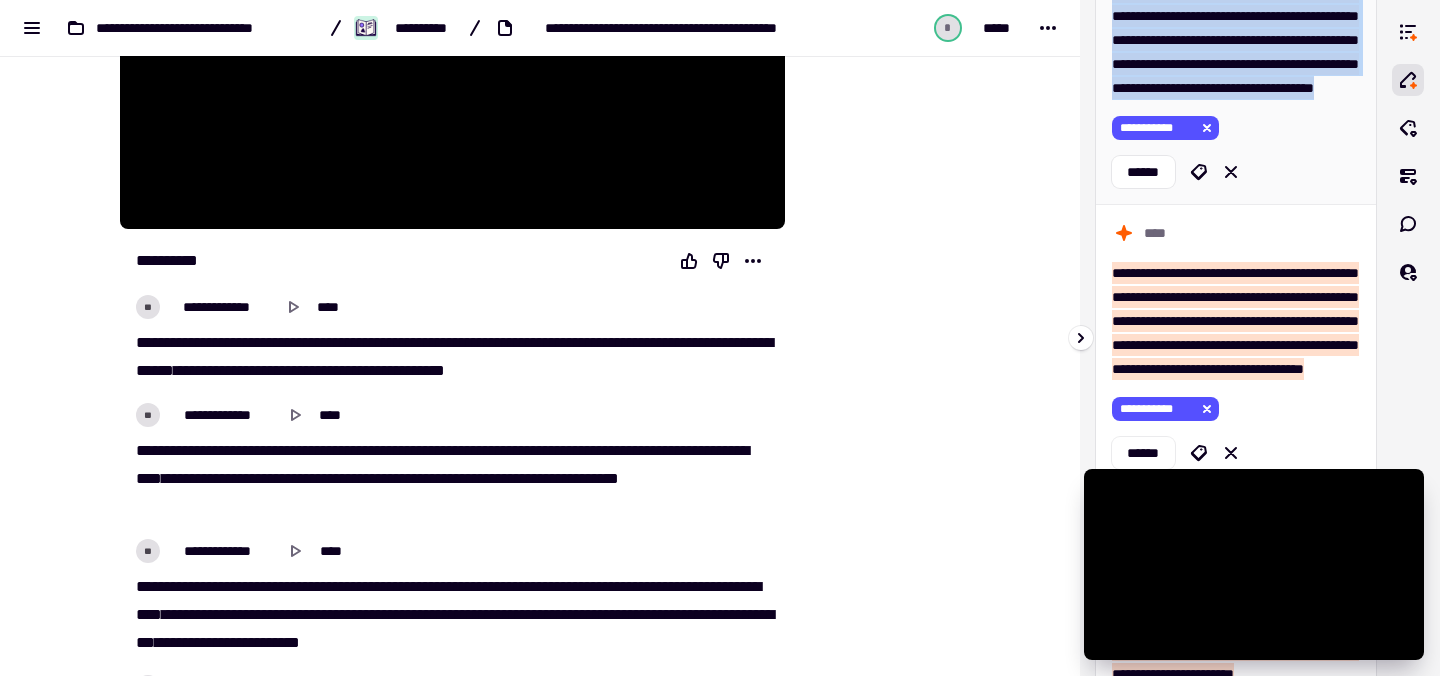 scroll, scrollTop: 4270, scrollLeft: 0, axis: vertical 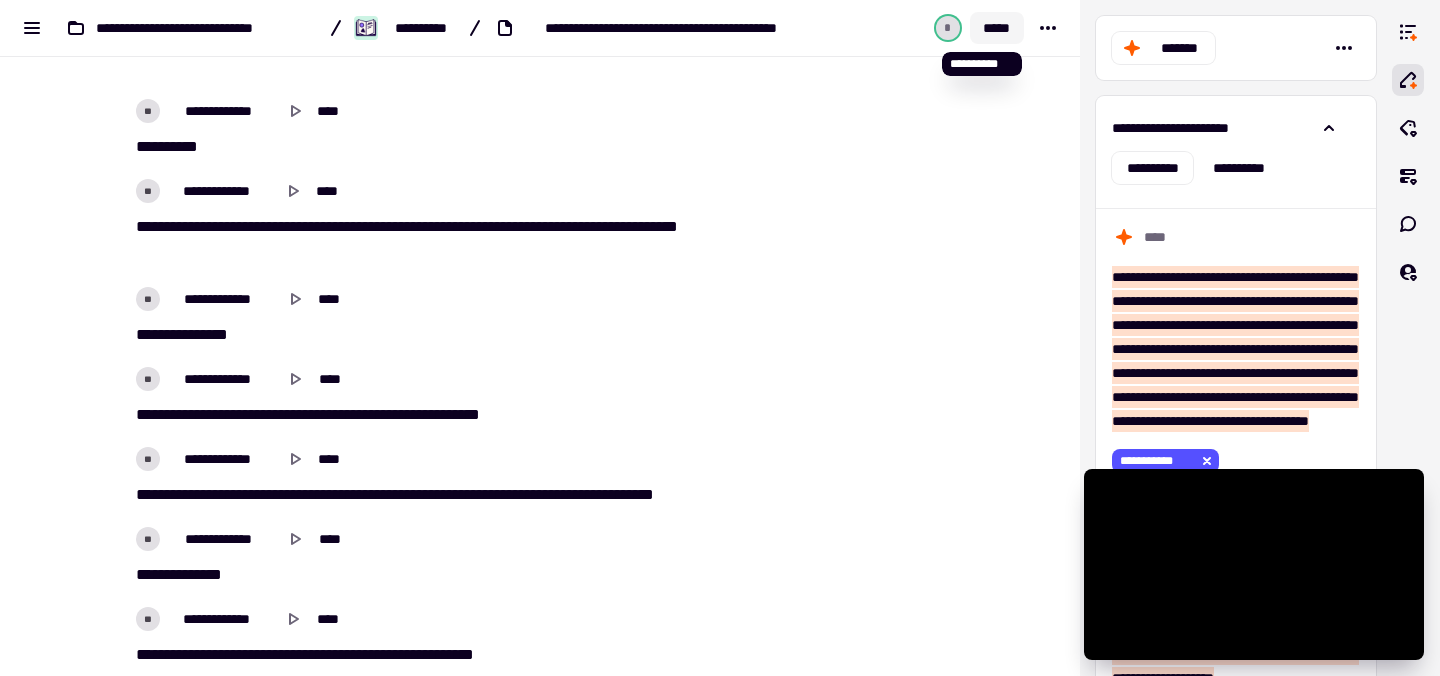 click on "*****" 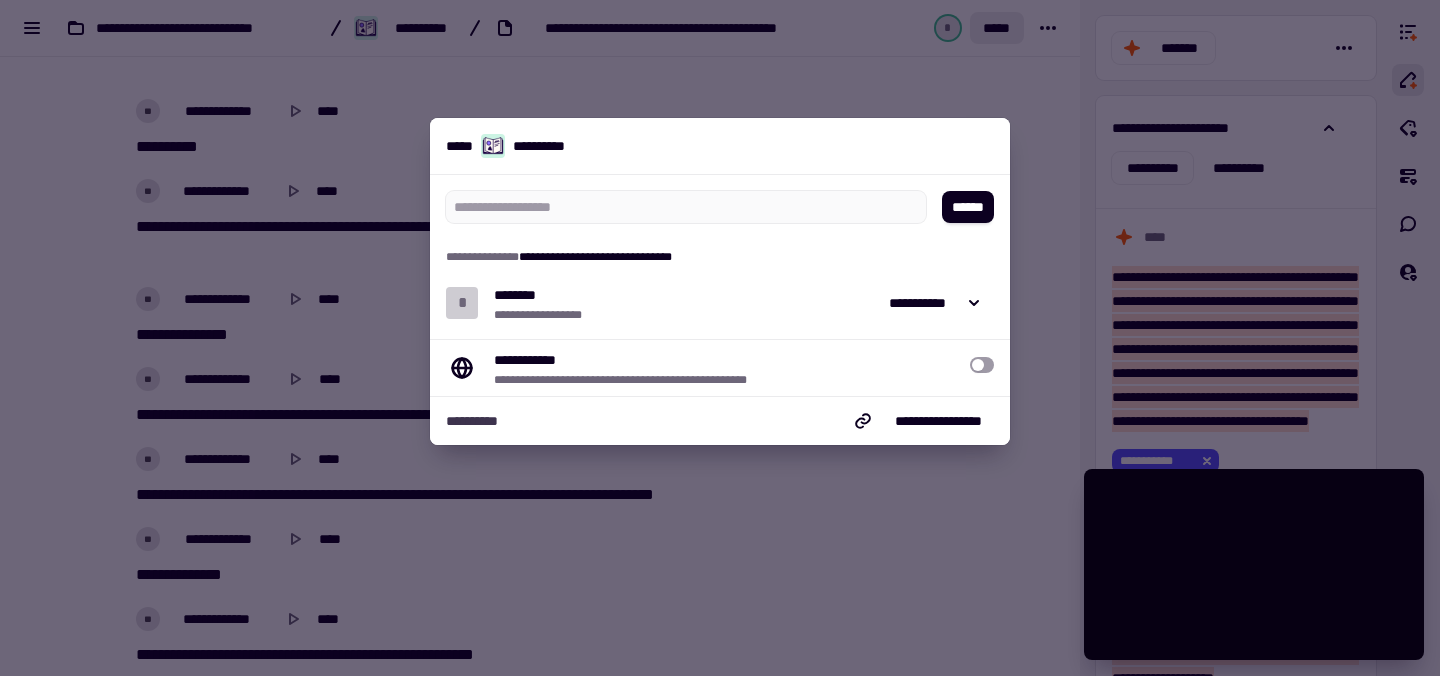 click at bounding box center (720, 338) 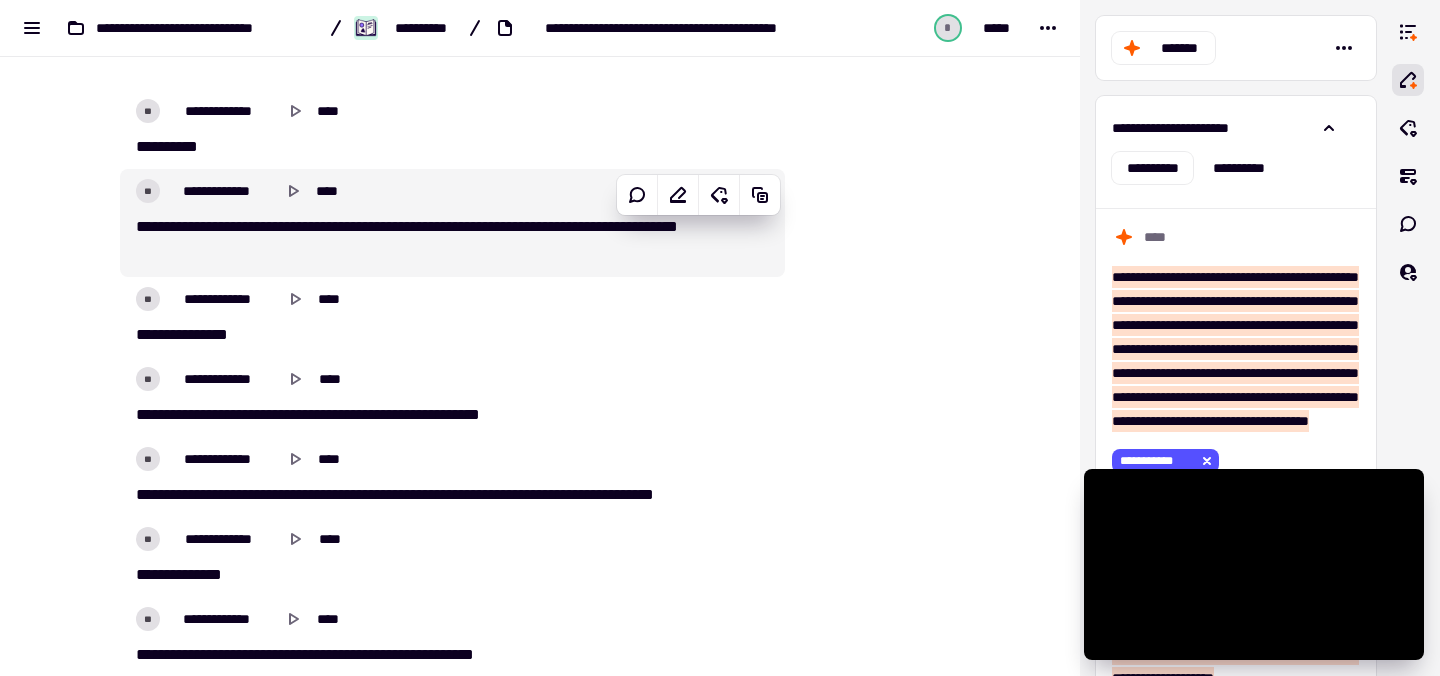 drag, startPoint x: 1274, startPoint y: 511, endPoint x: 670, endPoint y: 234, distance: 664.4885 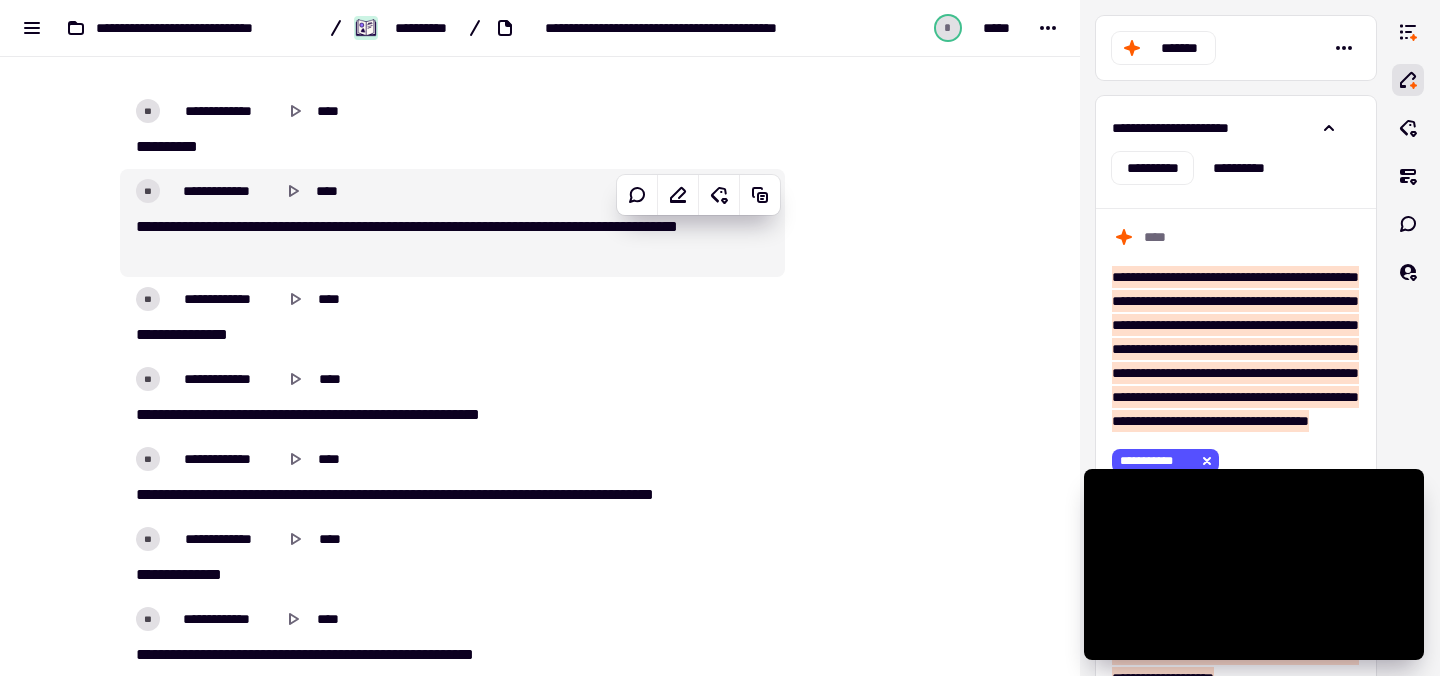 click on "**********" at bounding box center (720, 338) 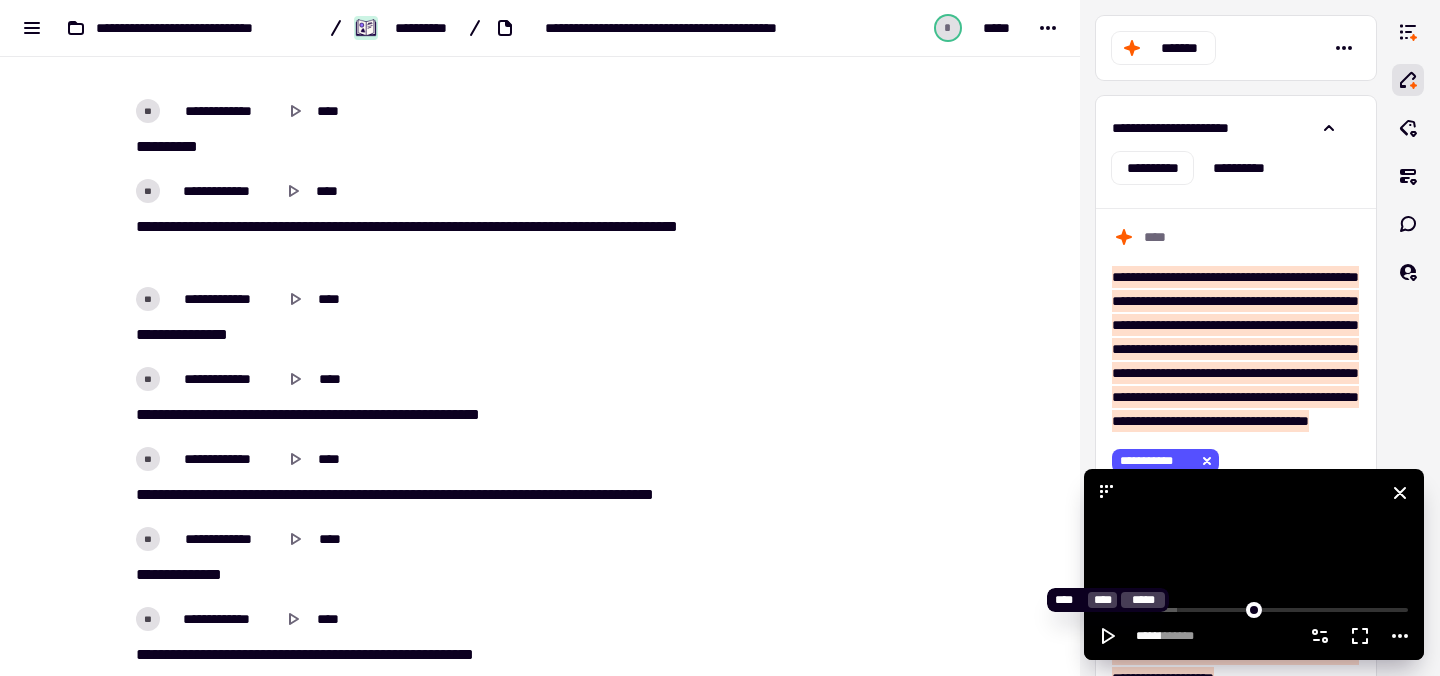 click 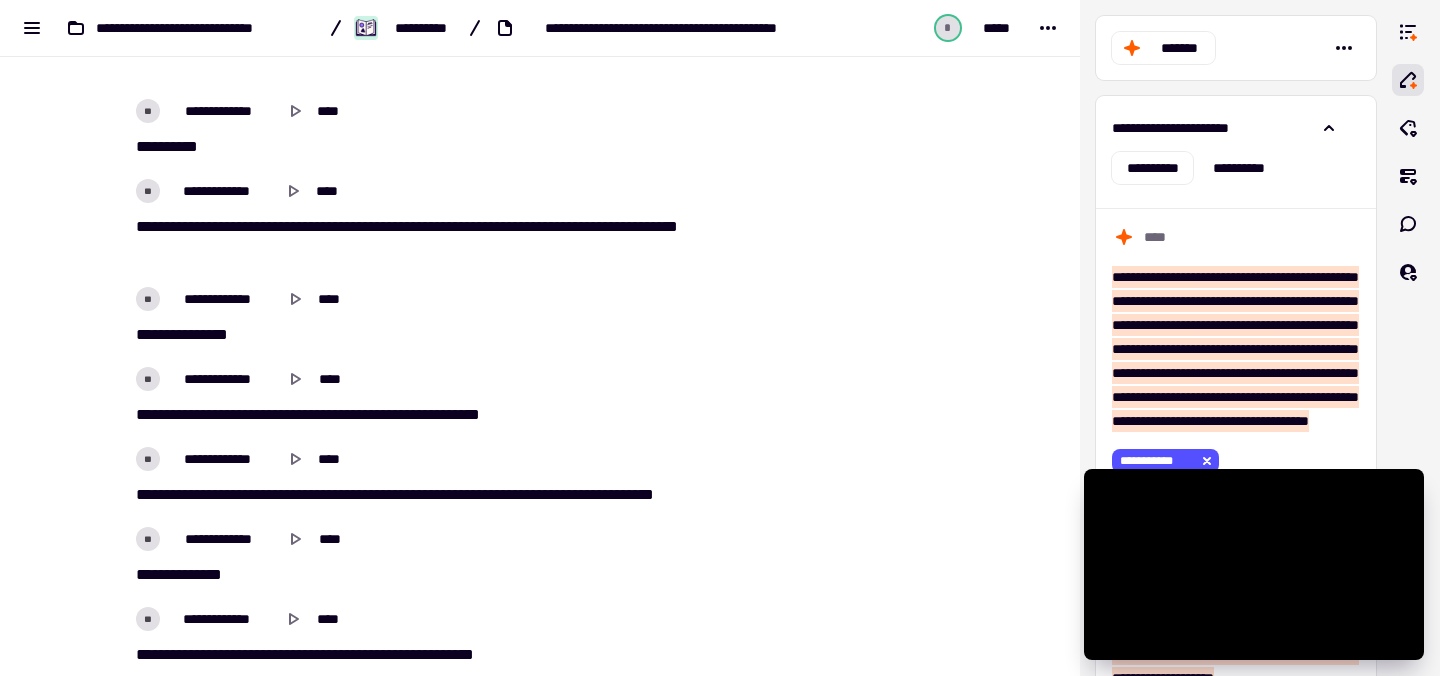 type on "*****" 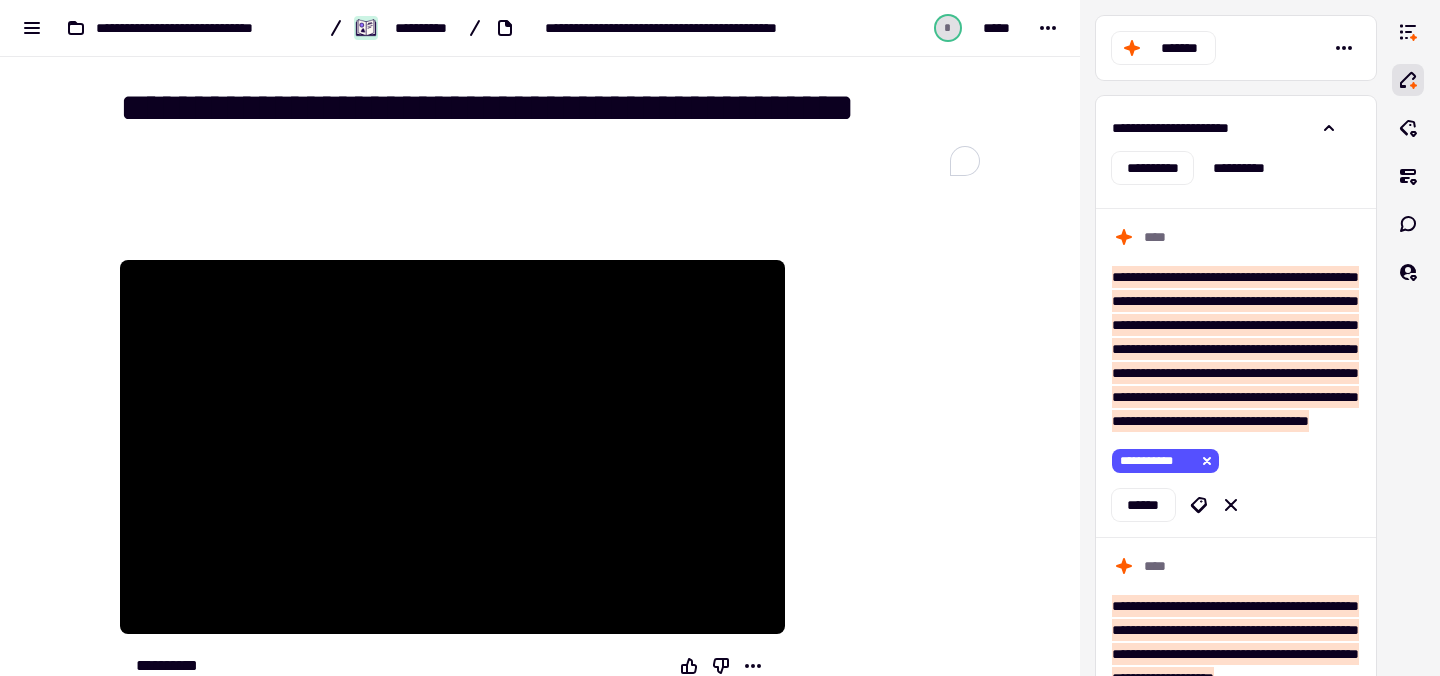 type on "*****" 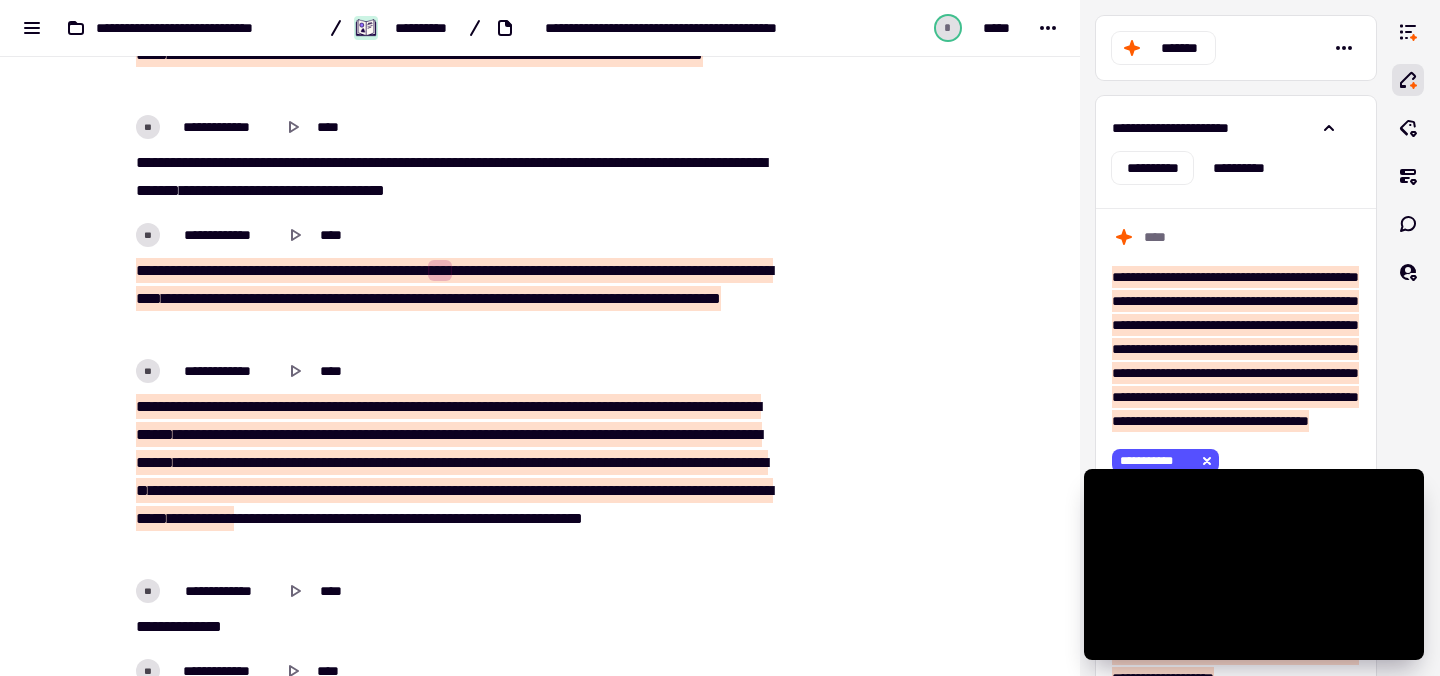 scroll, scrollTop: 3823, scrollLeft: 0, axis: vertical 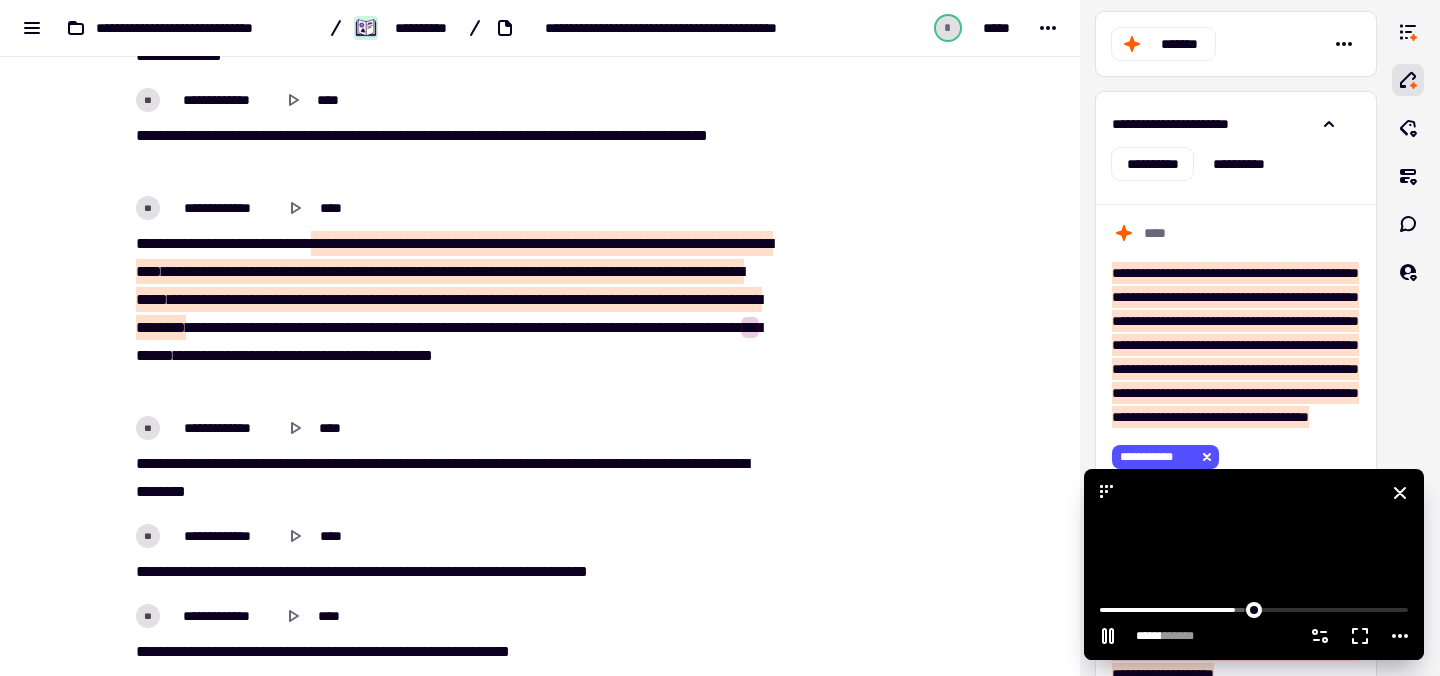 click 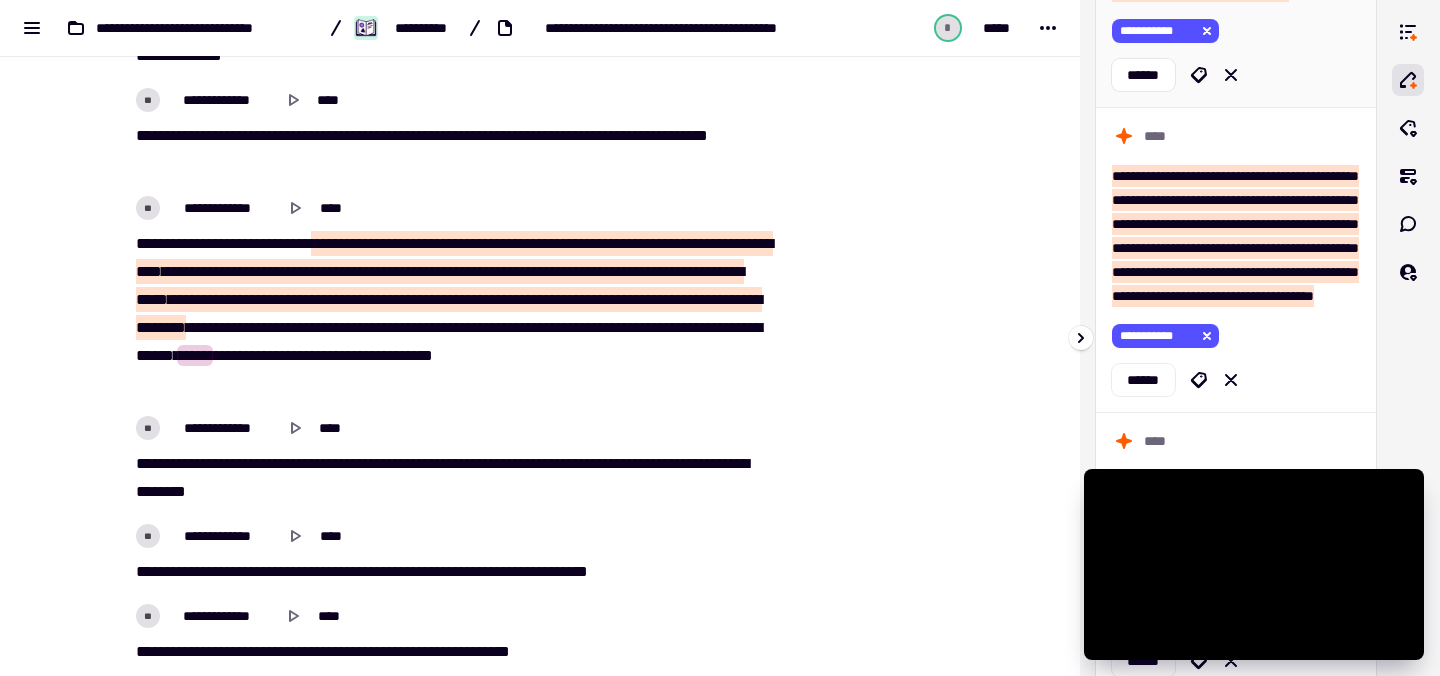 scroll, scrollTop: 1906, scrollLeft: 0, axis: vertical 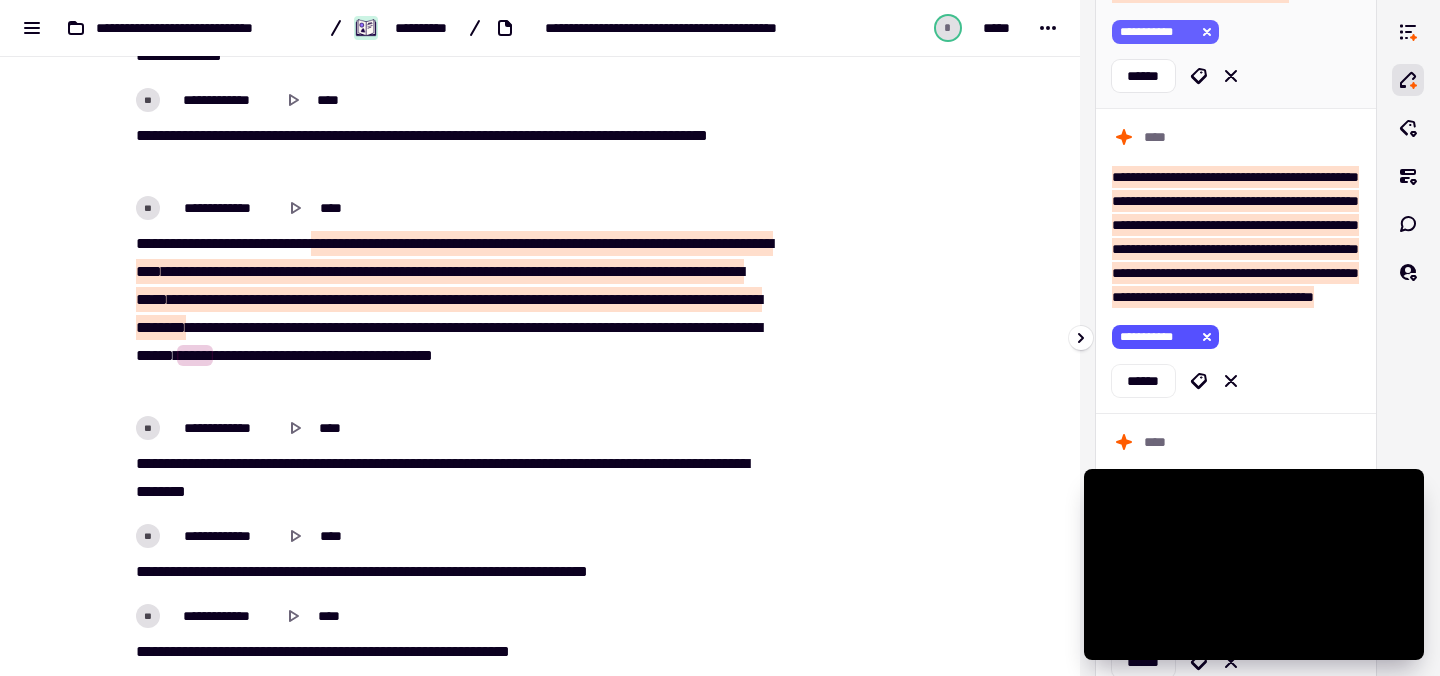 click on "**********" at bounding box center [1153, 32] 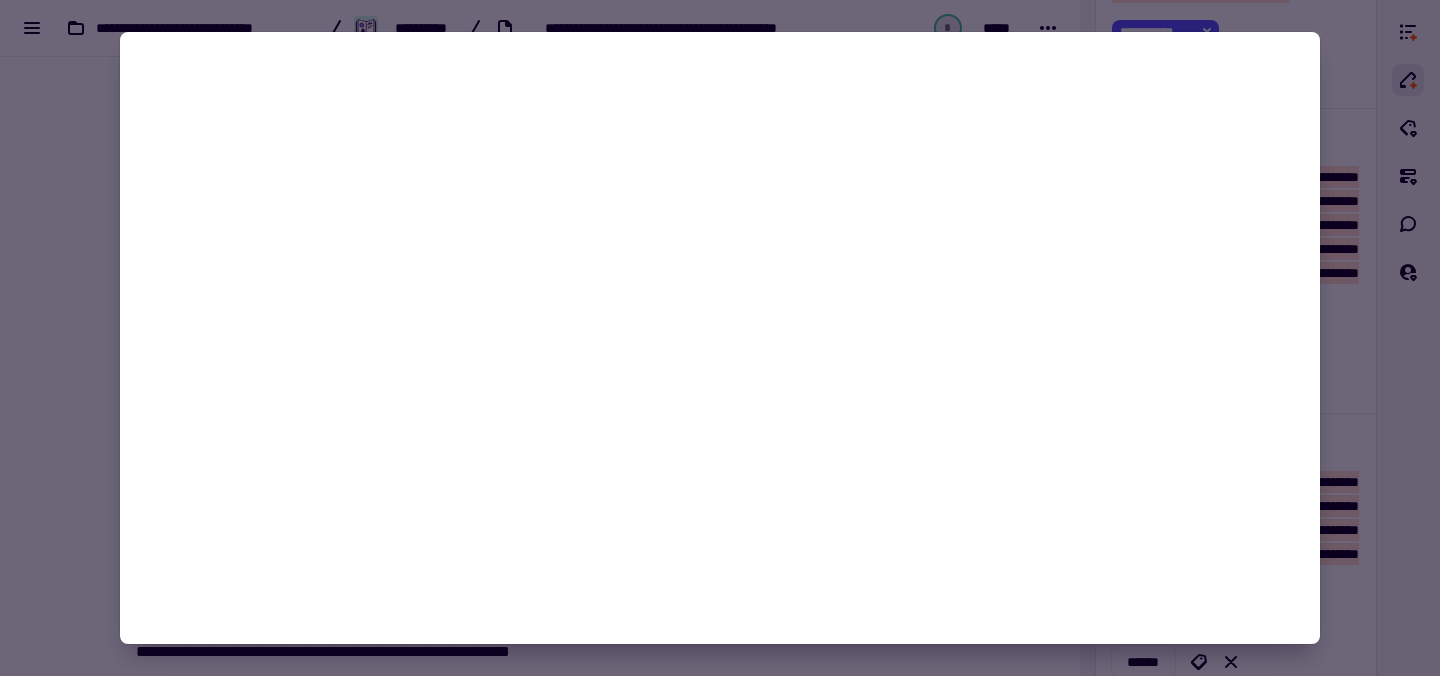 scroll, scrollTop: 1956, scrollLeft: 0, axis: vertical 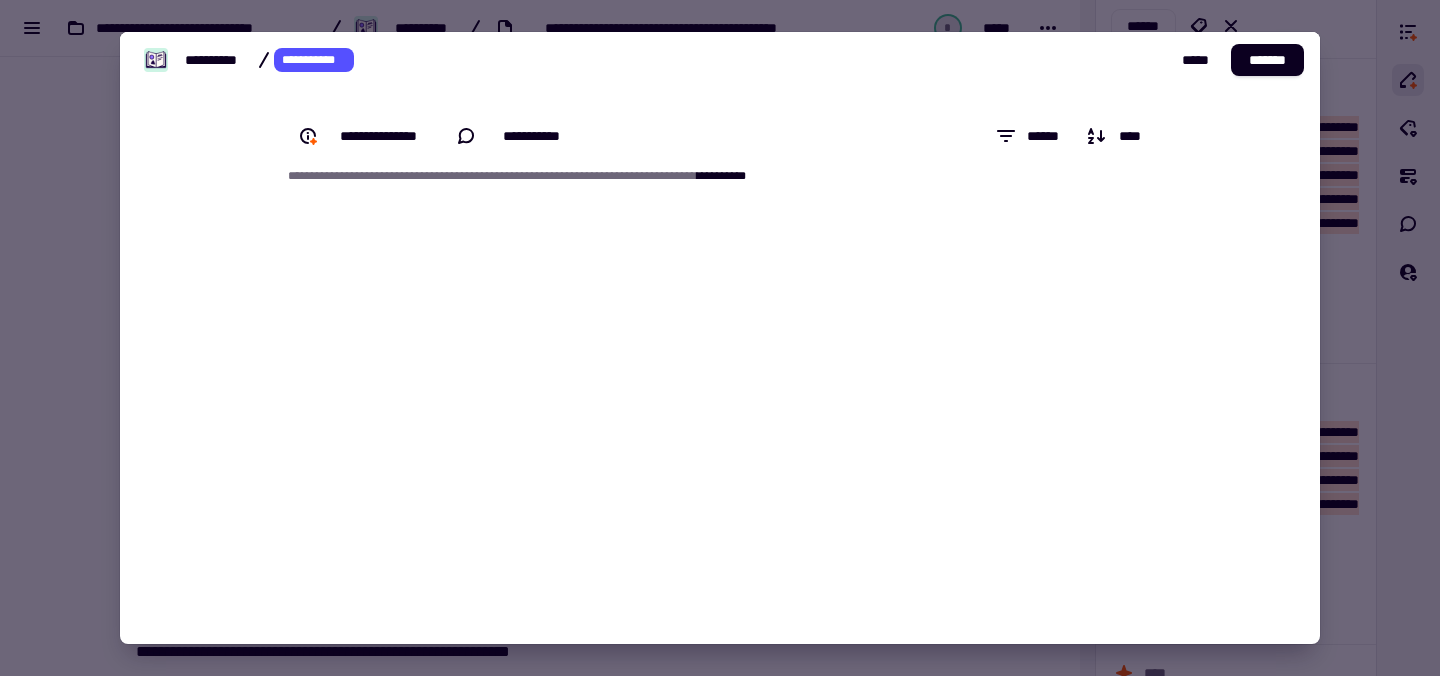 click at bounding box center (720, 338) 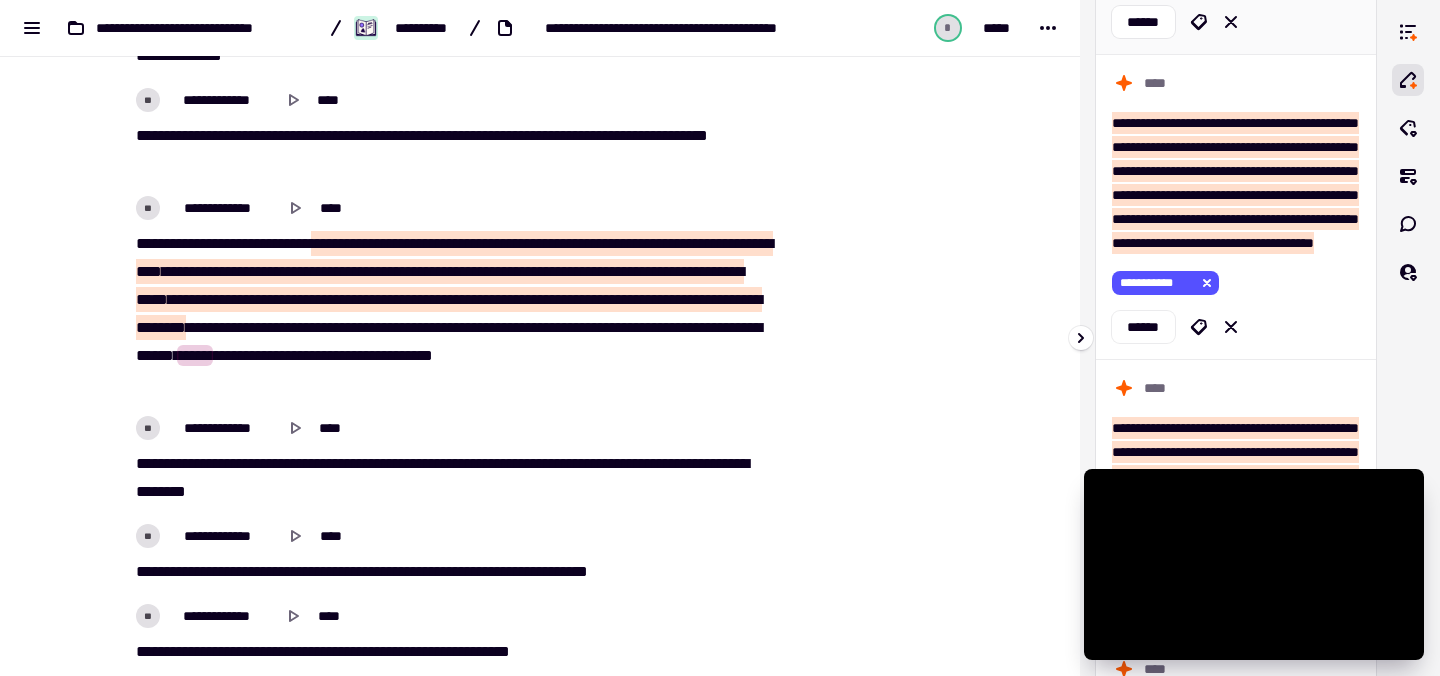 scroll, scrollTop: 1964, scrollLeft: 0, axis: vertical 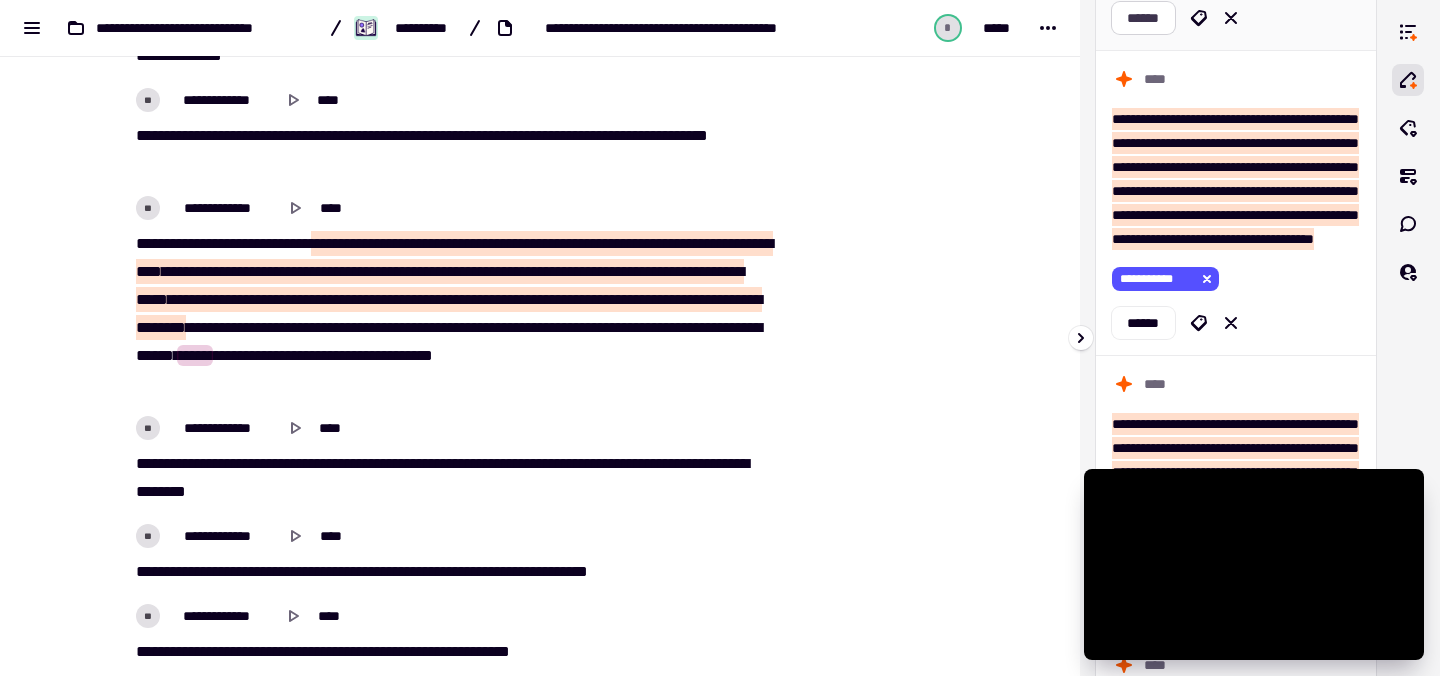click on "******" 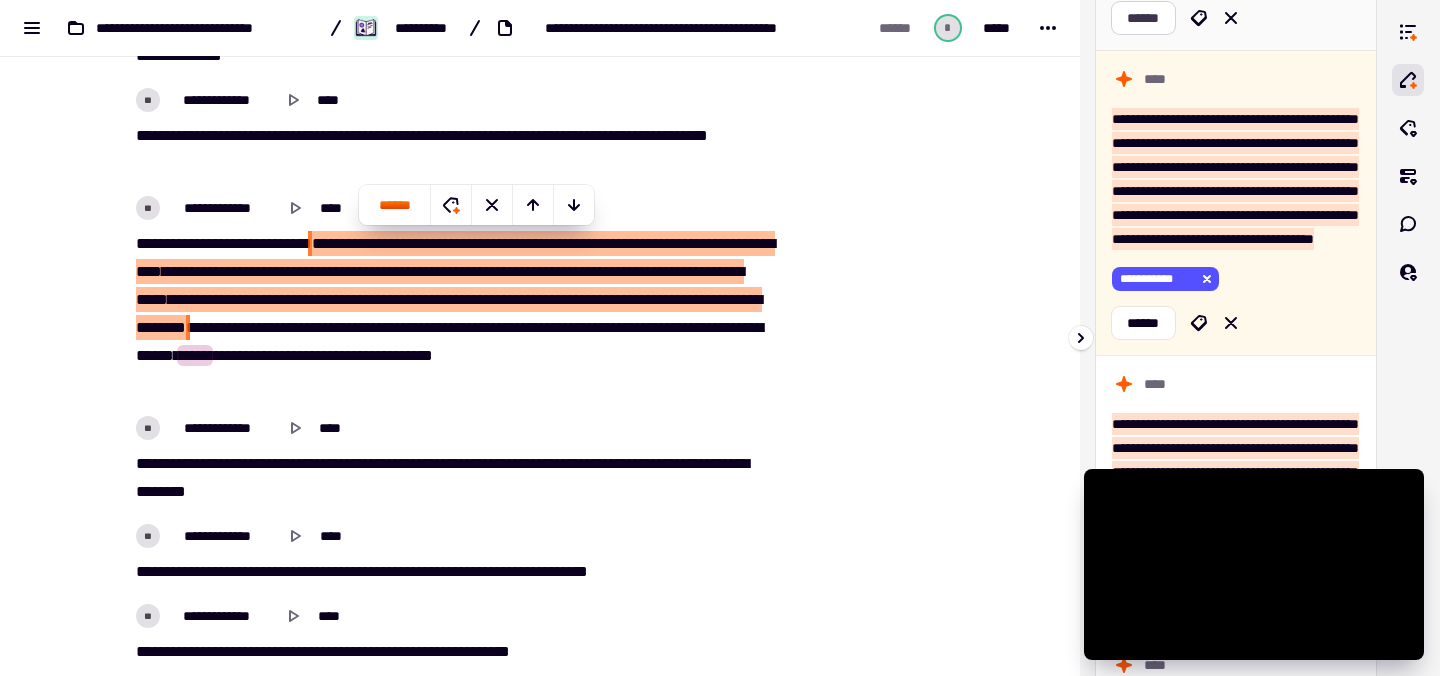 scroll, scrollTop: 4270, scrollLeft: 0, axis: vertical 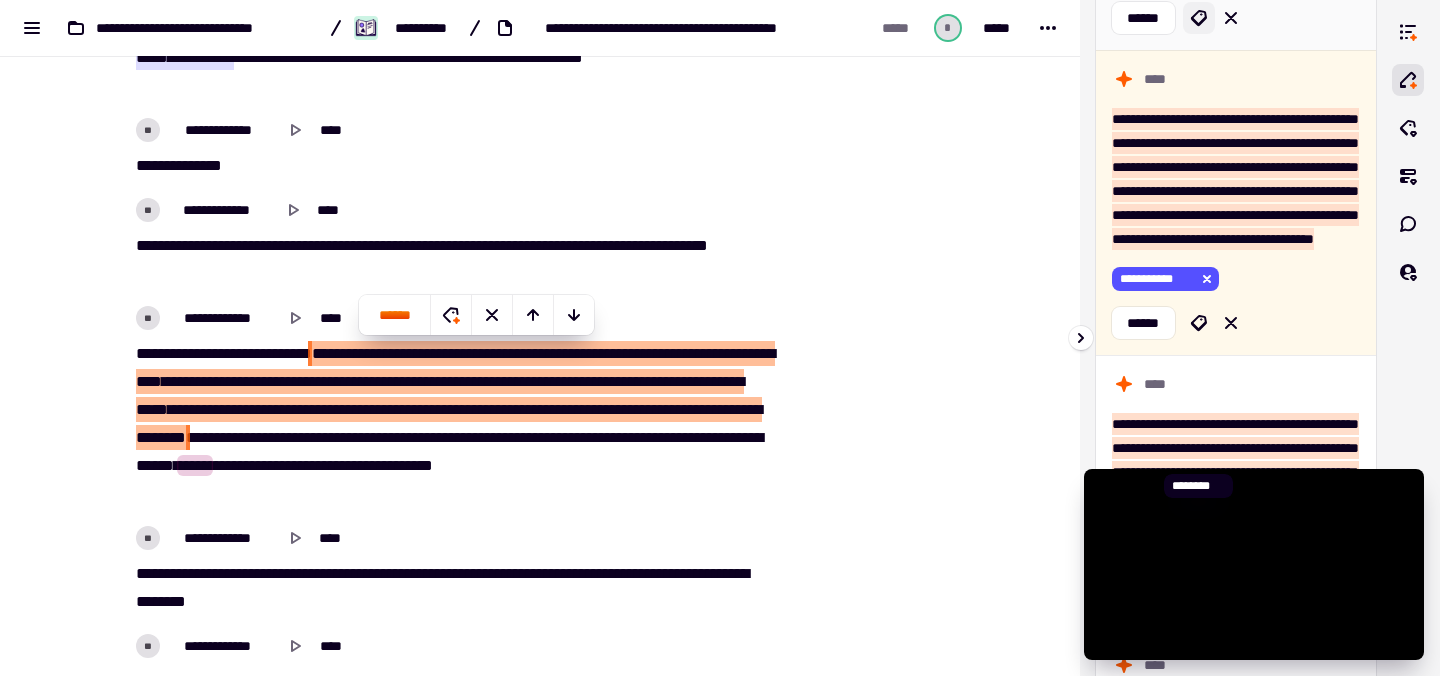 click 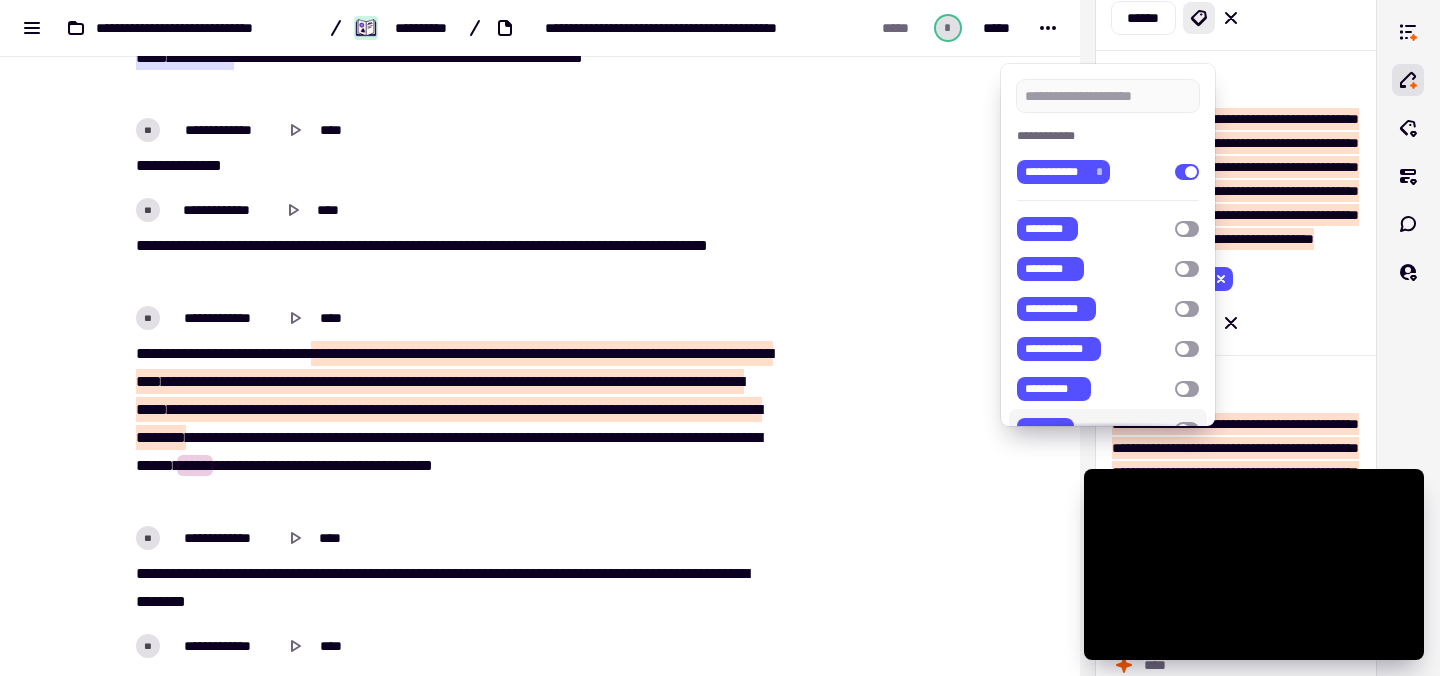 click at bounding box center [720, 338] 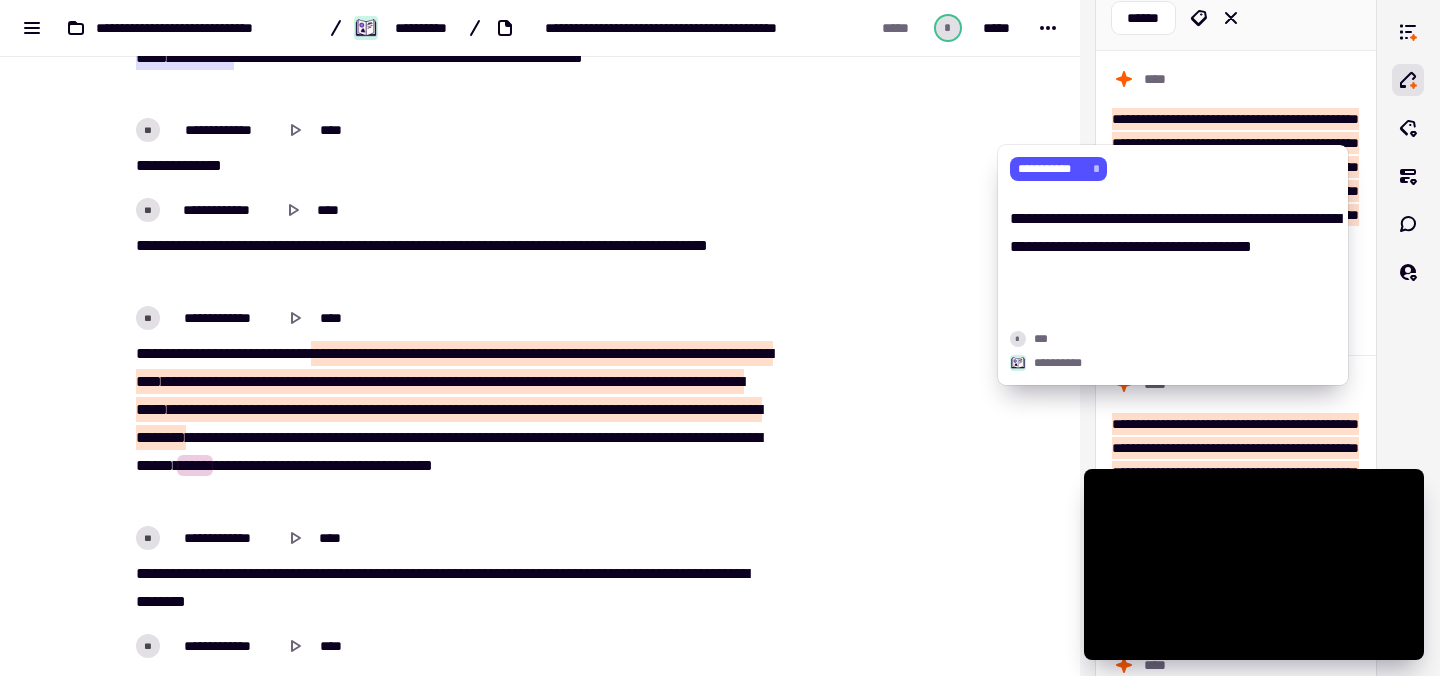 click on "**********" at bounding box center [1153, -26] 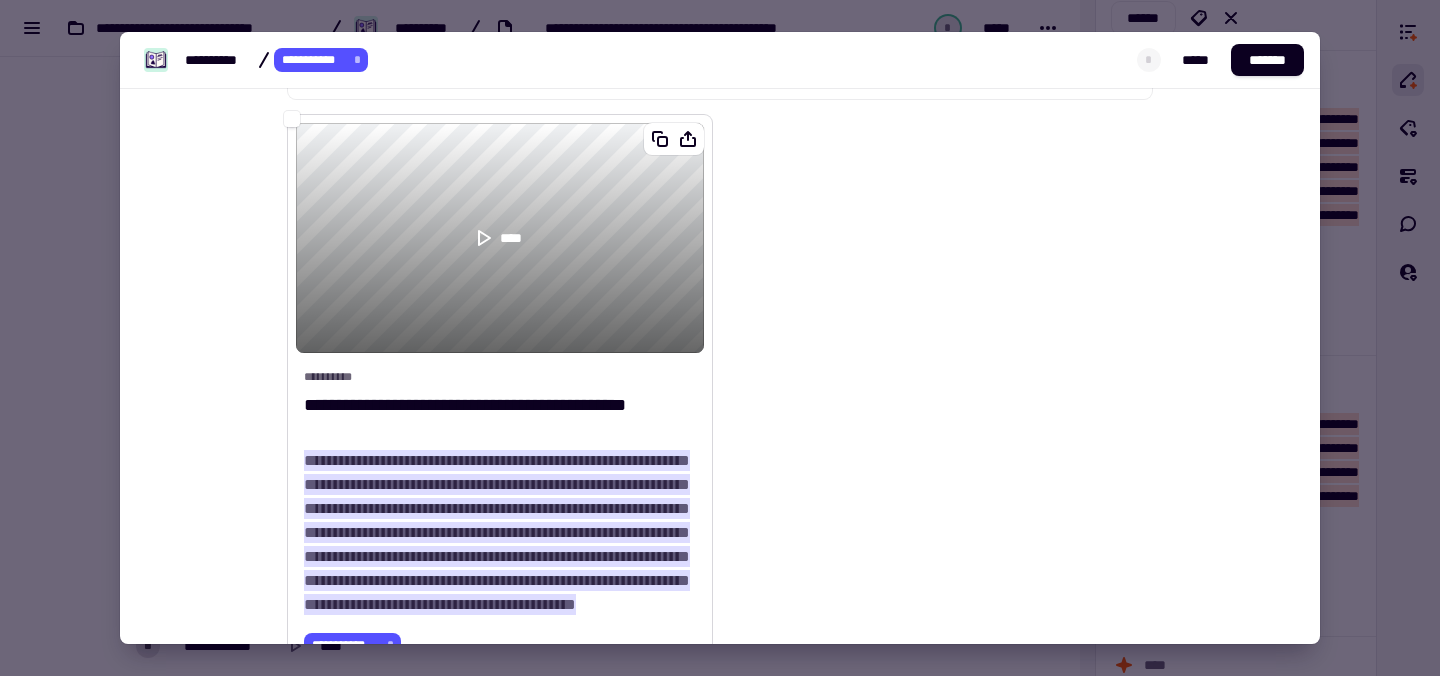 scroll, scrollTop: 677, scrollLeft: 0, axis: vertical 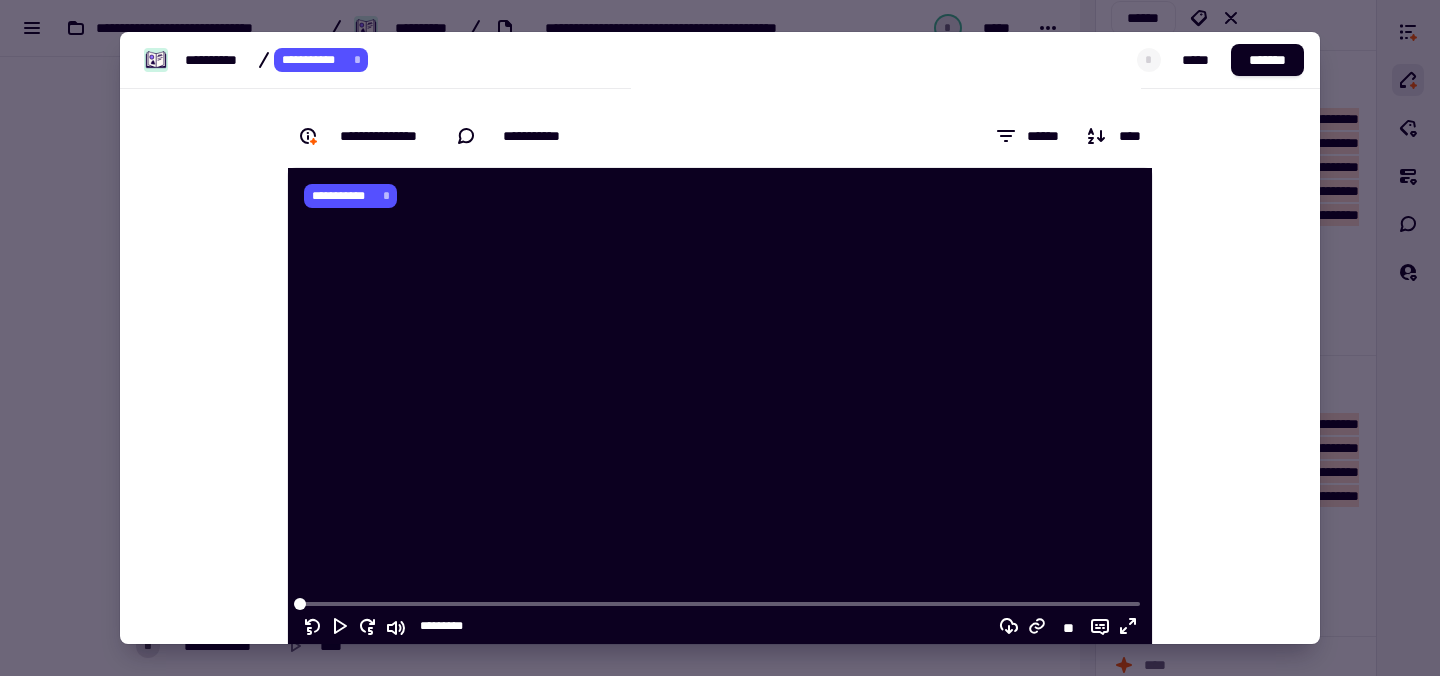 click on "**********" at bounding box center [343, 196] 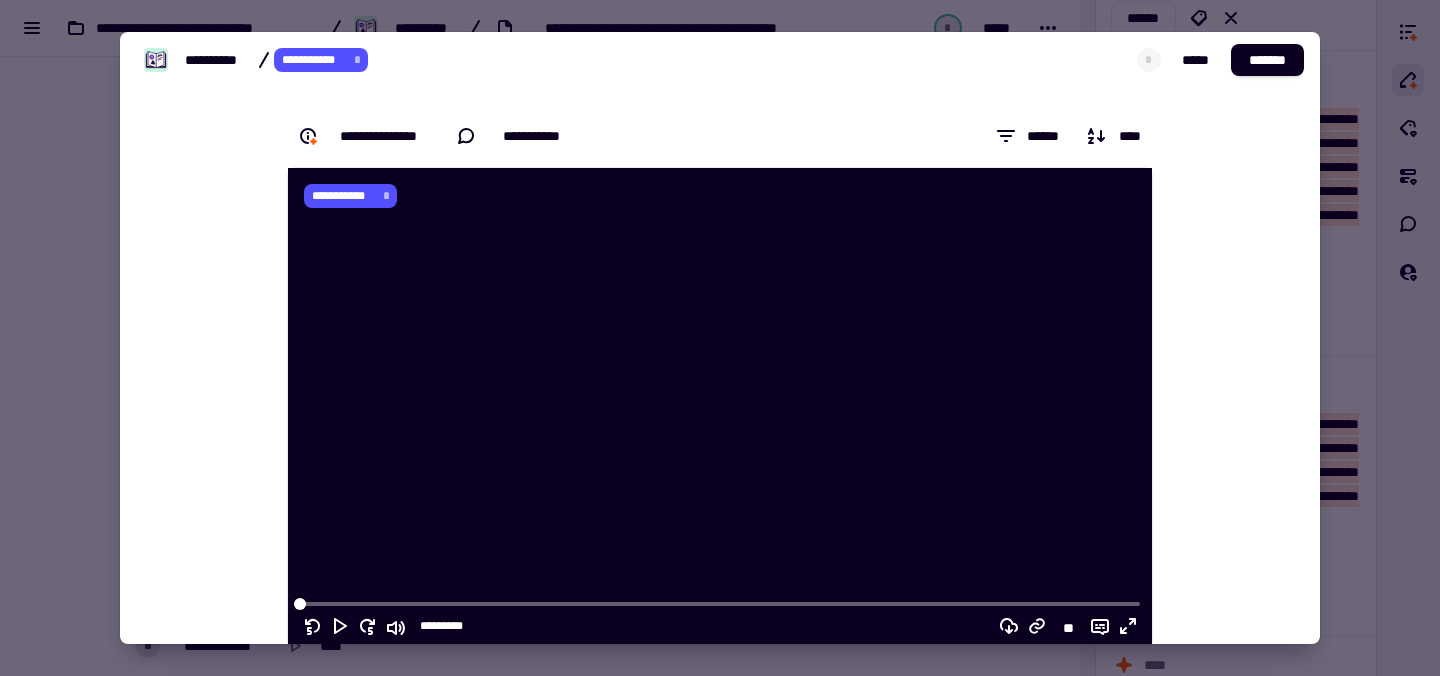 click on "**********" at bounding box center (720, 880) 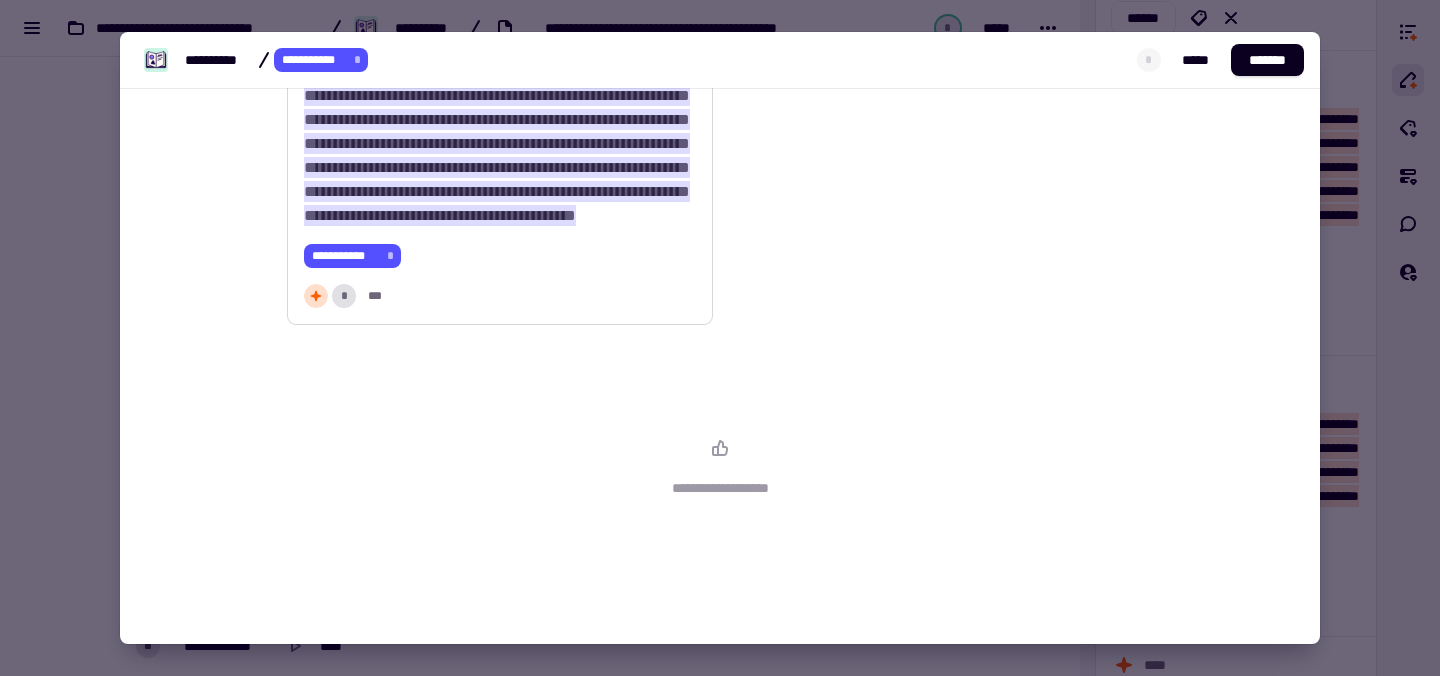 scroll, scrollTop: 815, scrollLeft: 0, axis: vertical 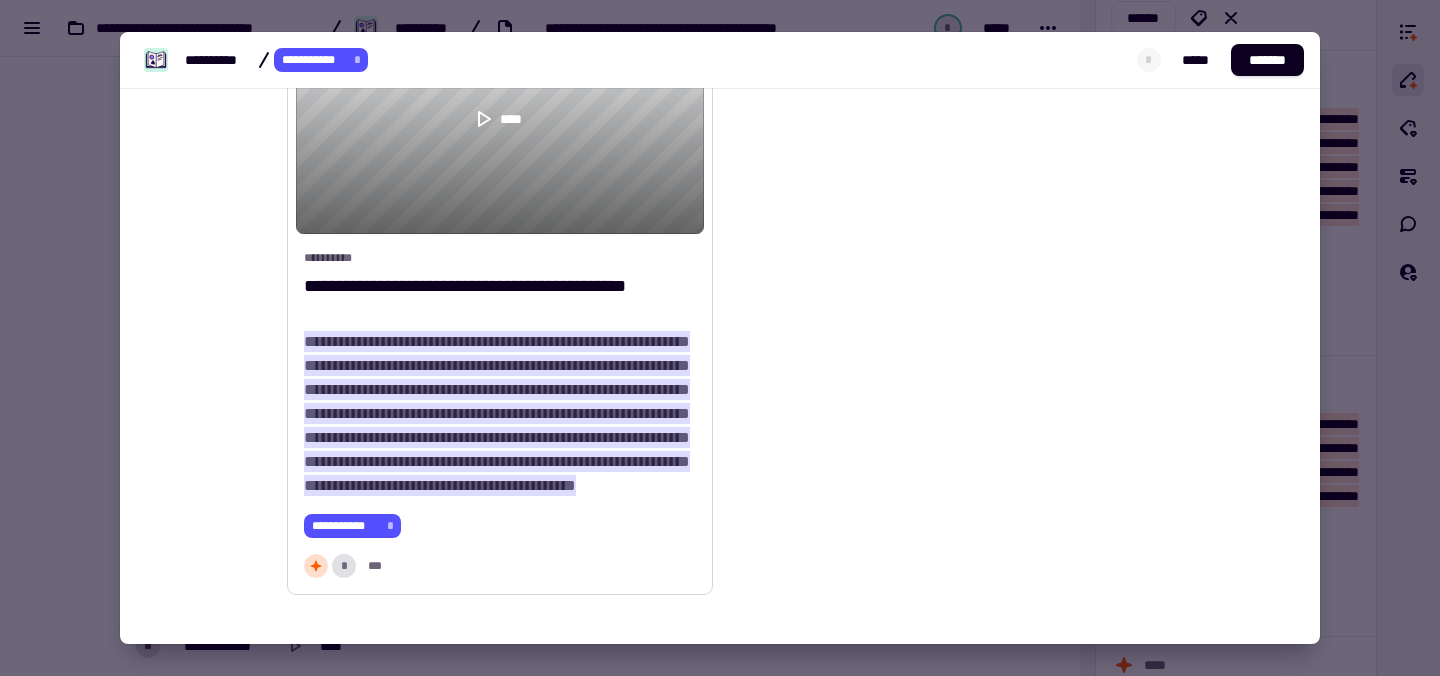 click on "**********" at bounding box center (500, 526) 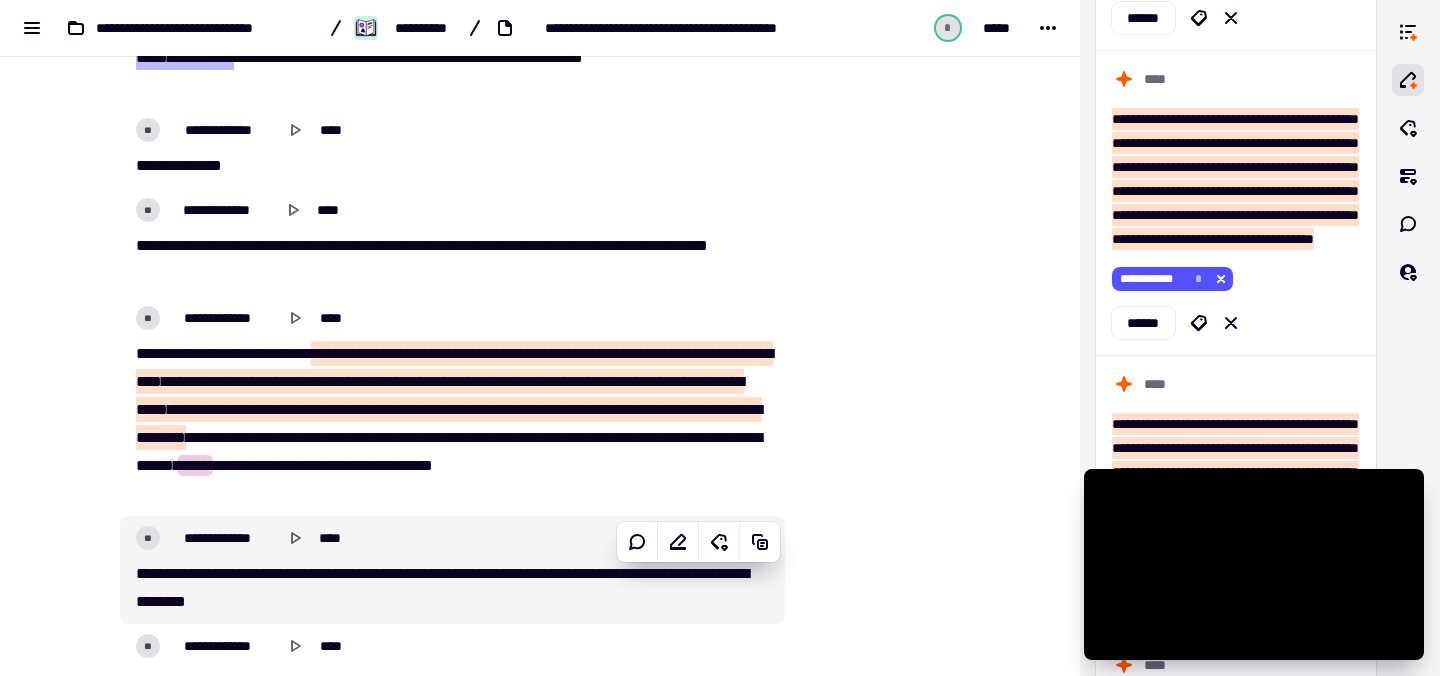 type on "******" 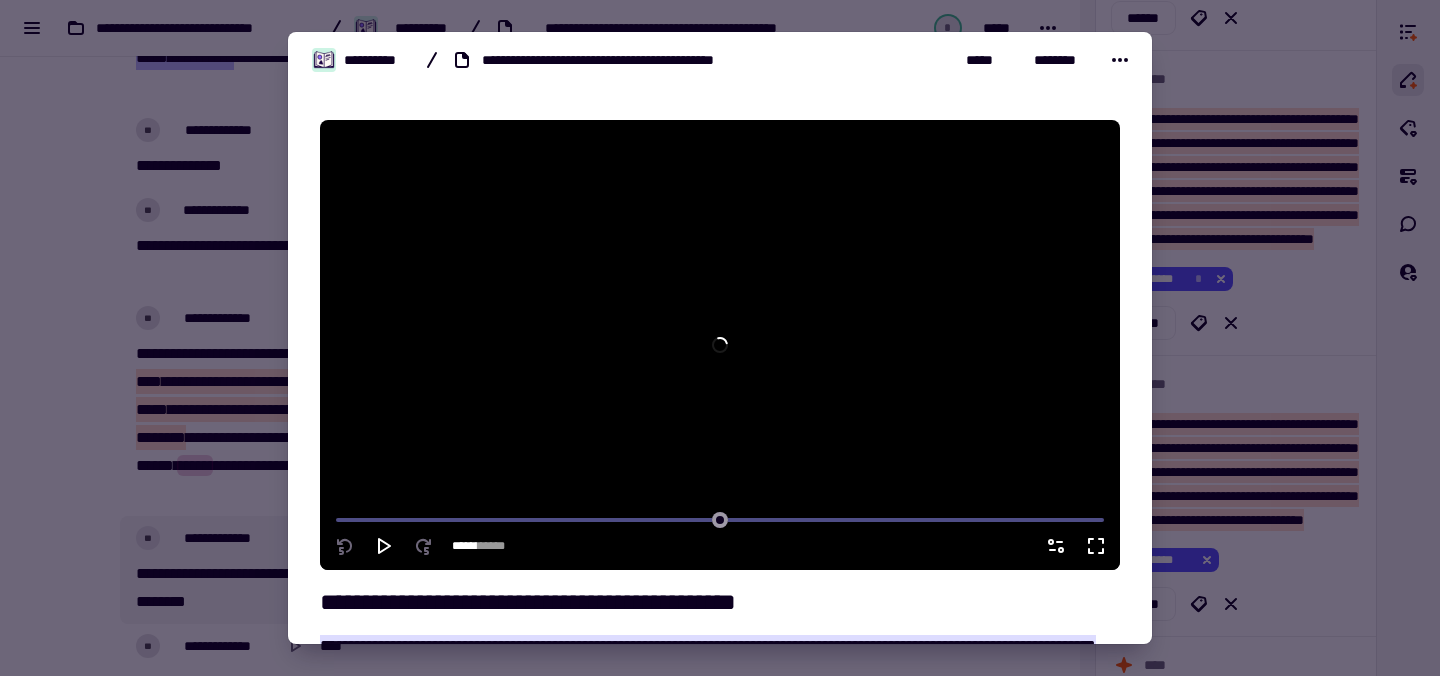 scroll, scrollTop: 3890, scrollLeft: 0, axis: vertical 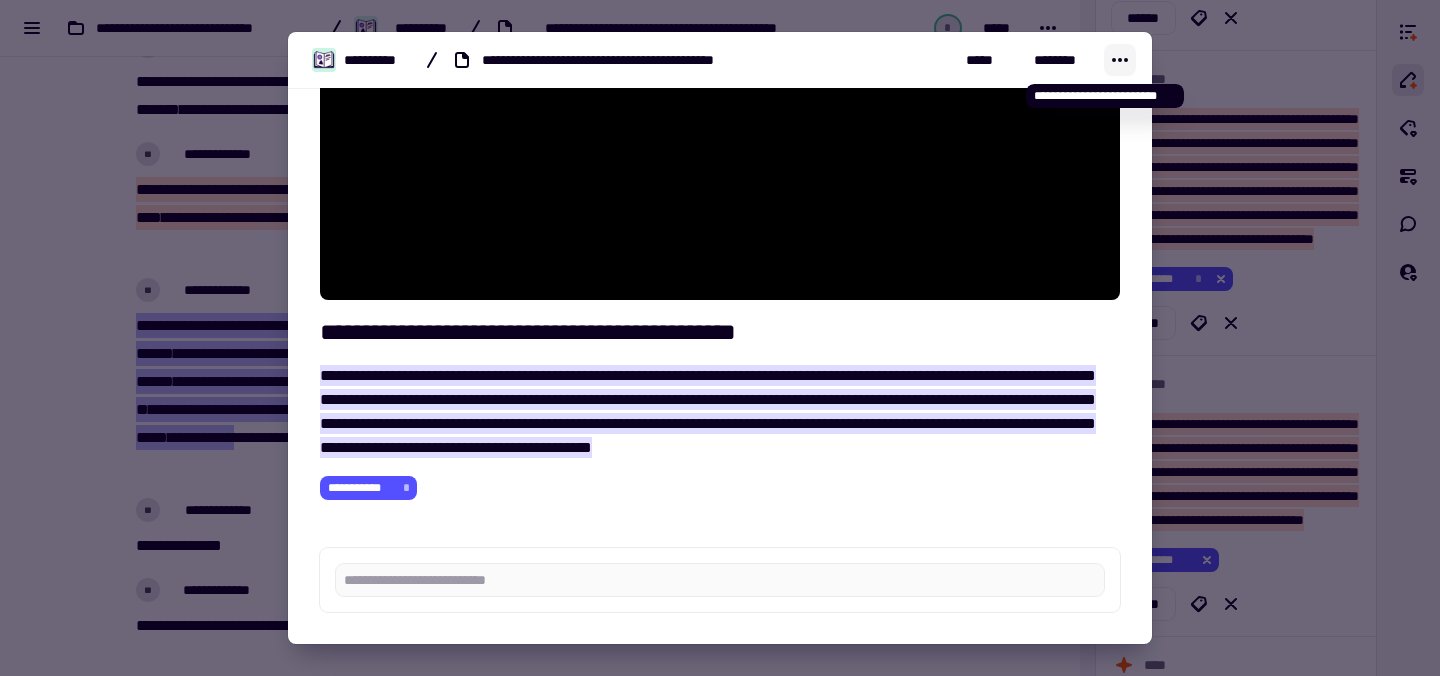 click 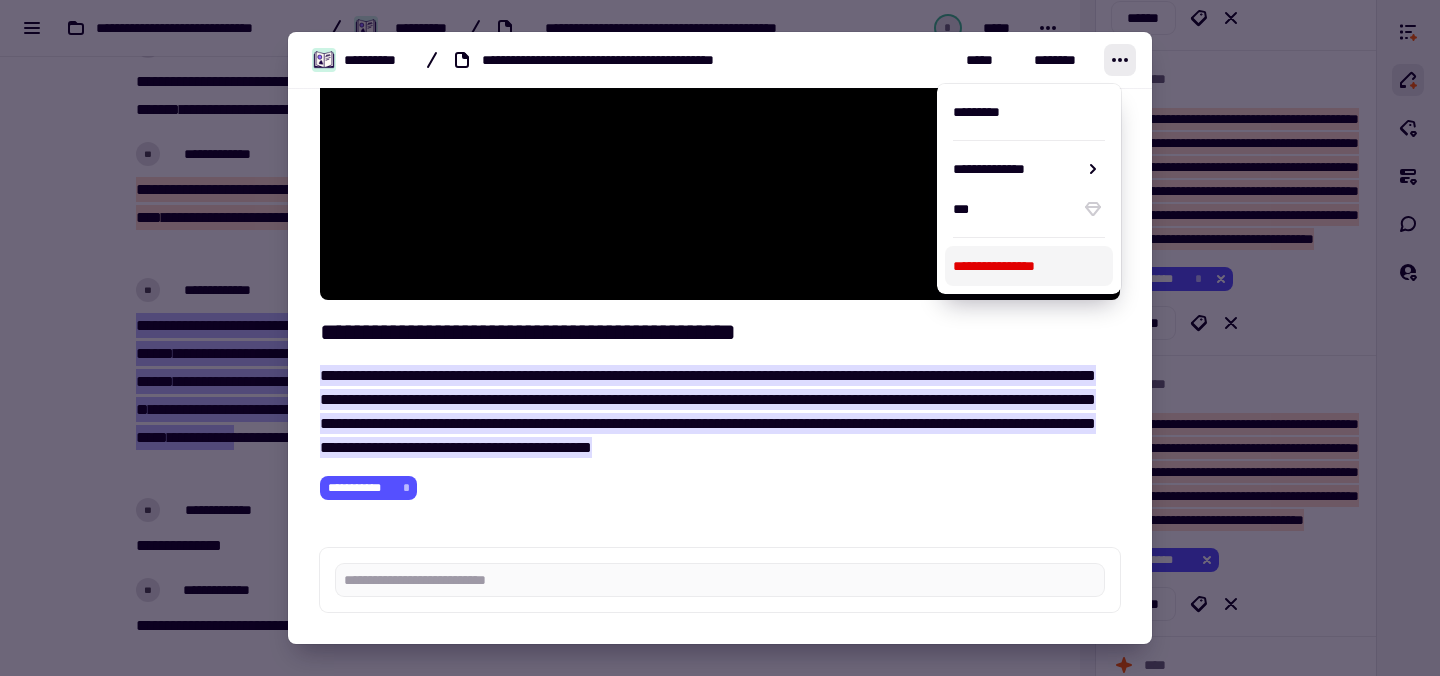 click on "**********" at bounding box center [1029, 266] 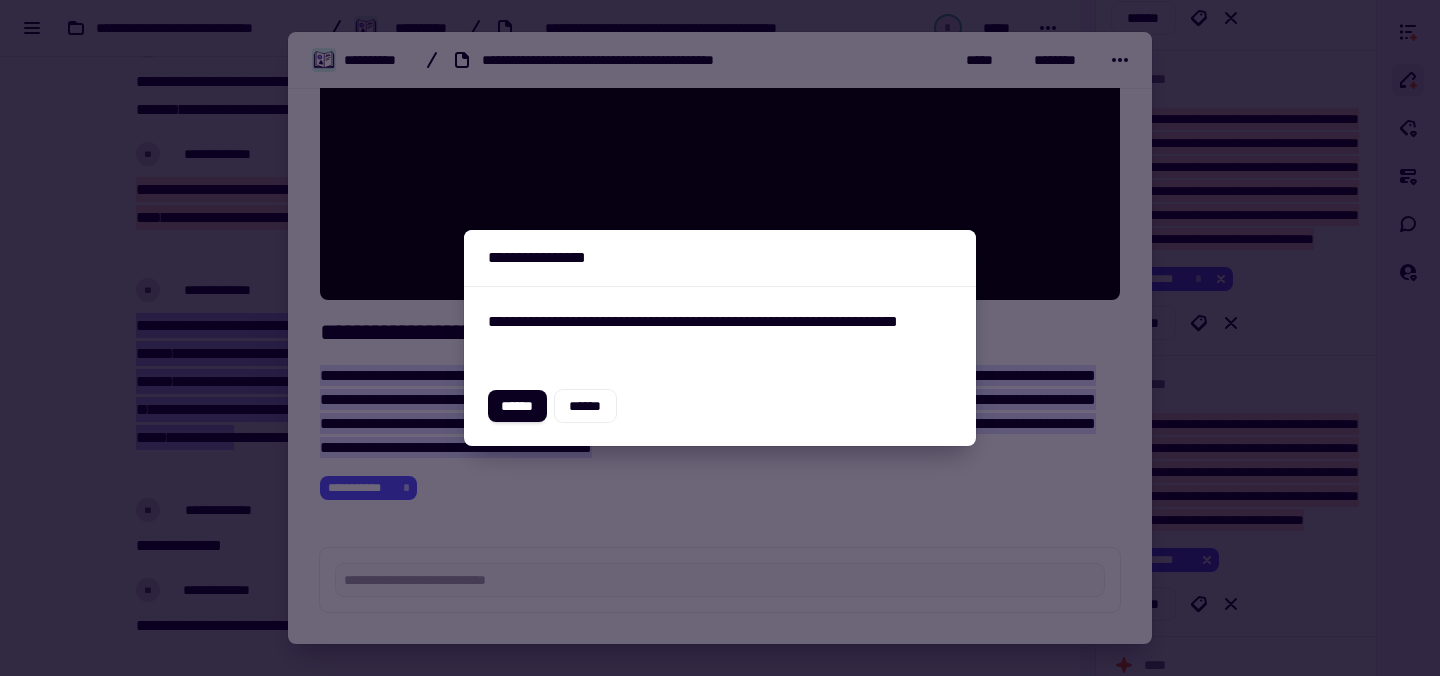 drag, startPoint x: 510, startPoint y: 402, endPoint x: 546, endPoint y: 414, distance: 37.94733 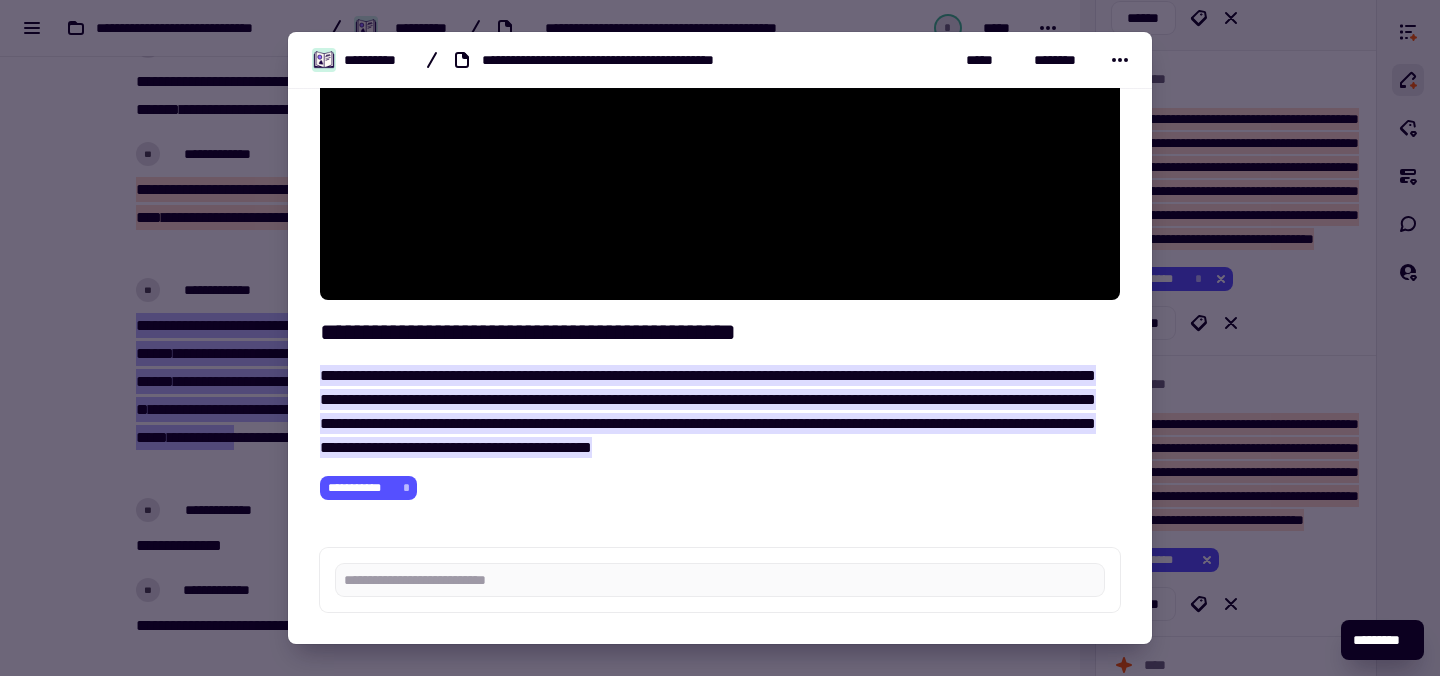 type on "****" 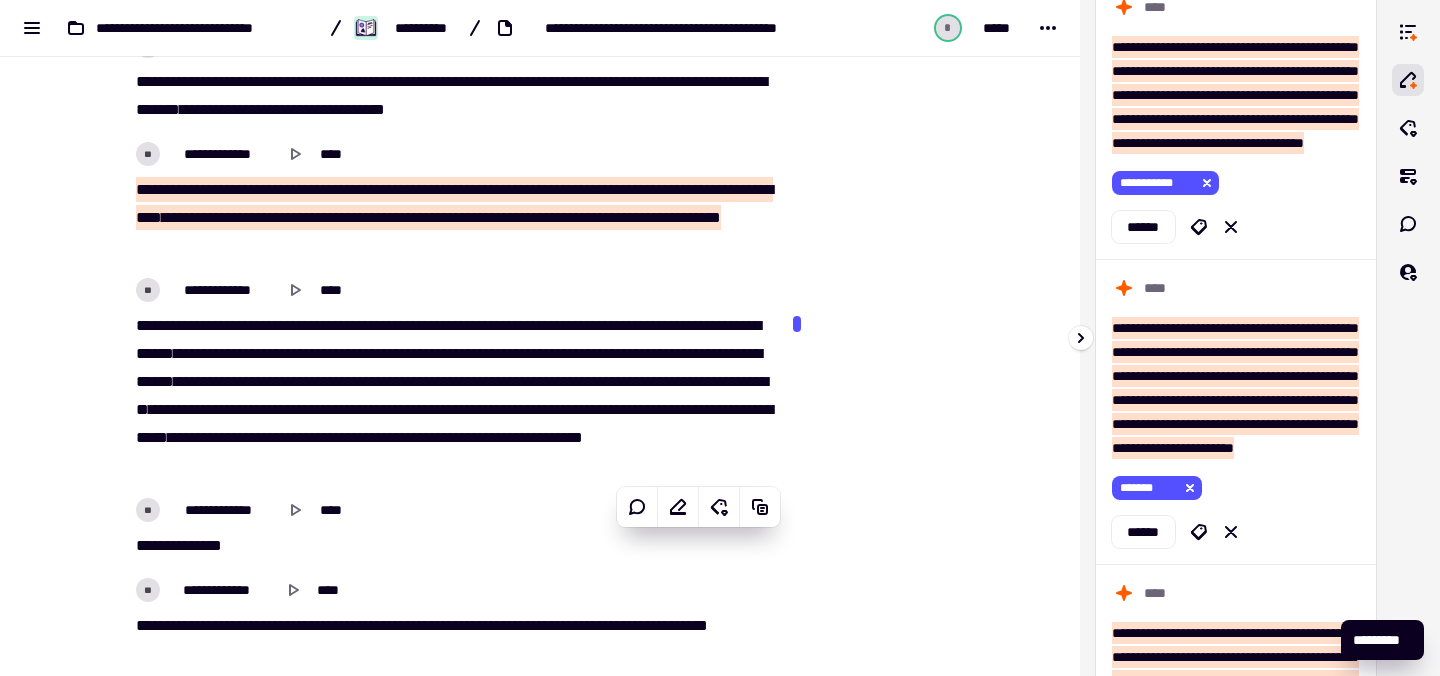 click on "******" at bounding box center [1236, -359] 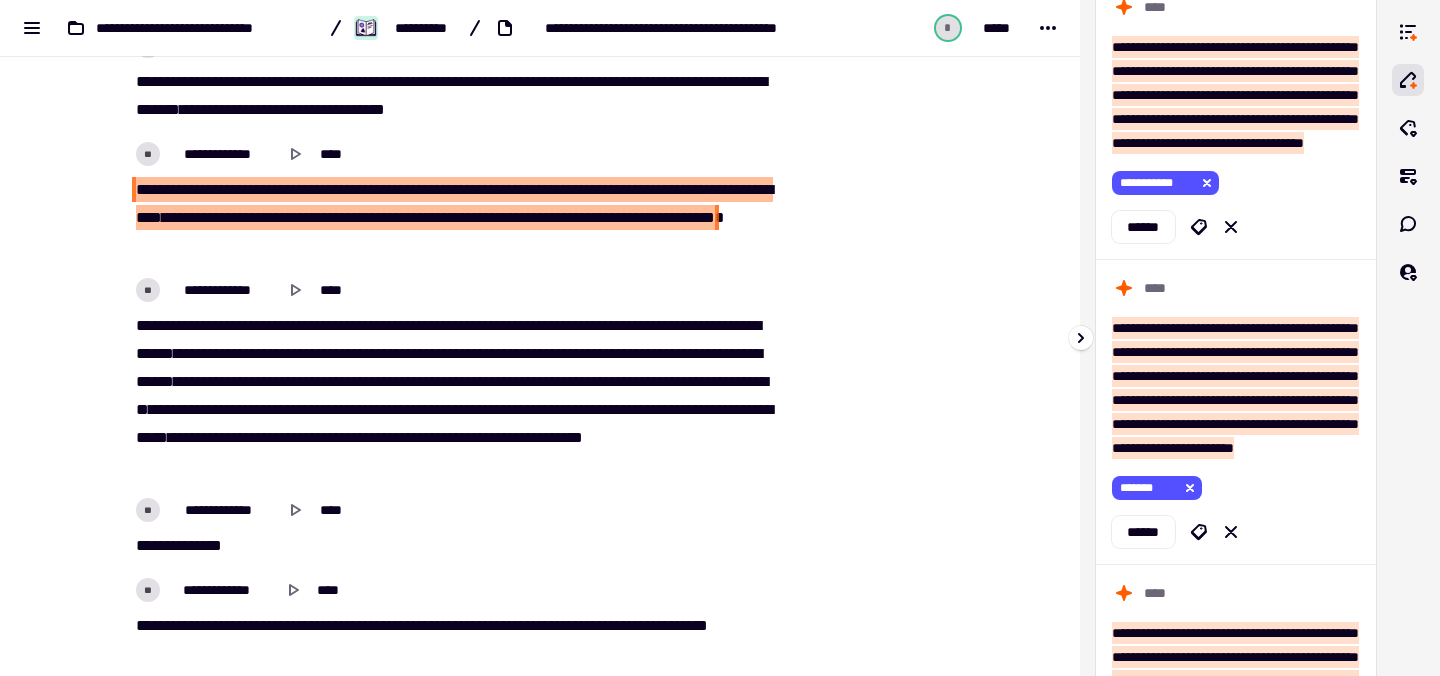 scroll, scrollTop: 3855, scrollLeft: 0, axis: vertical 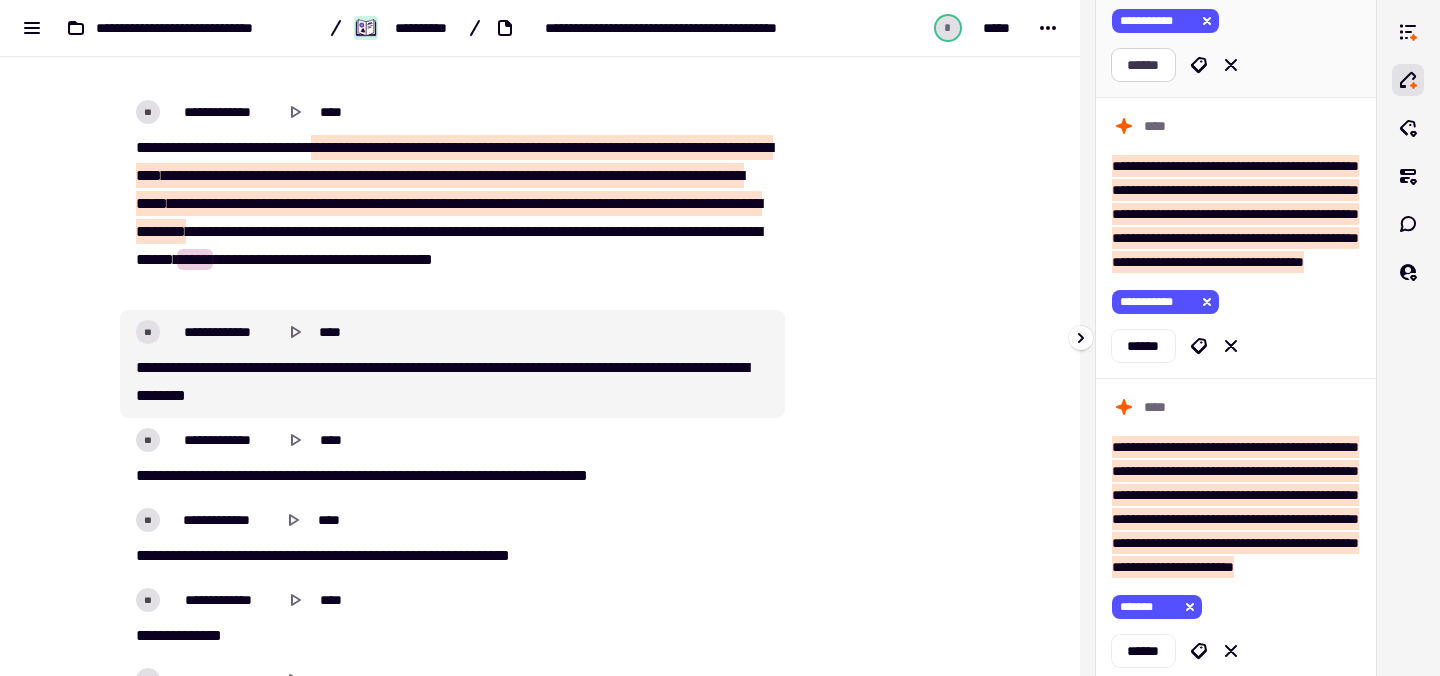 click on "******" 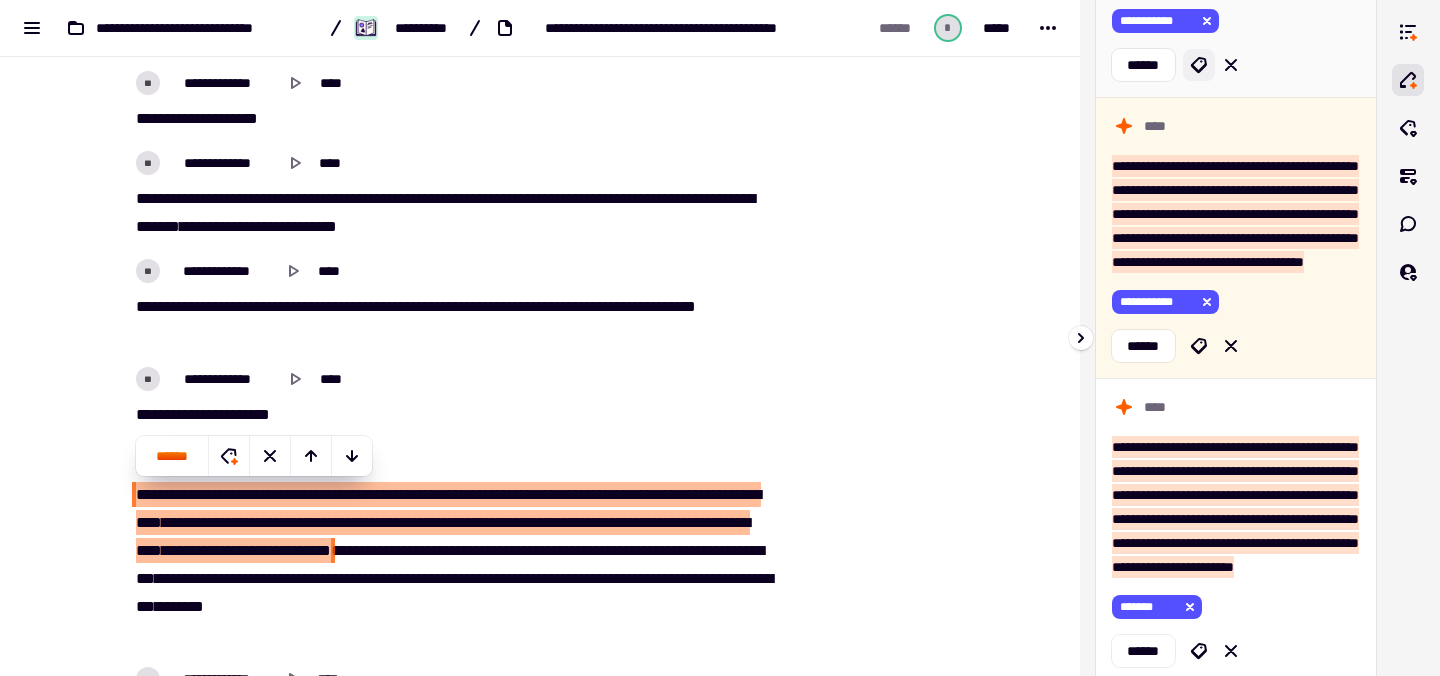 scroll, scrollTop: 5308, scrollLeft: 0, axis: vertical 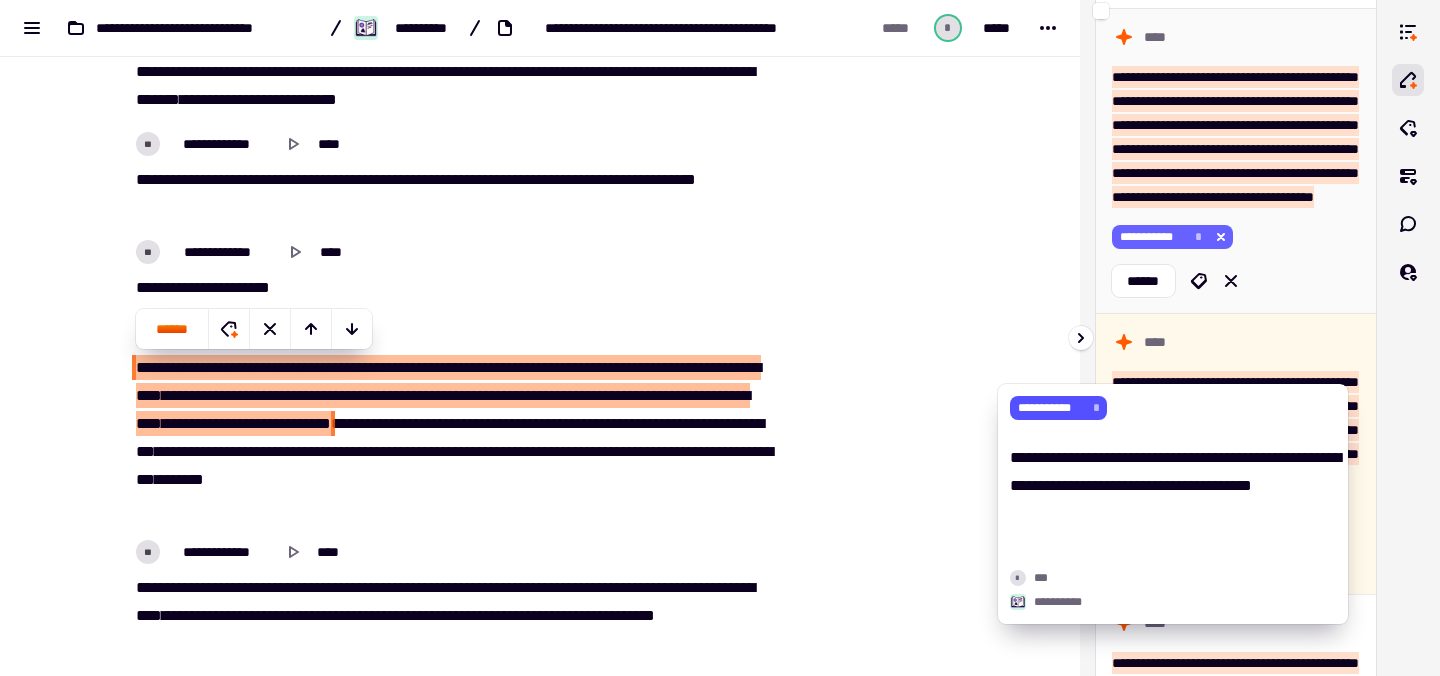 click on "**********" at bounding box center [1153, 237] 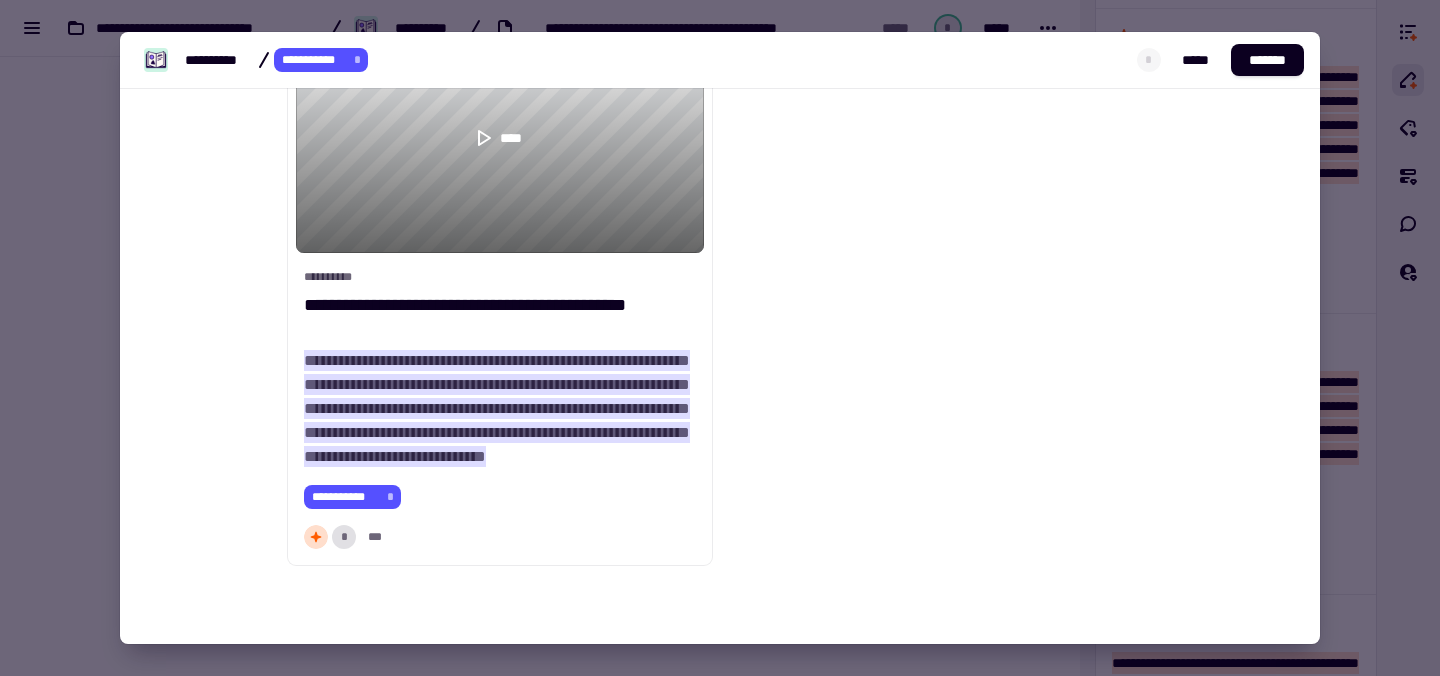 scroll, scrollTop: 812, scrollLeft: 0, axis: vertical 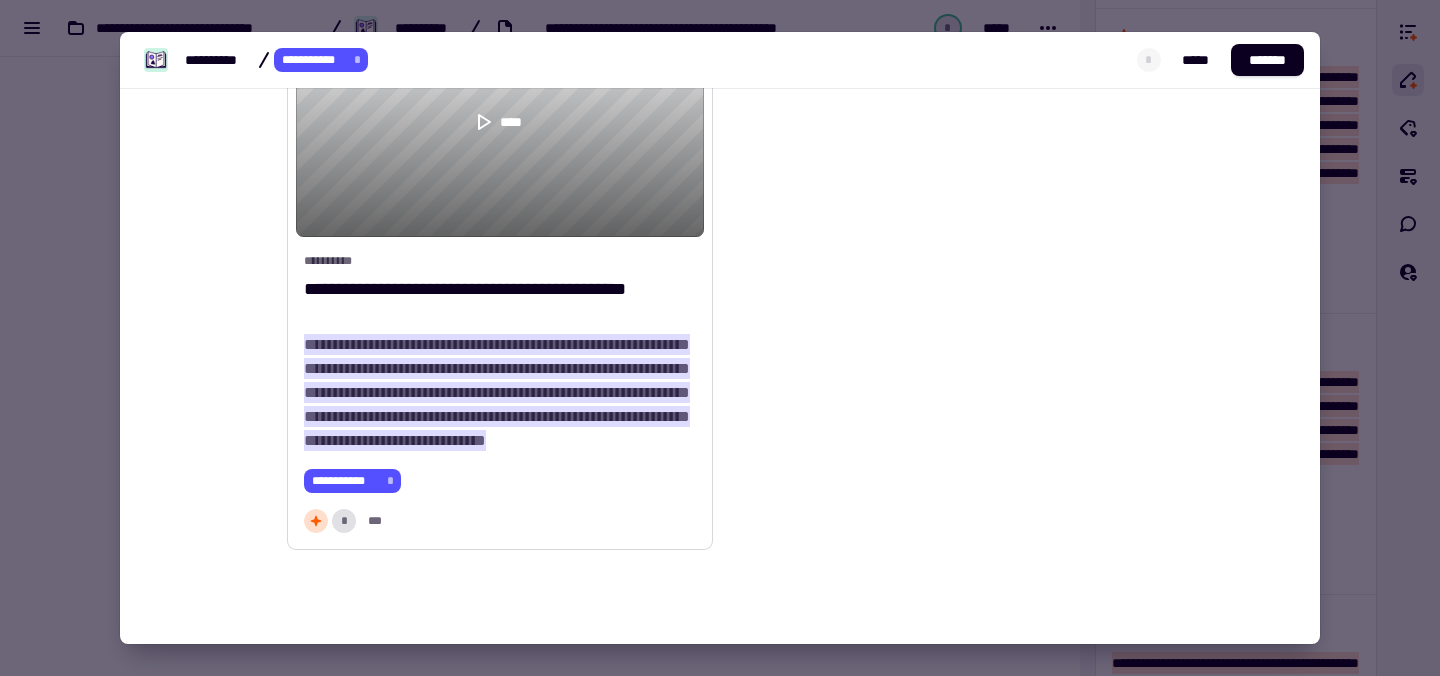 drag, startPoint x: 359, startPoint y: 491, endPoint x: 312, endPoint y: 343, distance: 155.28362 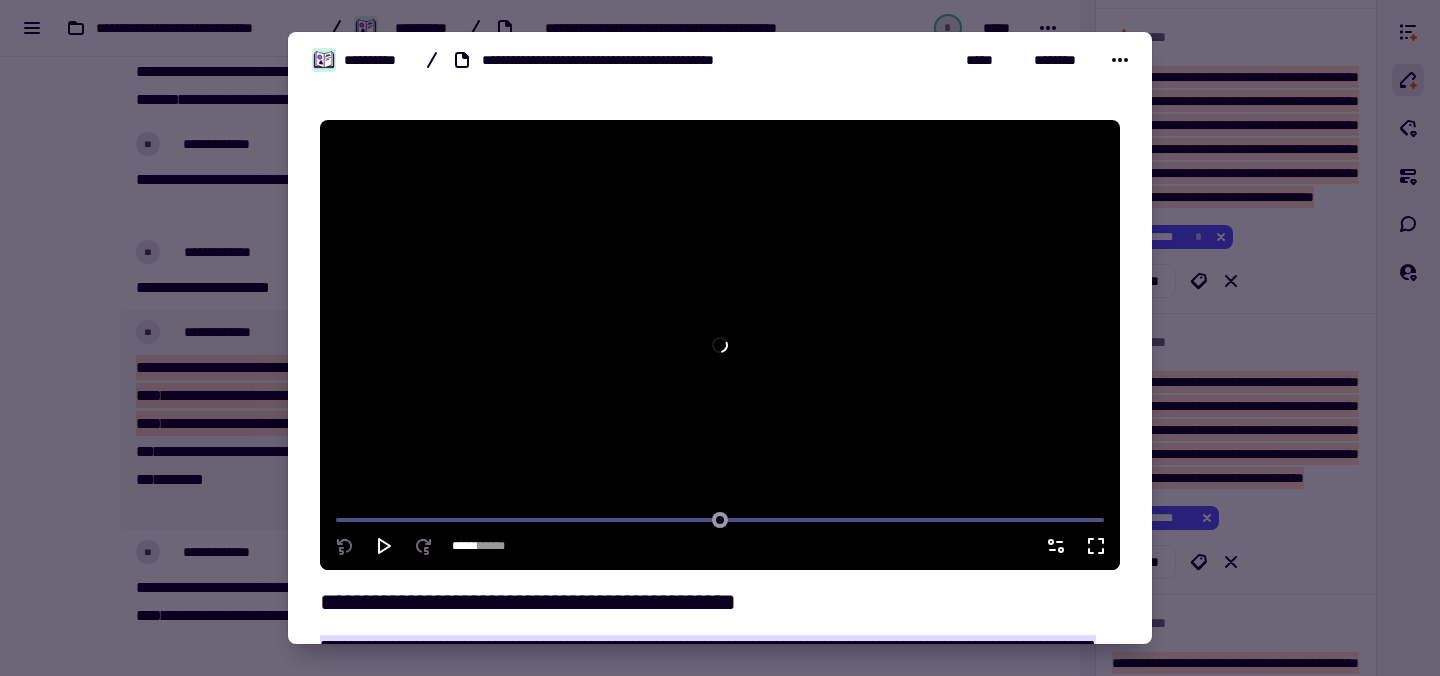 scroll, scrollTop: 4270, scrollLeft: 0, axis: vertical 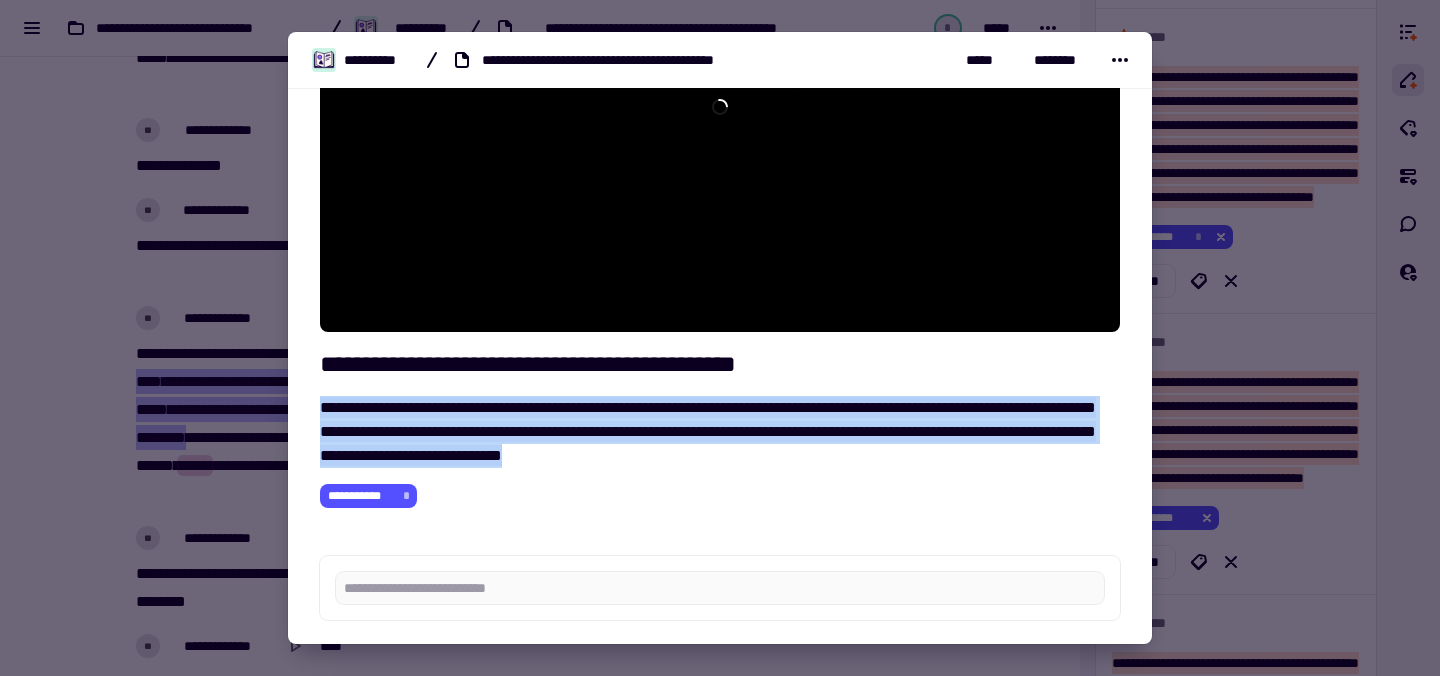 drag, startPoint x: 981, startPoint y: 459, endPoint x: 310, endPoint y: 400, distance: 673.58887 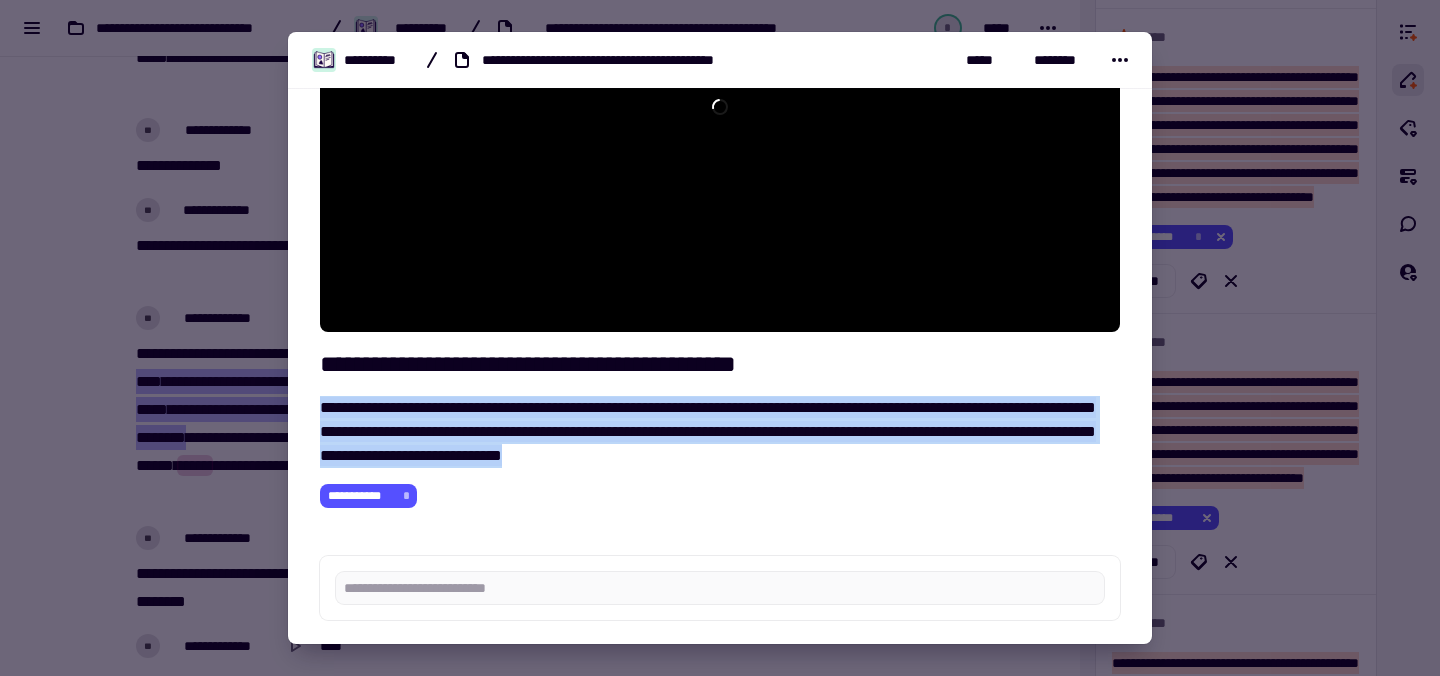 click on "**********" at bounding box center [720, 251] 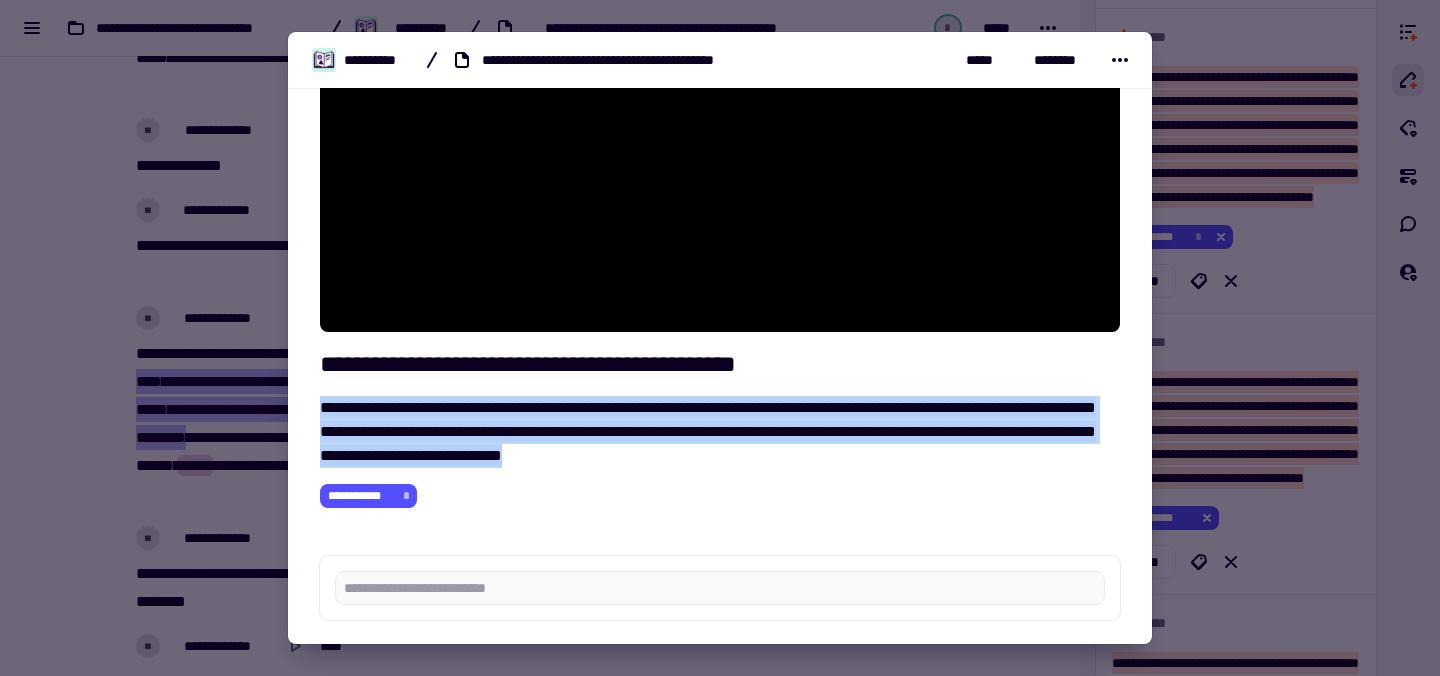 copy on "**********" 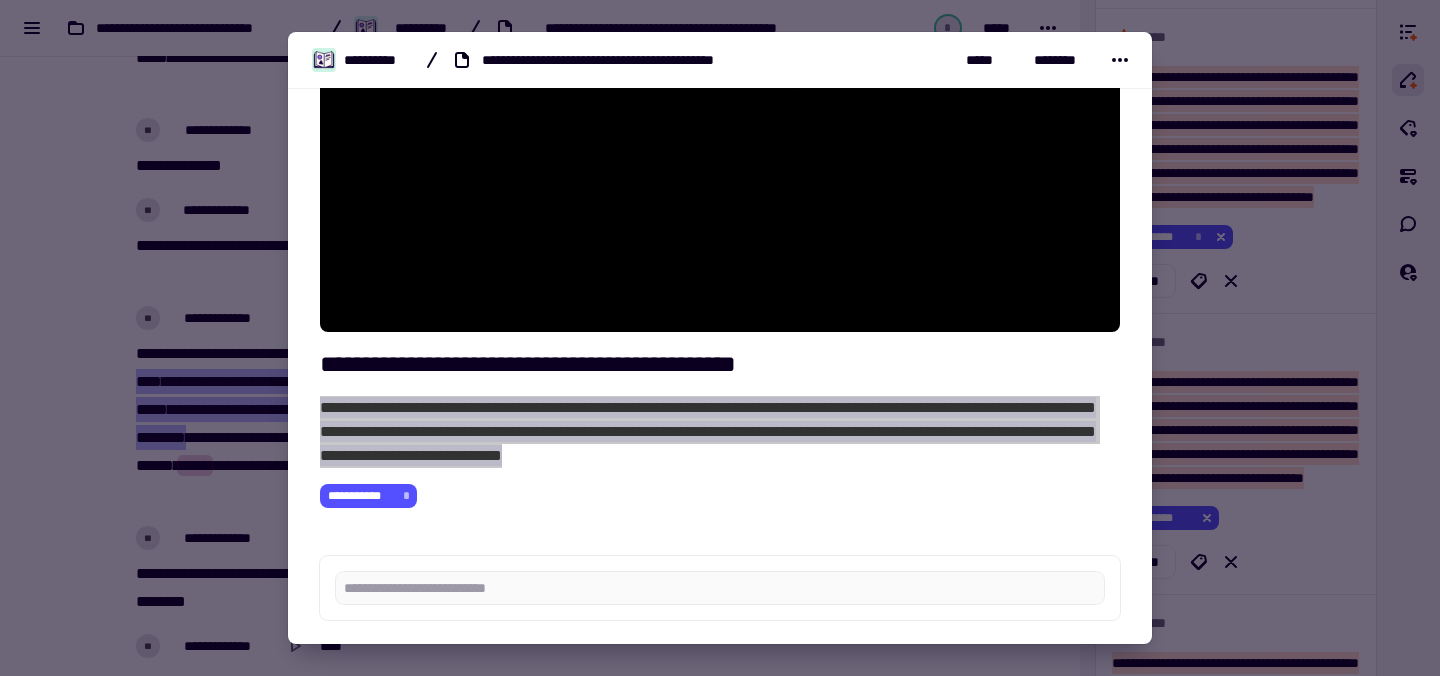 type on "*****" 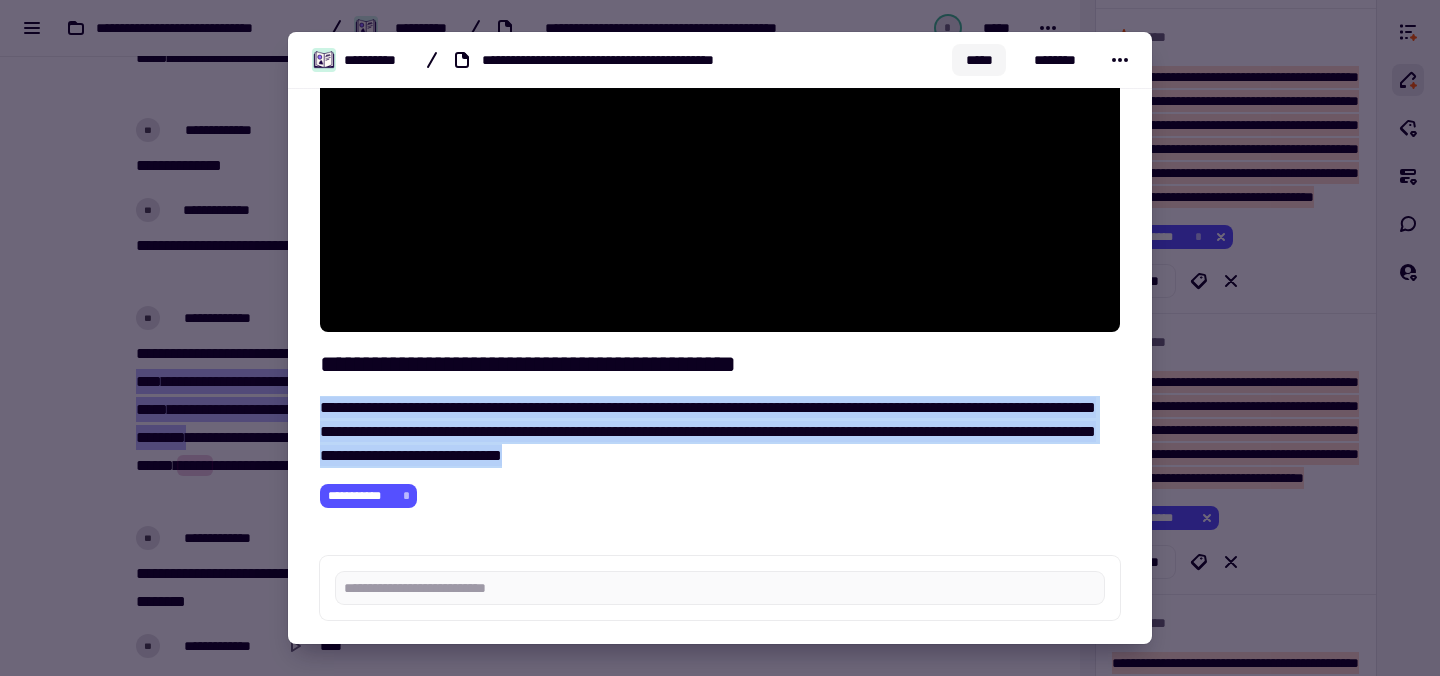 click on "*****" 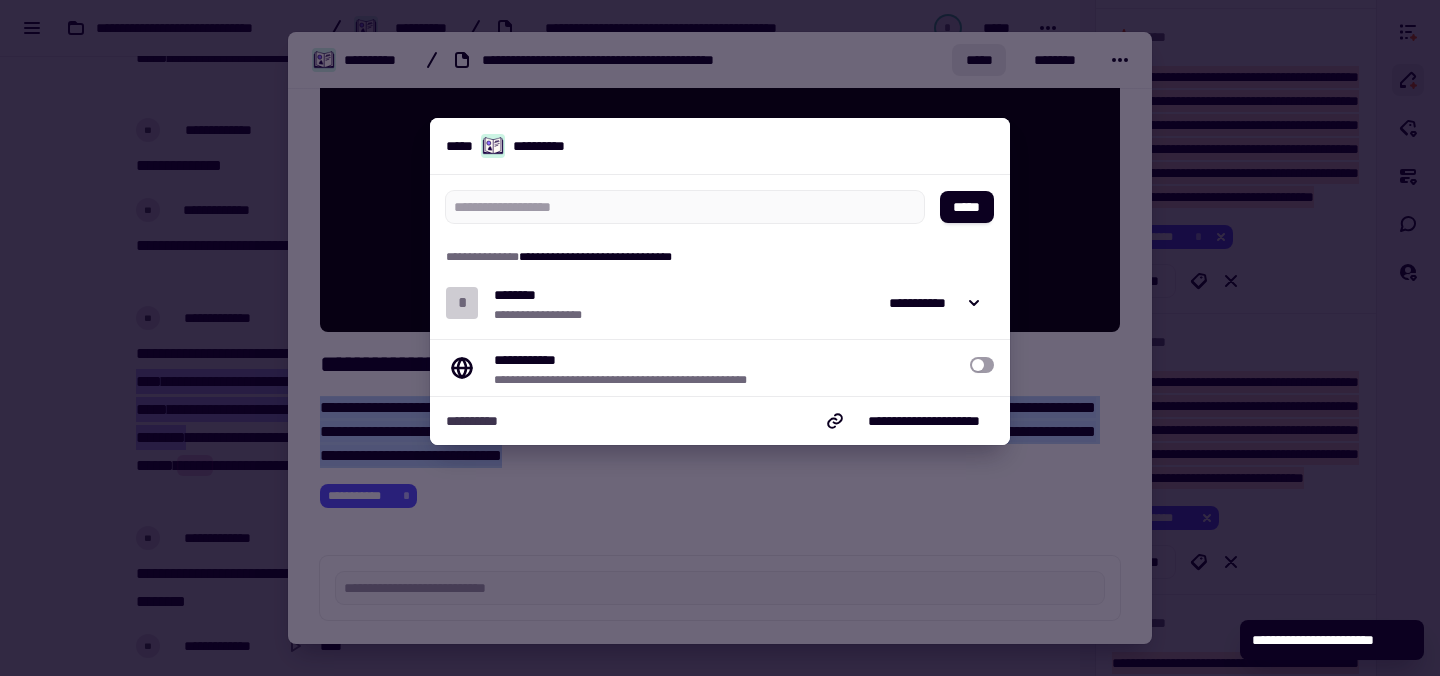 drag, startPoint x: 919, startPoint y: 416, endPoint x: 908, endPoint y: 374, distance: 43.416588 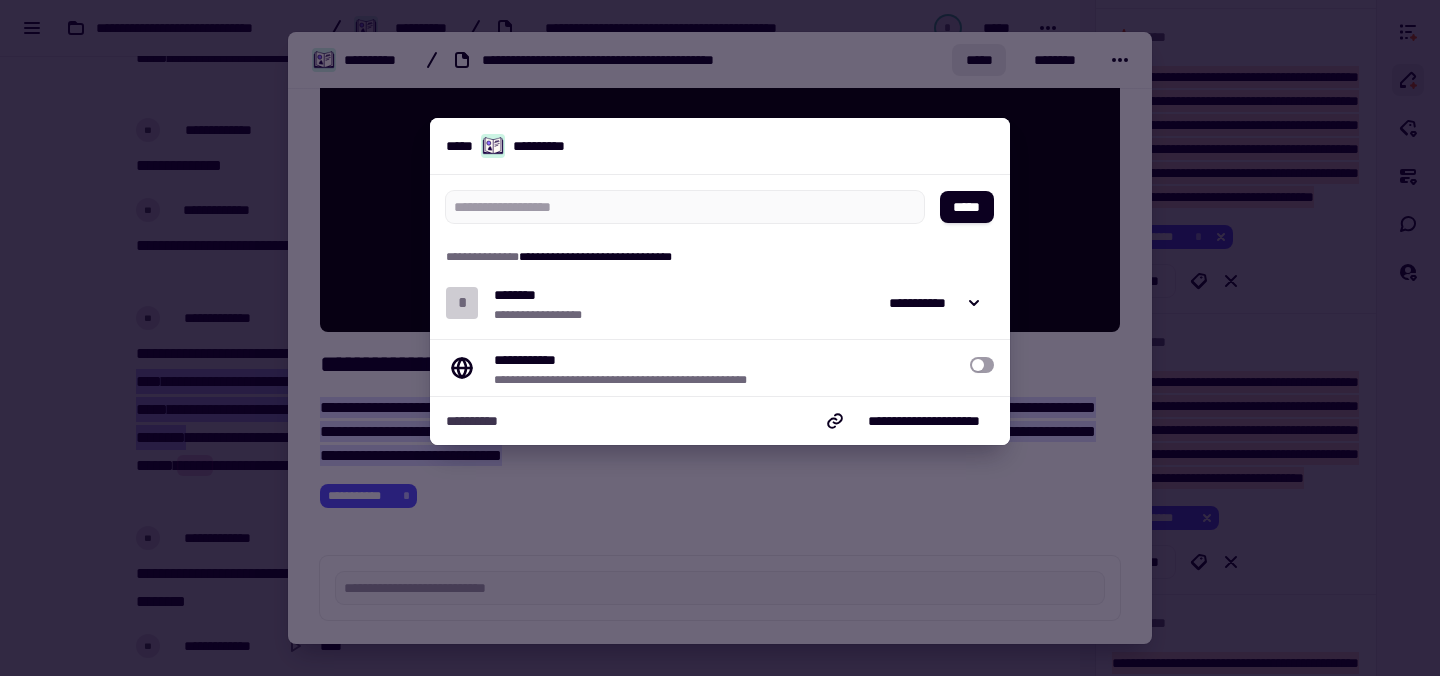 click at bounding box center [720, 338] 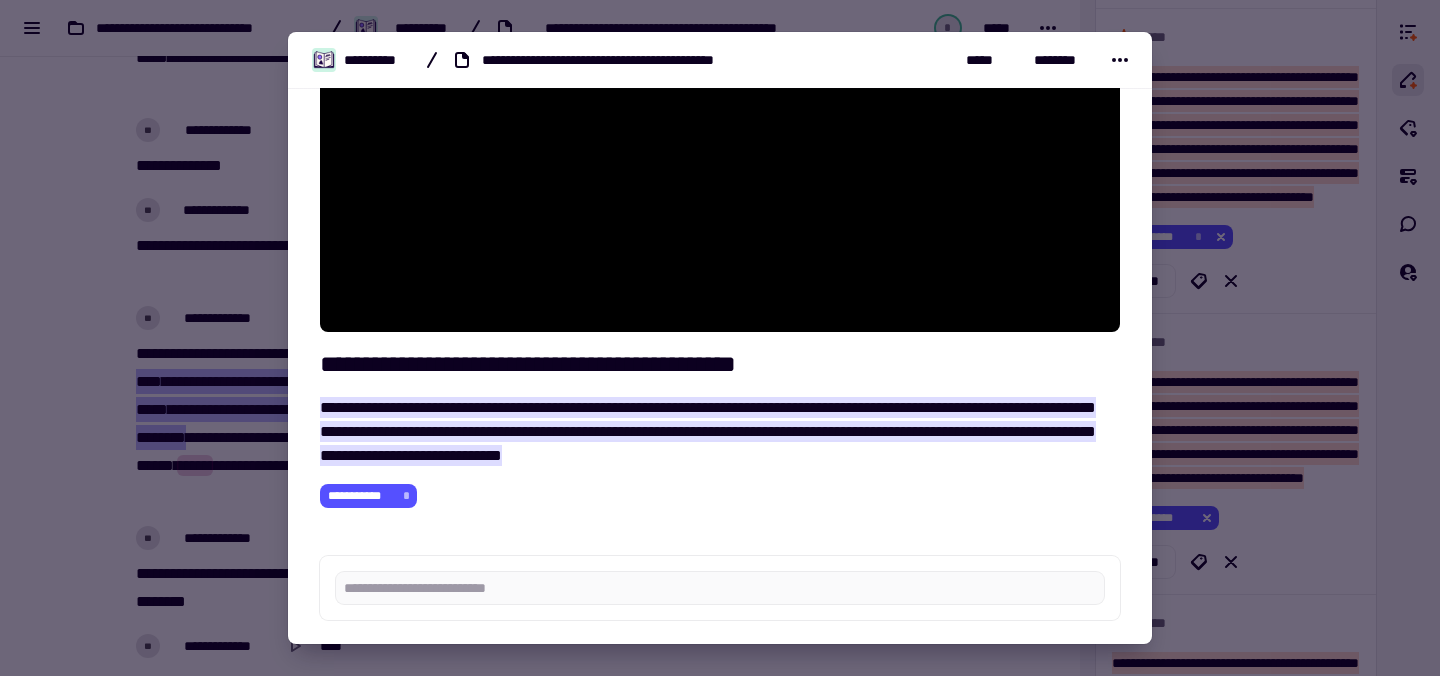 click at bounding box center (720, 338) 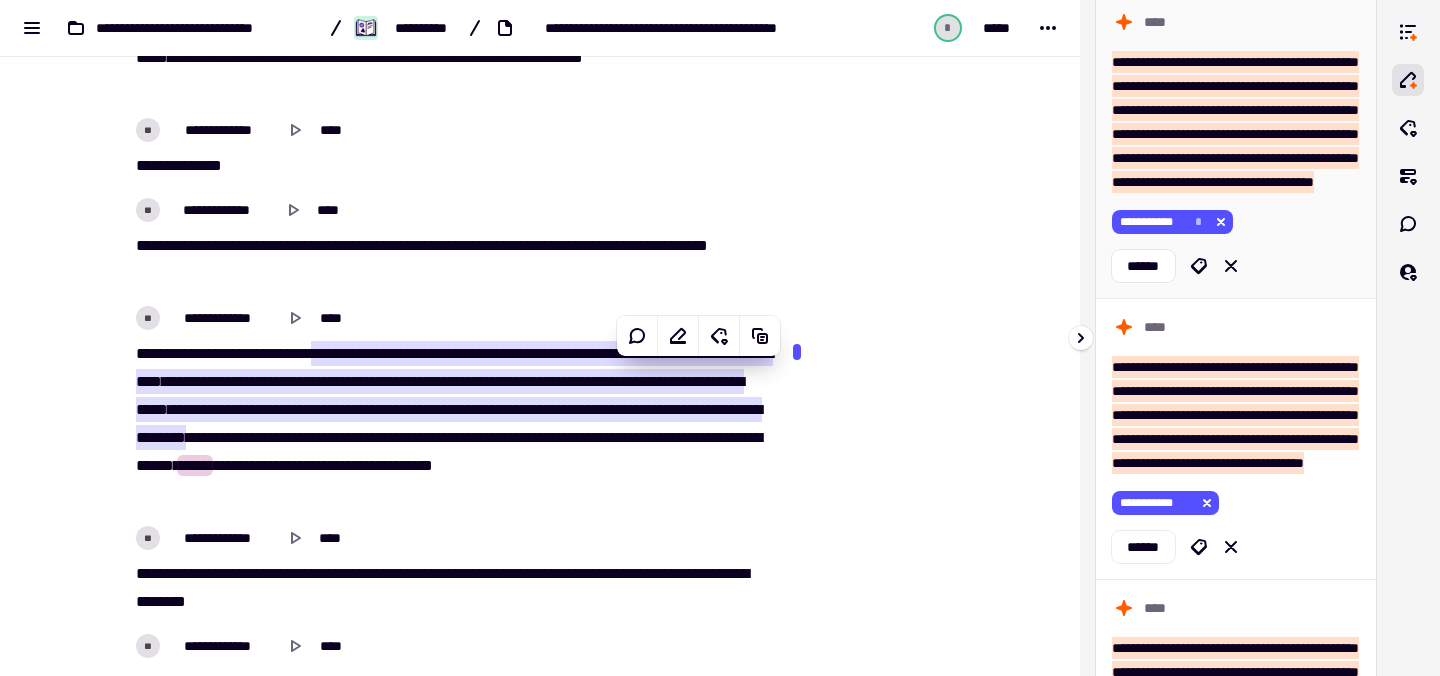 scroll, scrollTop: 1731, scrollLeft: 0, axis: vertical 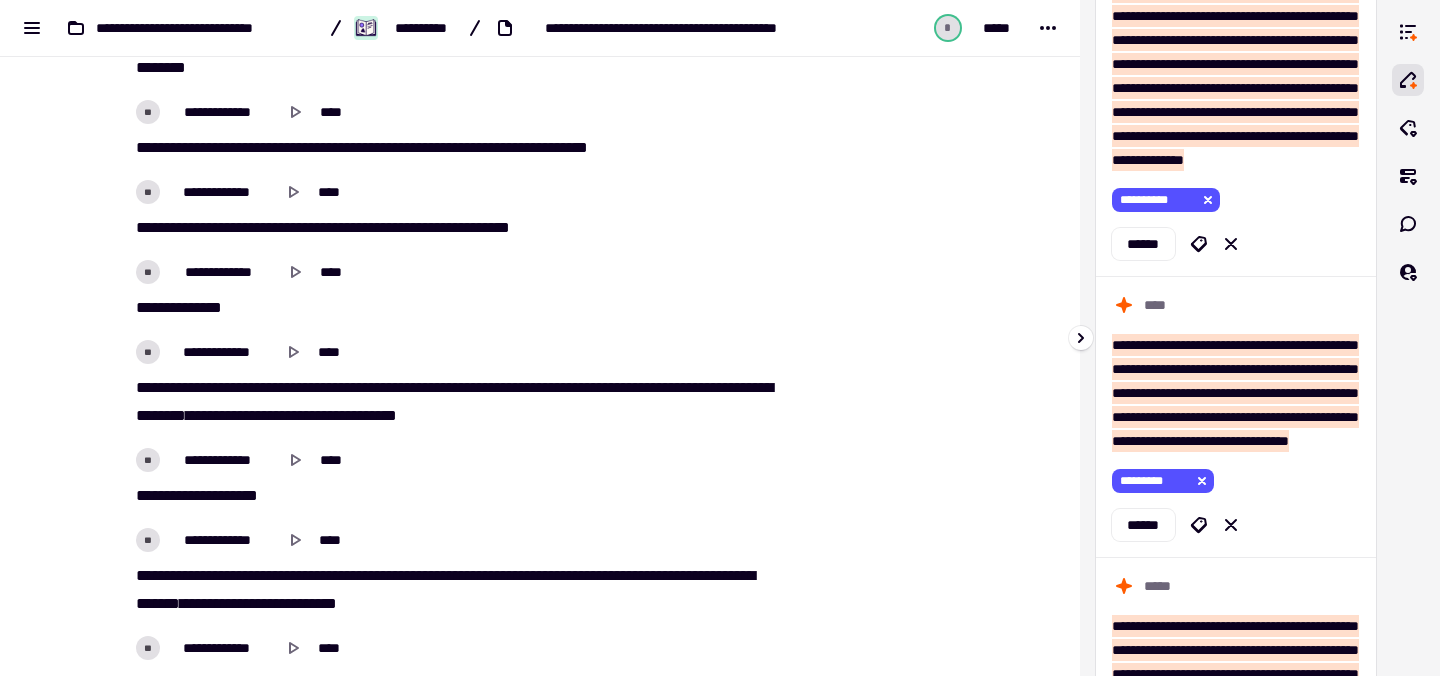 click on "******" 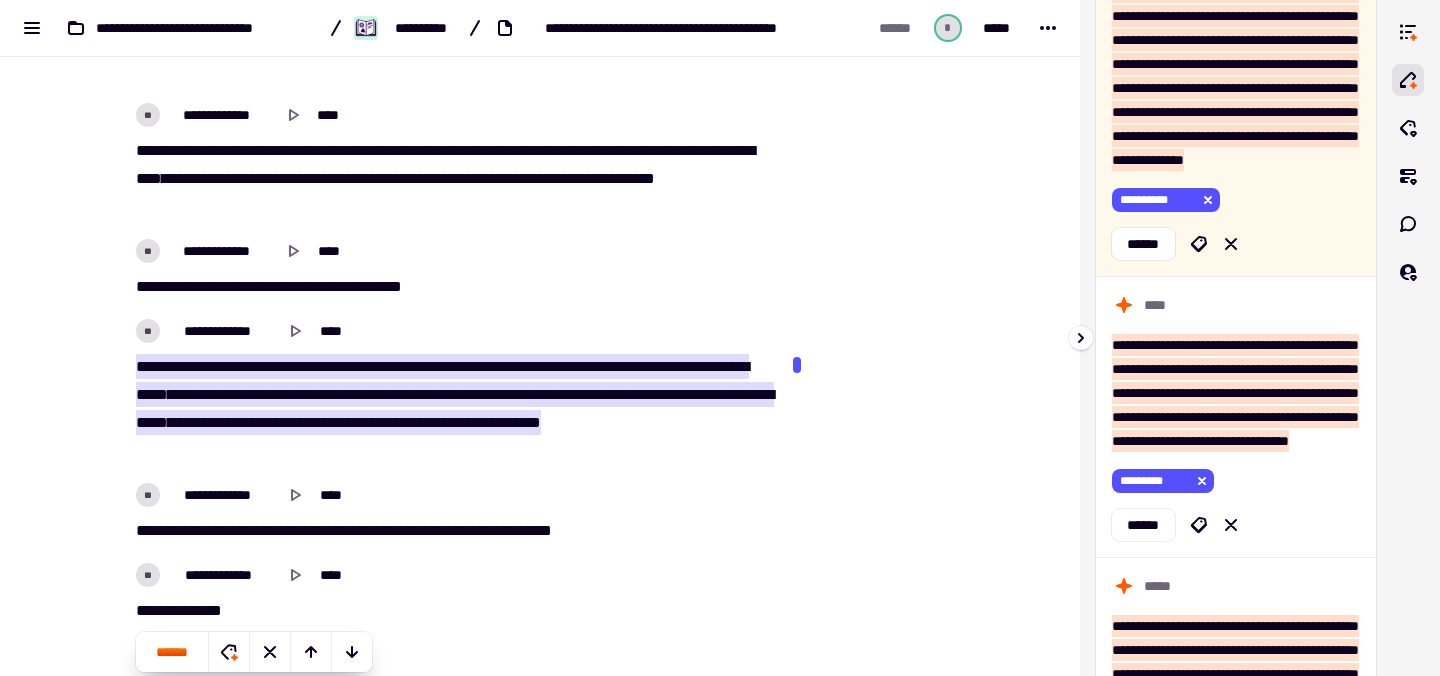 scroll, scrollTop: 6096, scrollLeft: 0, axis: vertical 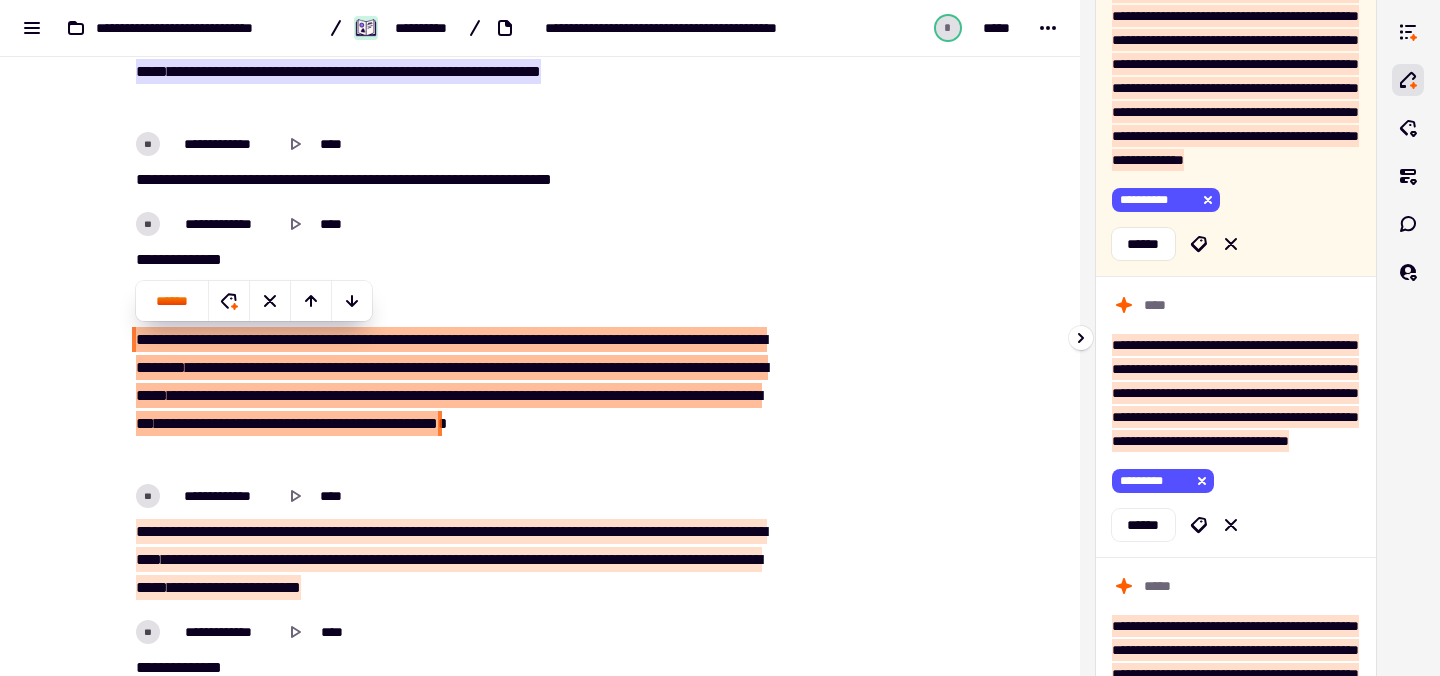 drag, startPoint x: 1204, startPoint y: 331, endPoint x: 1114, endPoint y: 144, distance: 207.53072 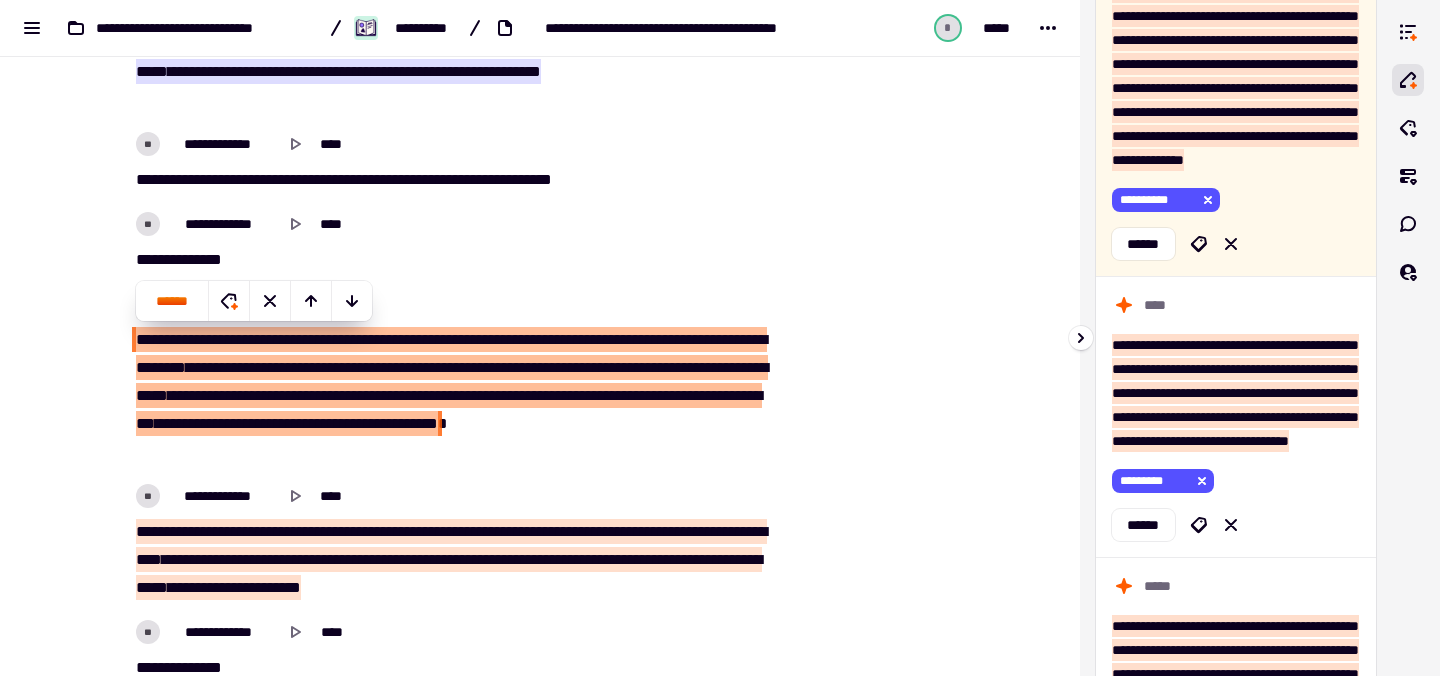 click on "**********" at bounding box center [1236, -230] 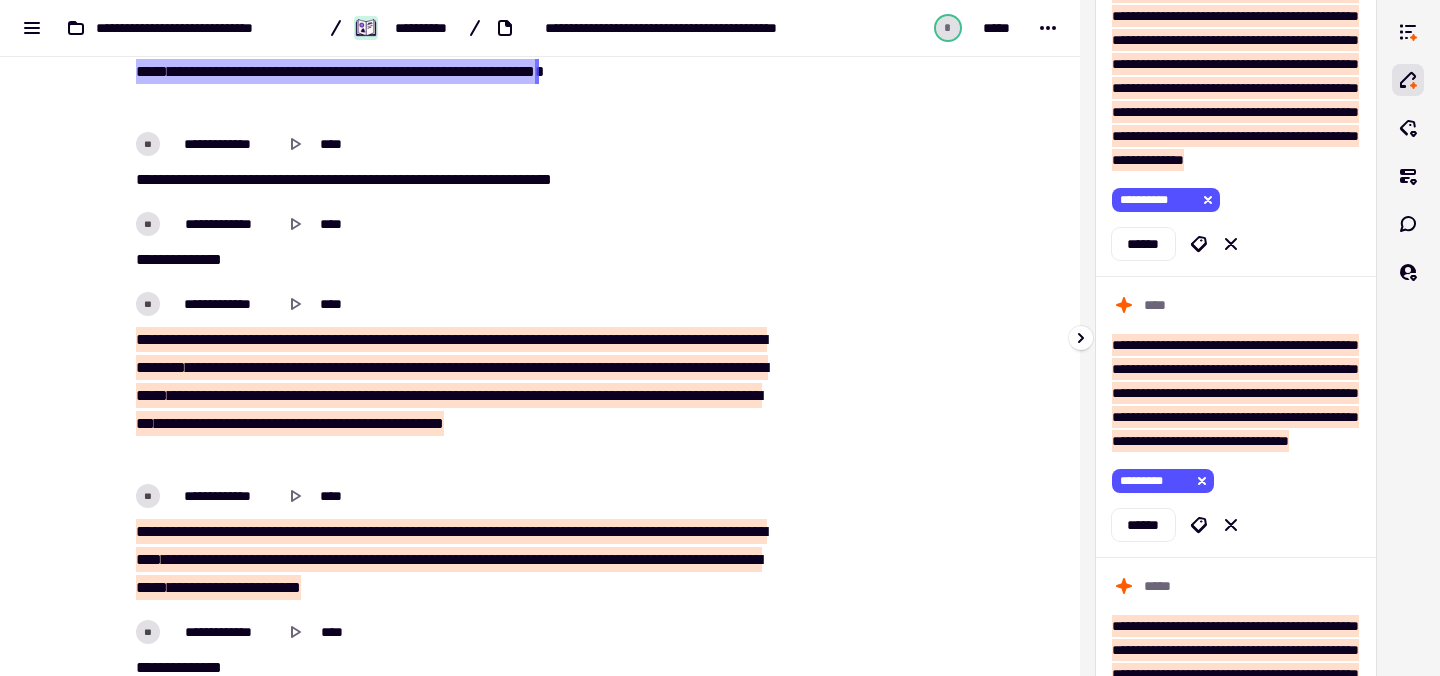 scroll, scrollTop: 5758, scrollLeft: 0, axis: vertical 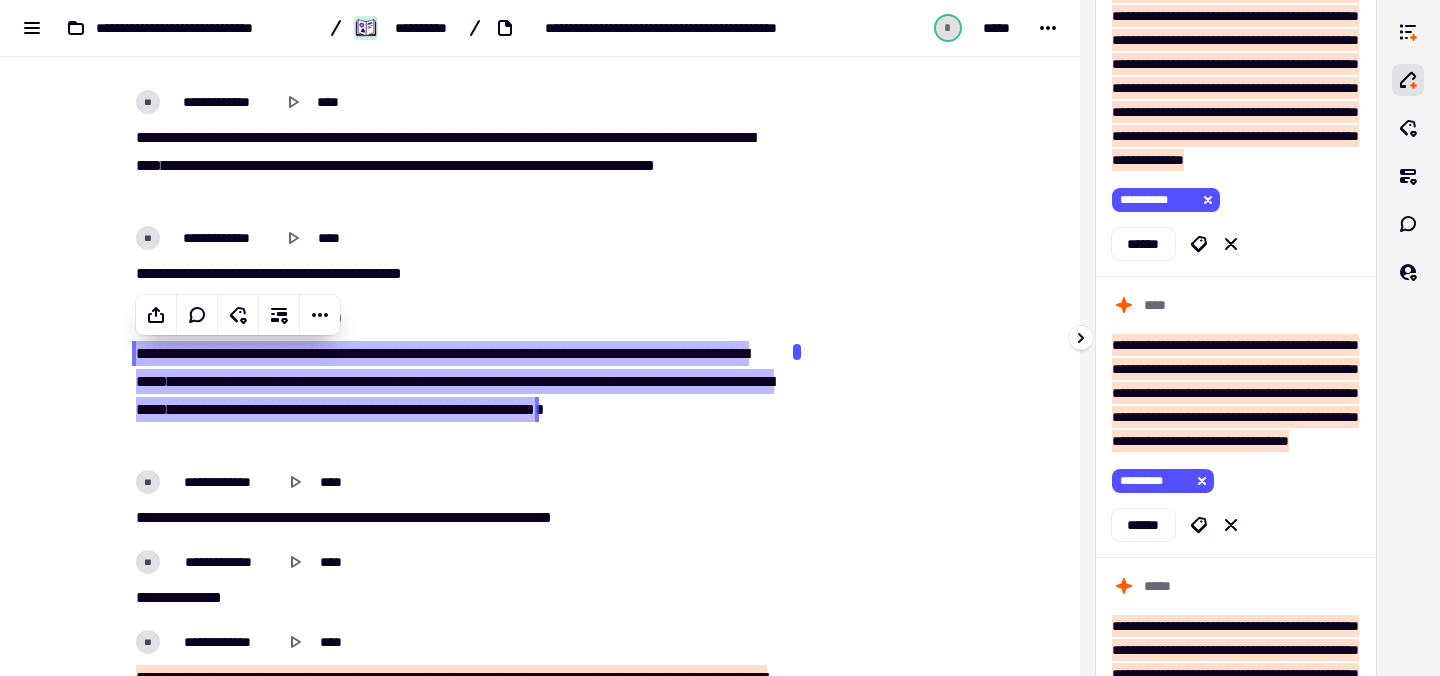 drag, startPoint x: 1208, startPoint y: 340, endPoint x: 1111, endPoint y: 146, distance: 216.89859 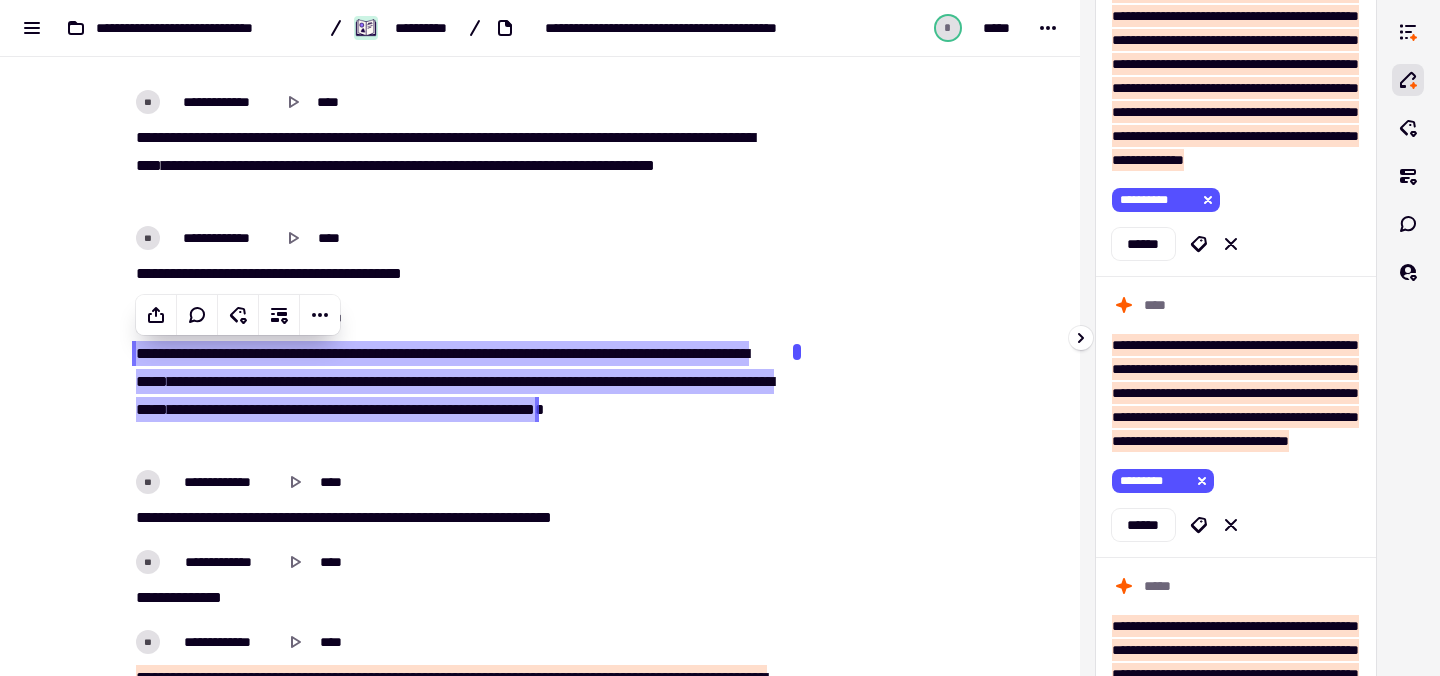 click on "**********" at bounding box center (1236, -230) 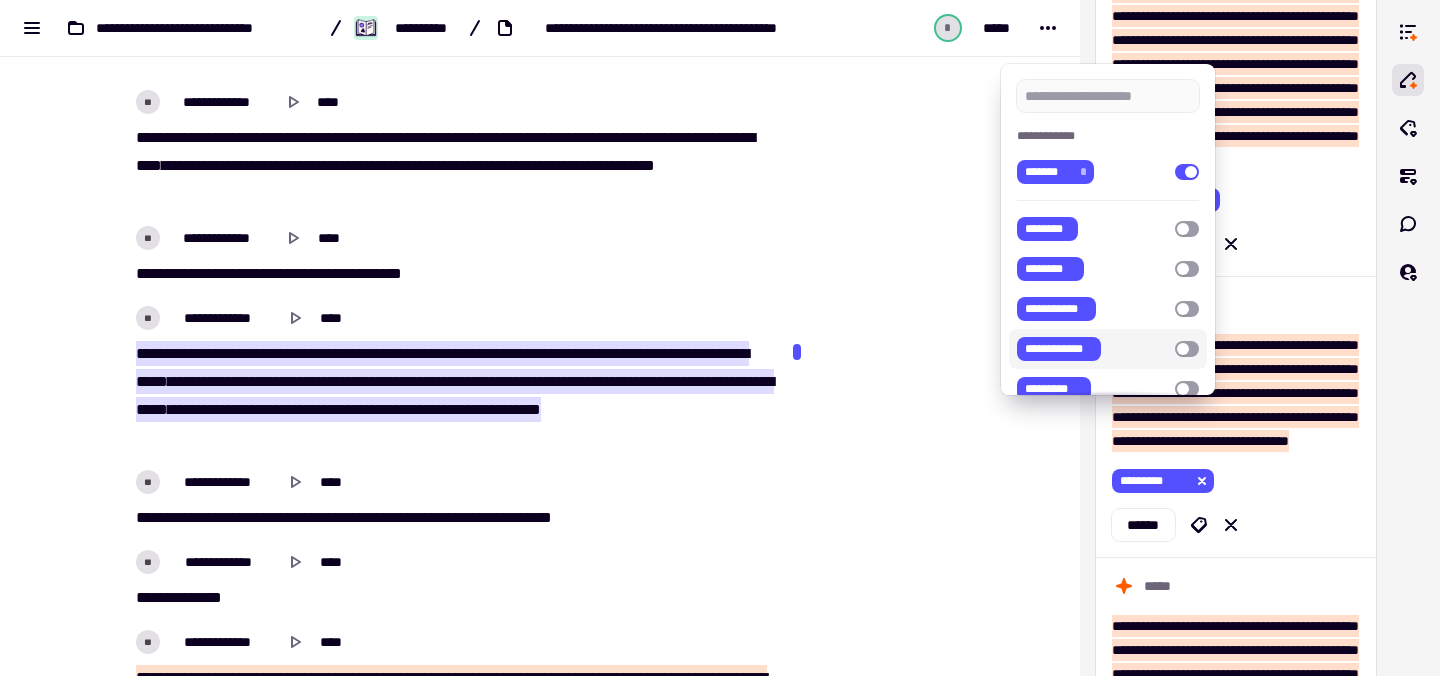 click at bounding box center (720, 338) 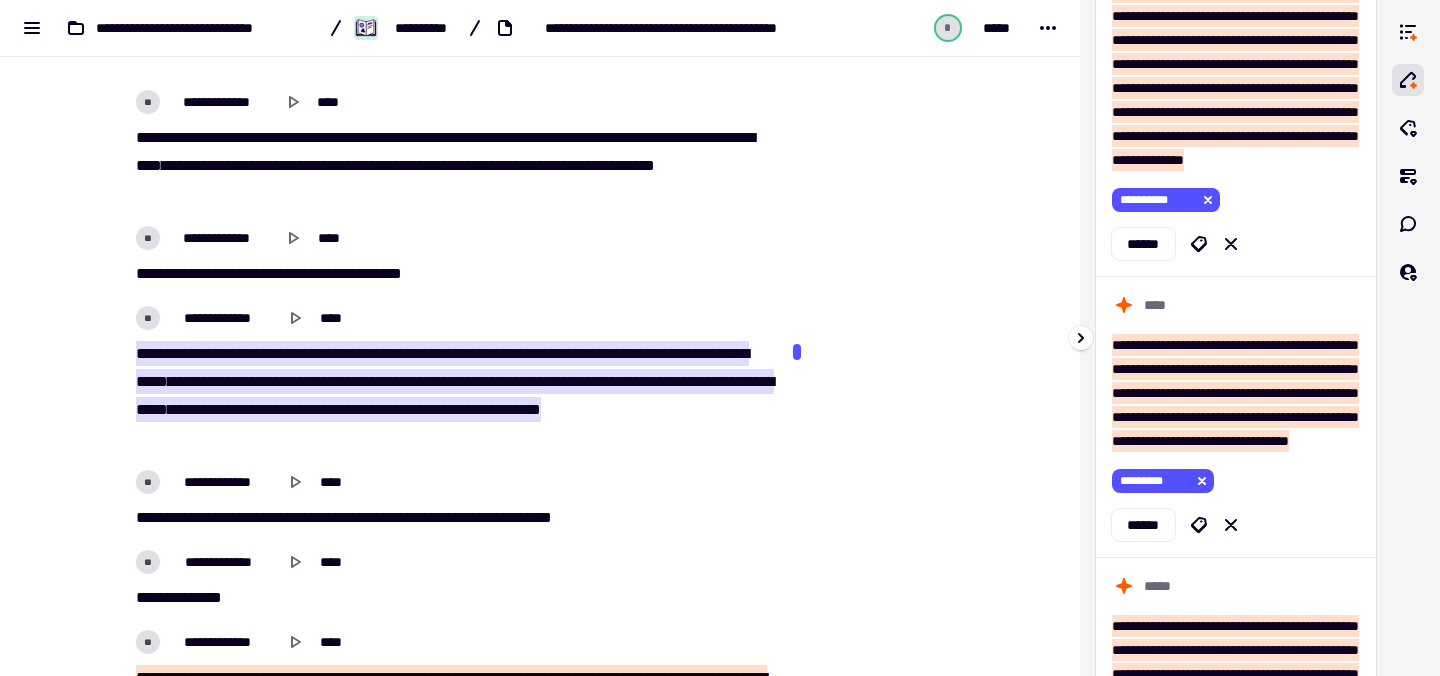 click on "******" 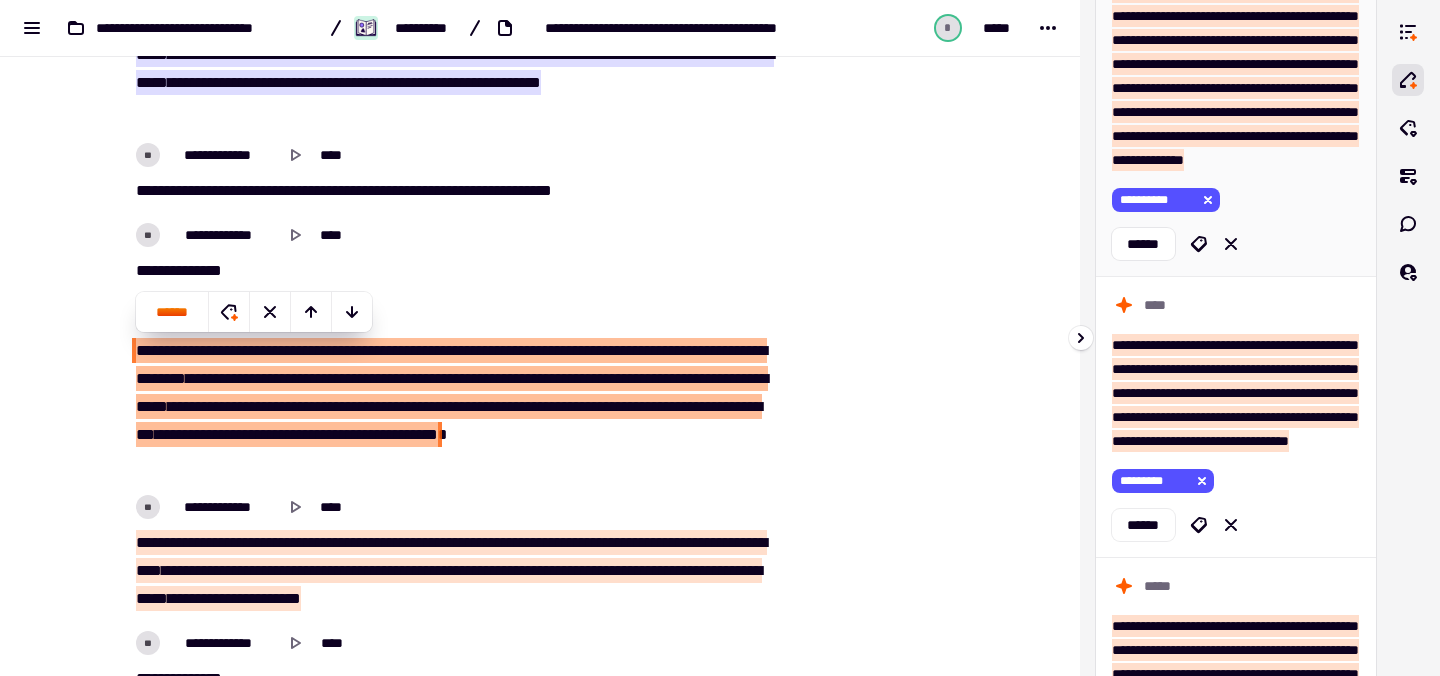 scroll, scrollTop: 6096, scrollLeft: 0, axis: vertical 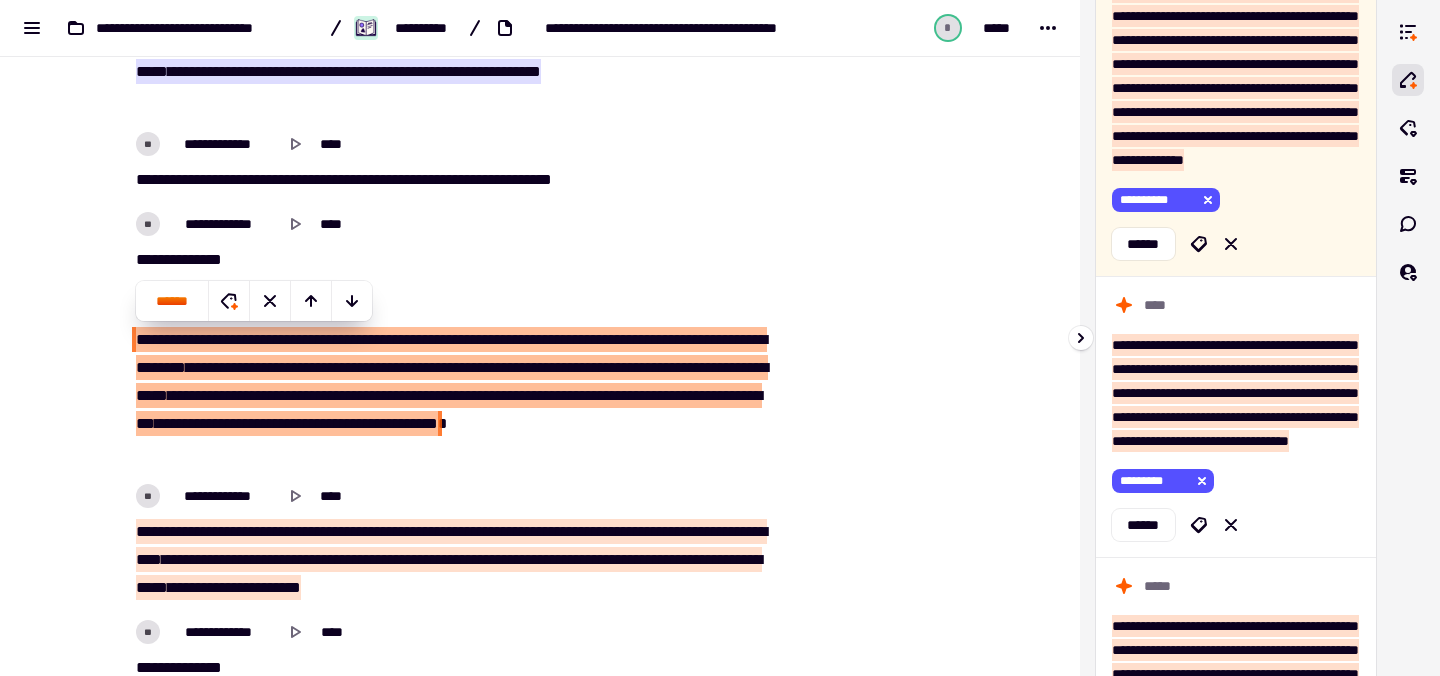 click on "*******" at bounding box center [1145, -153] 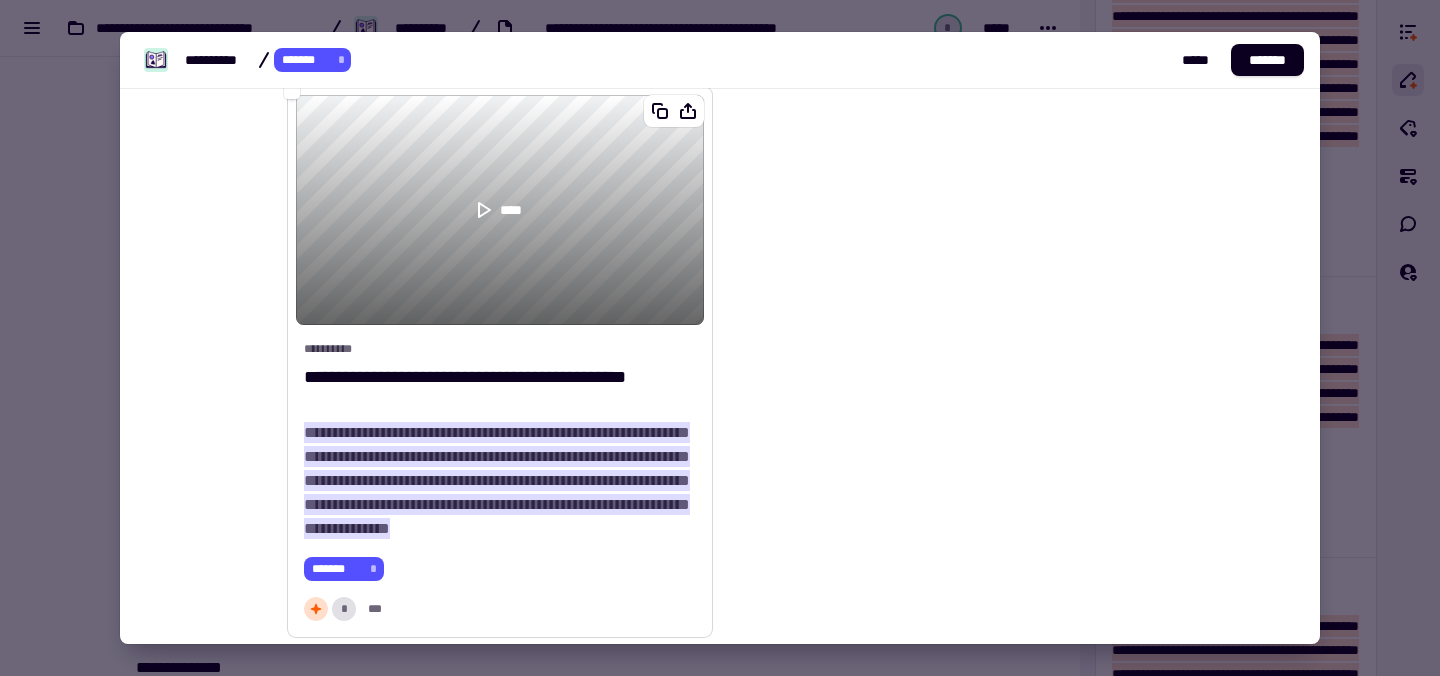 scroll, scrollTop: 929, scrollLeft: 0, axis: vertical 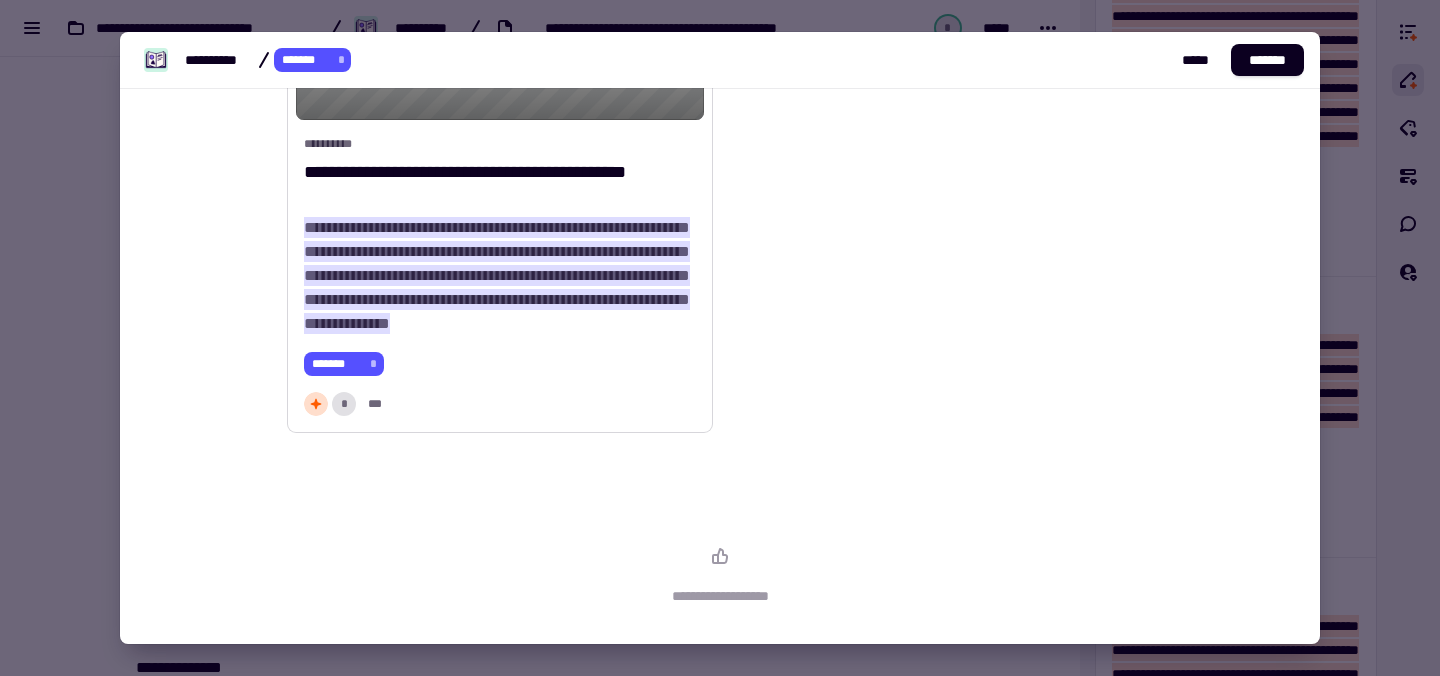 drag, startPoint x: 518, startPoint y: 358, endPoint x: 300, endPoint y: 234, distance: 250.79872 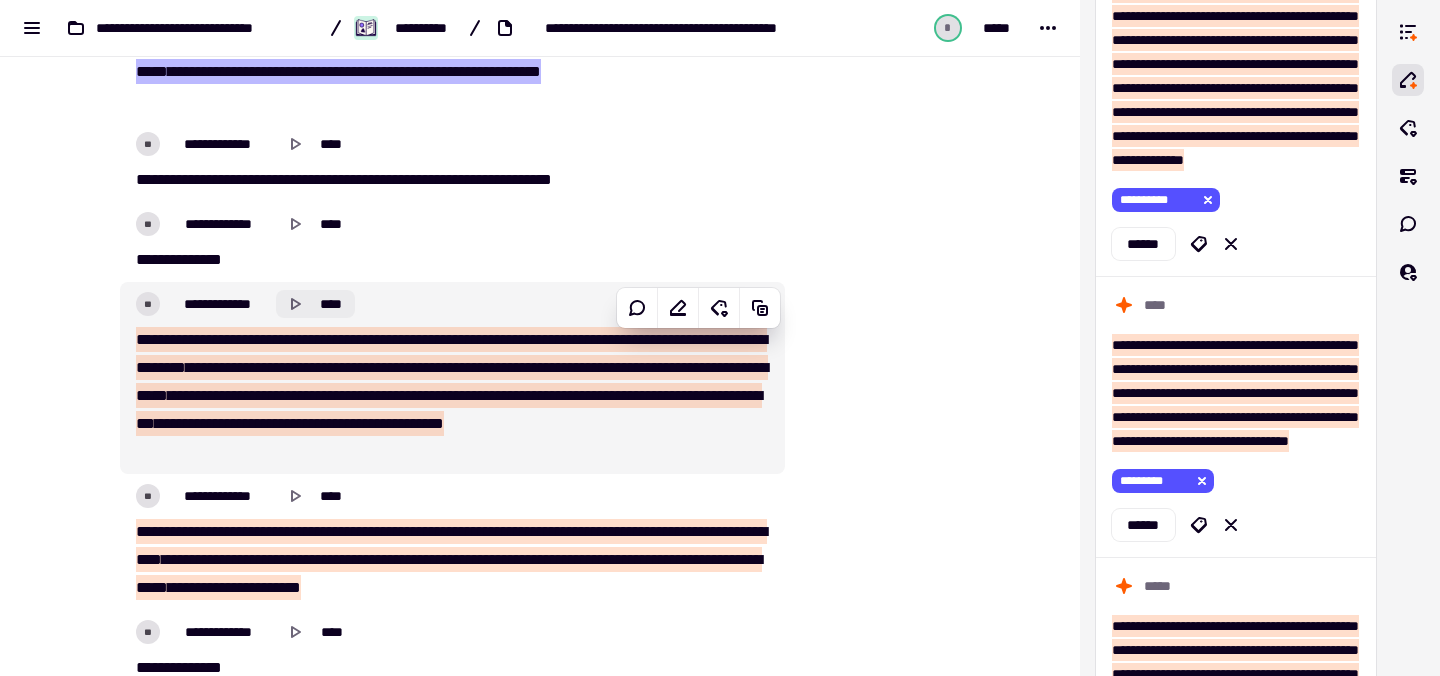 click on "**********" at bounding box center [720, 489] 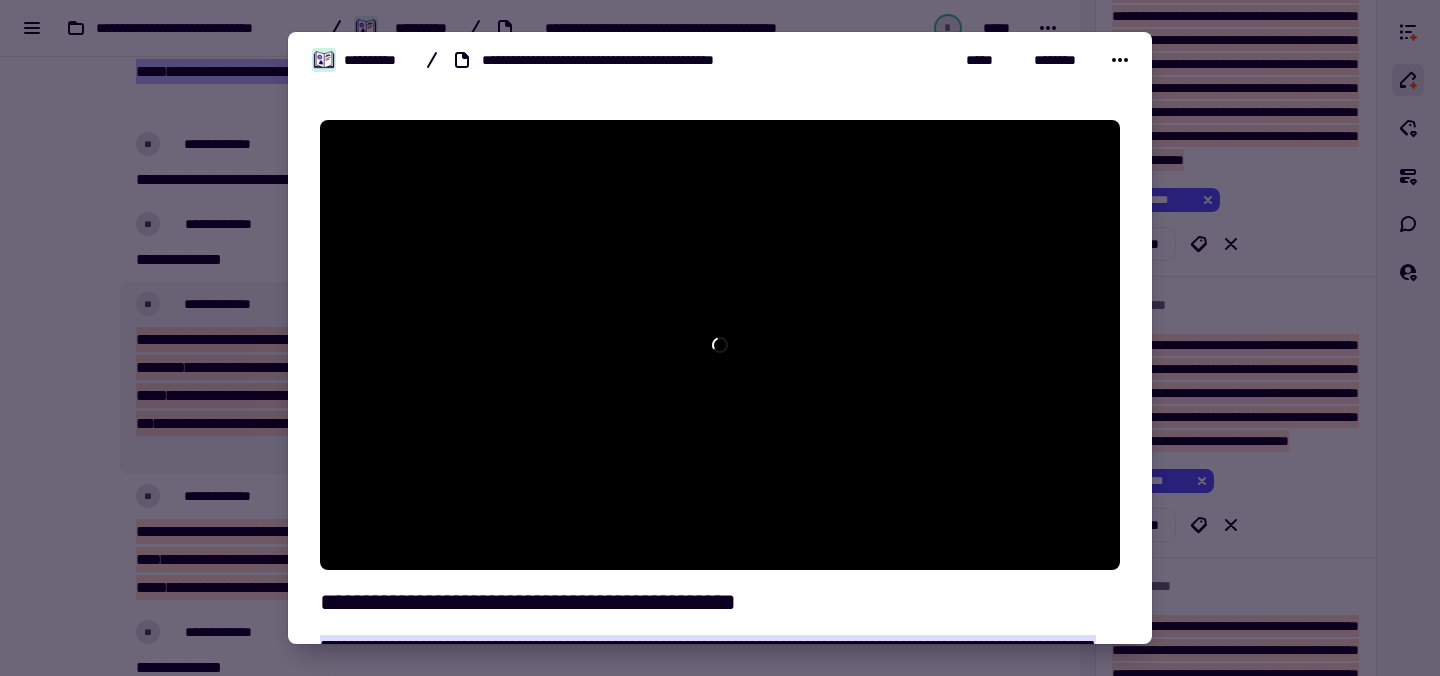 scroll, scrollTop: 5758, scrollLeft: 0, axis: vertical 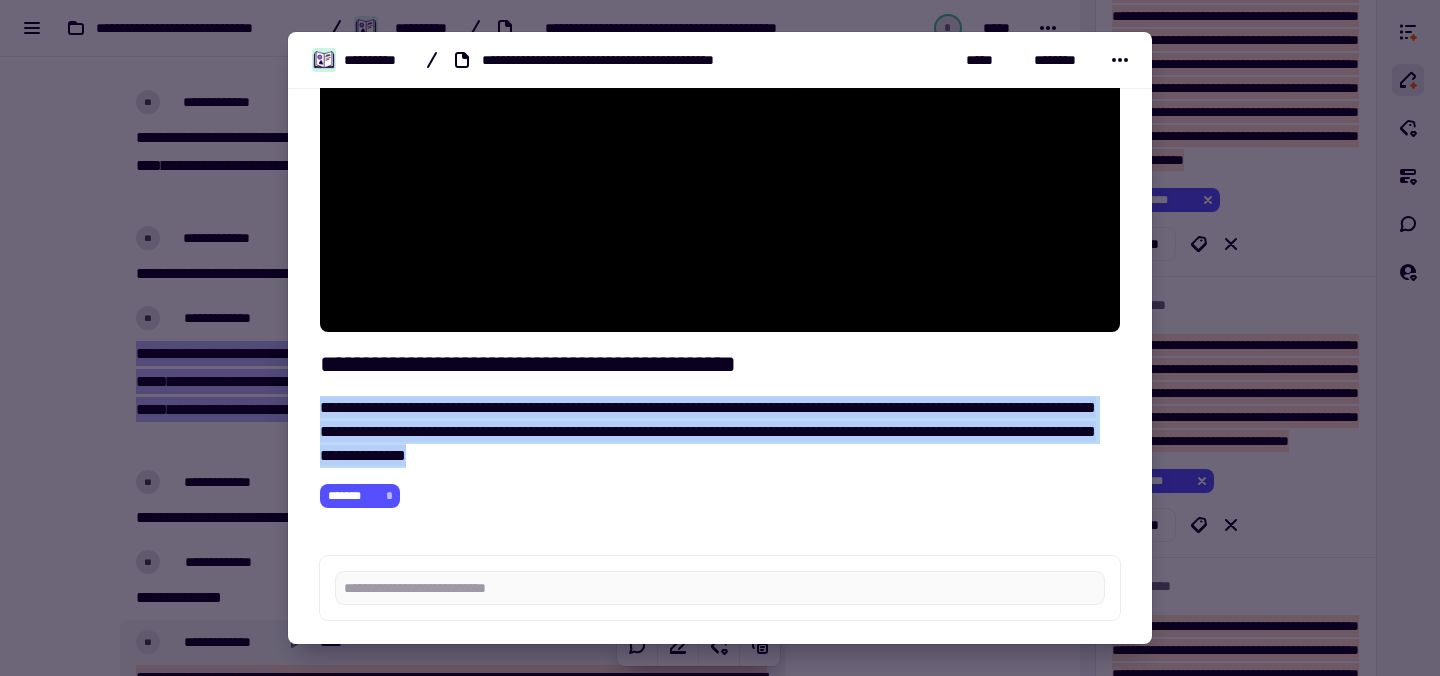 drag, startPoint x: 859, startPoint y: 452, endPoint x: 319, endPoint y: 394, distance: 543.1059 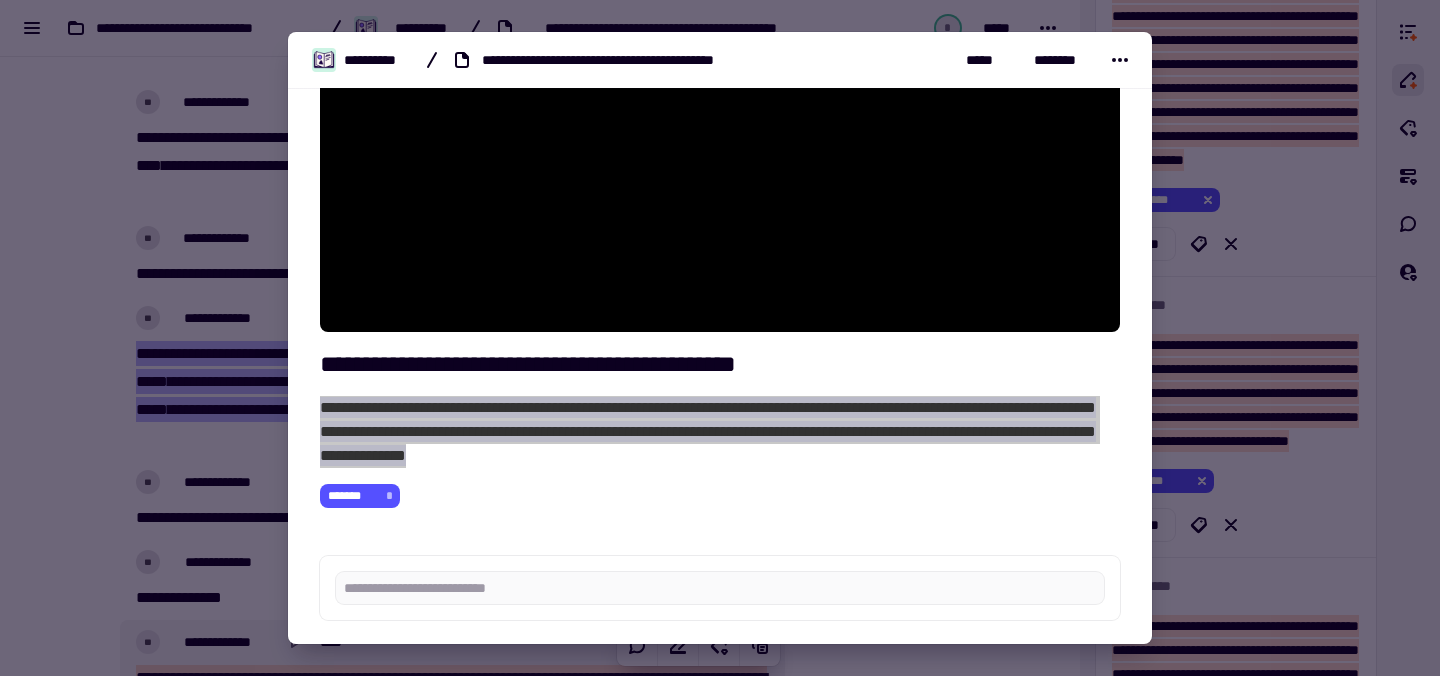 type on "*****" 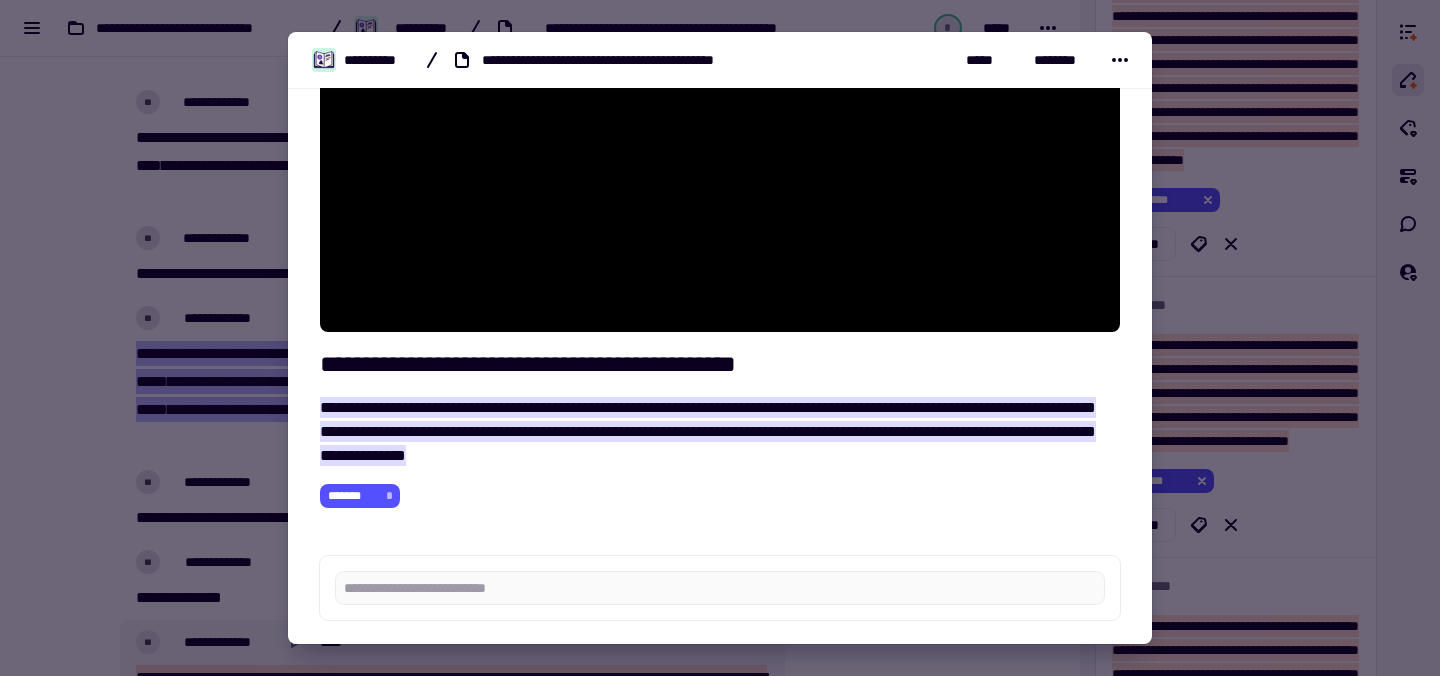 click at bounding box center (720, 338) 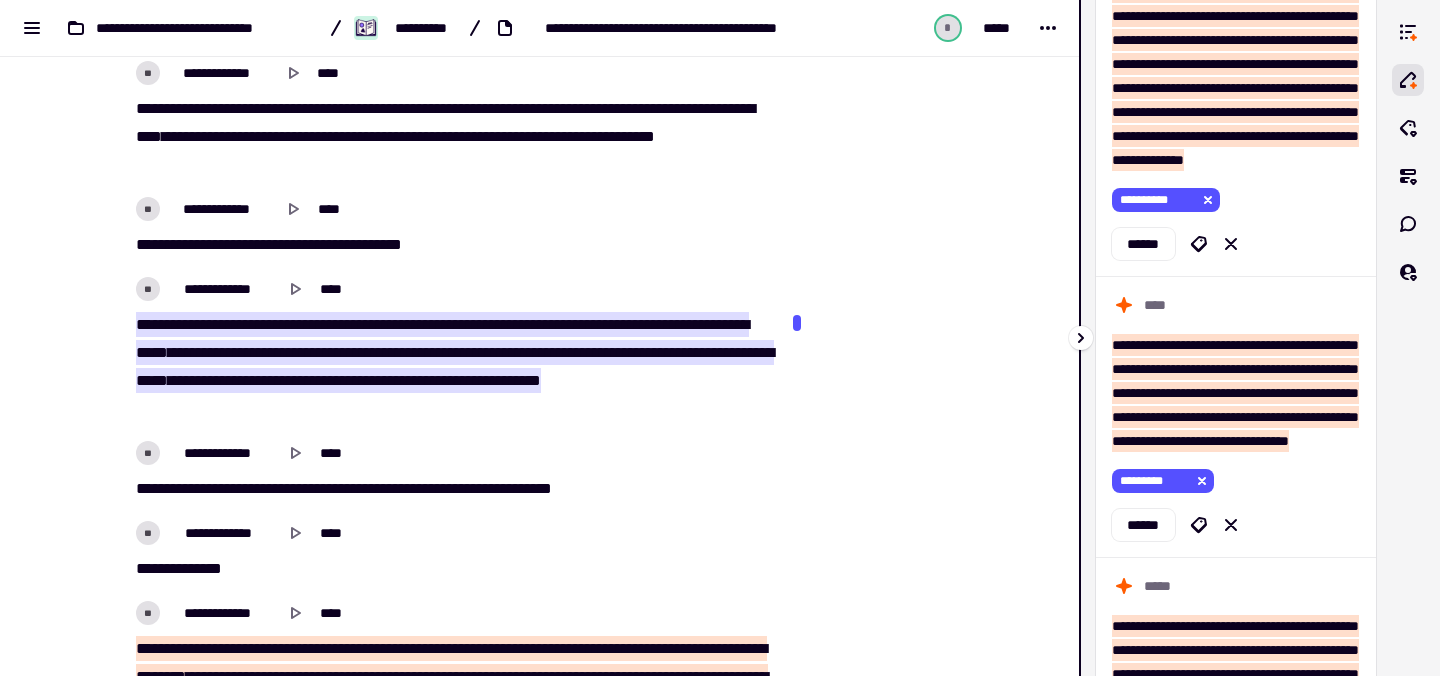 scroll, scrollTop: 5791, scrollLeft: 0, axis: vertical 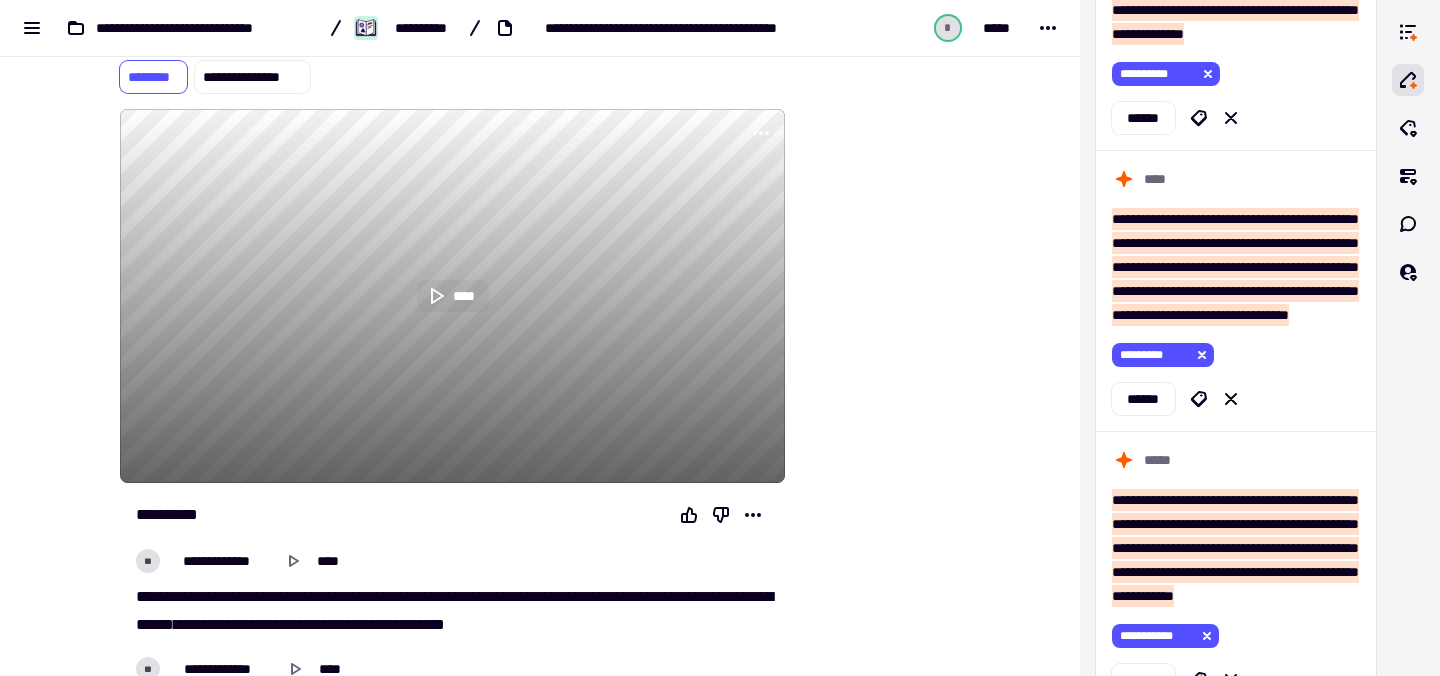 click 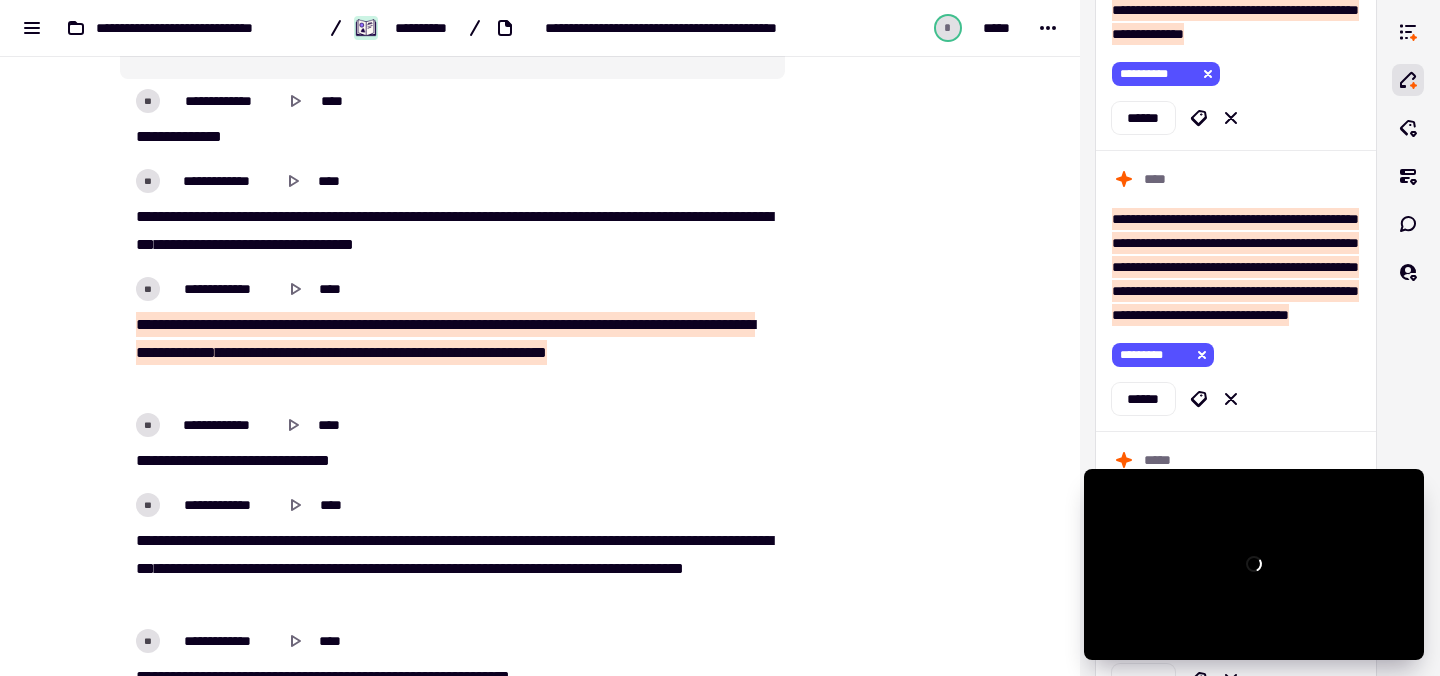 scroll, scrollTop: 3186, scrollLeft: 0, axis: vertical 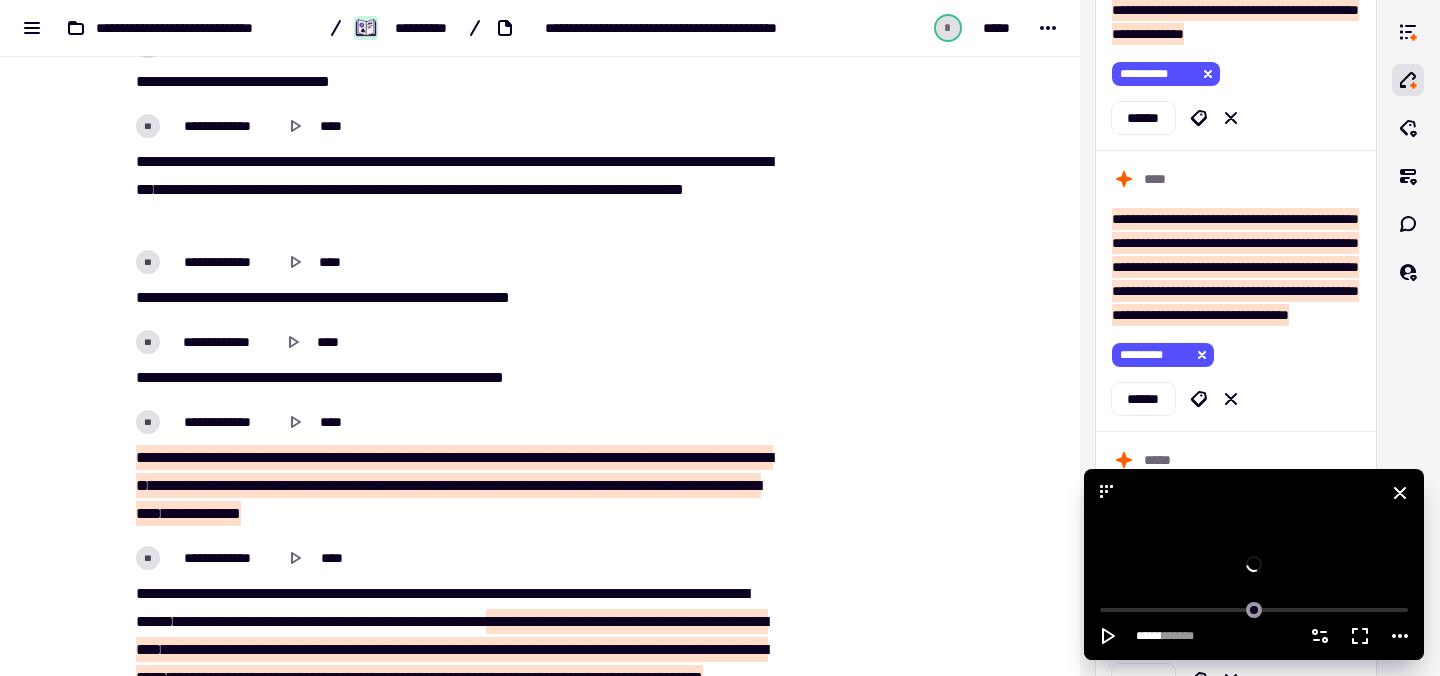 click 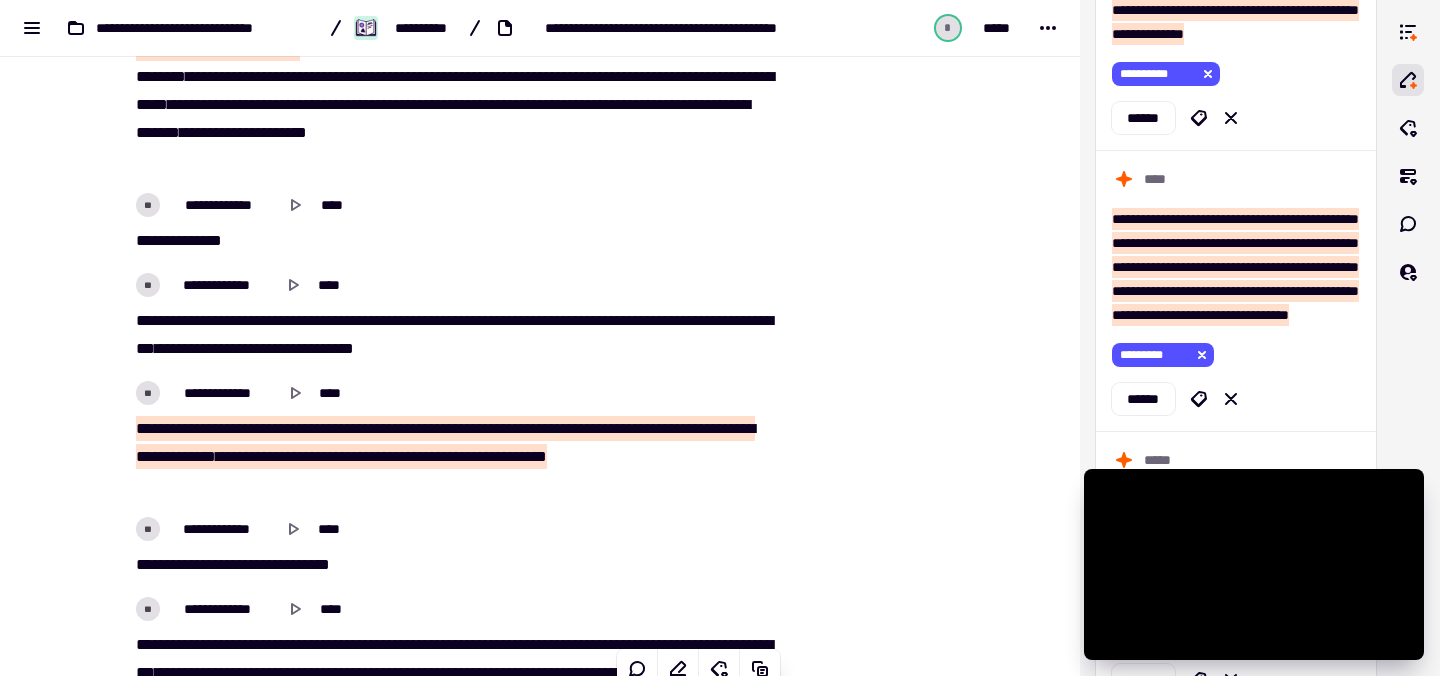scroll, scrollTop: 3528, scrollLeft: 0, axis: vertical 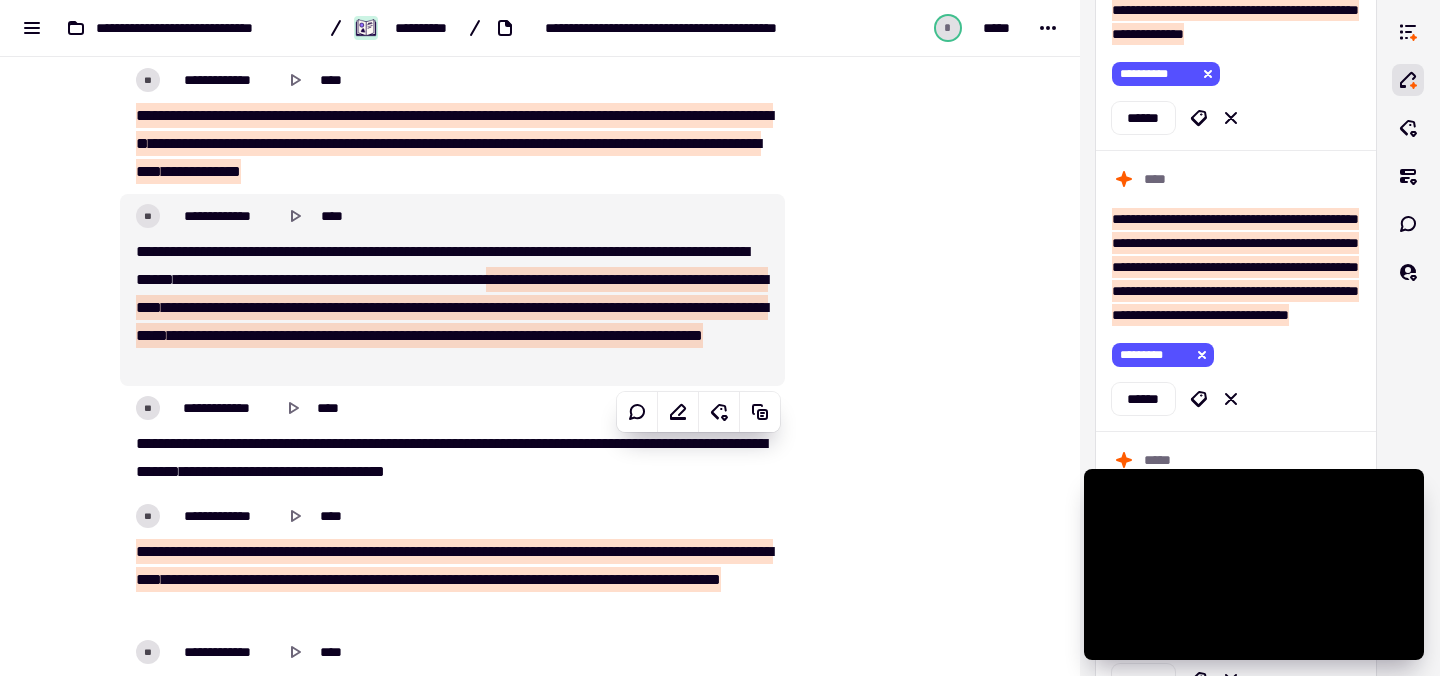 click on "****" at bounding box center (366, 335) 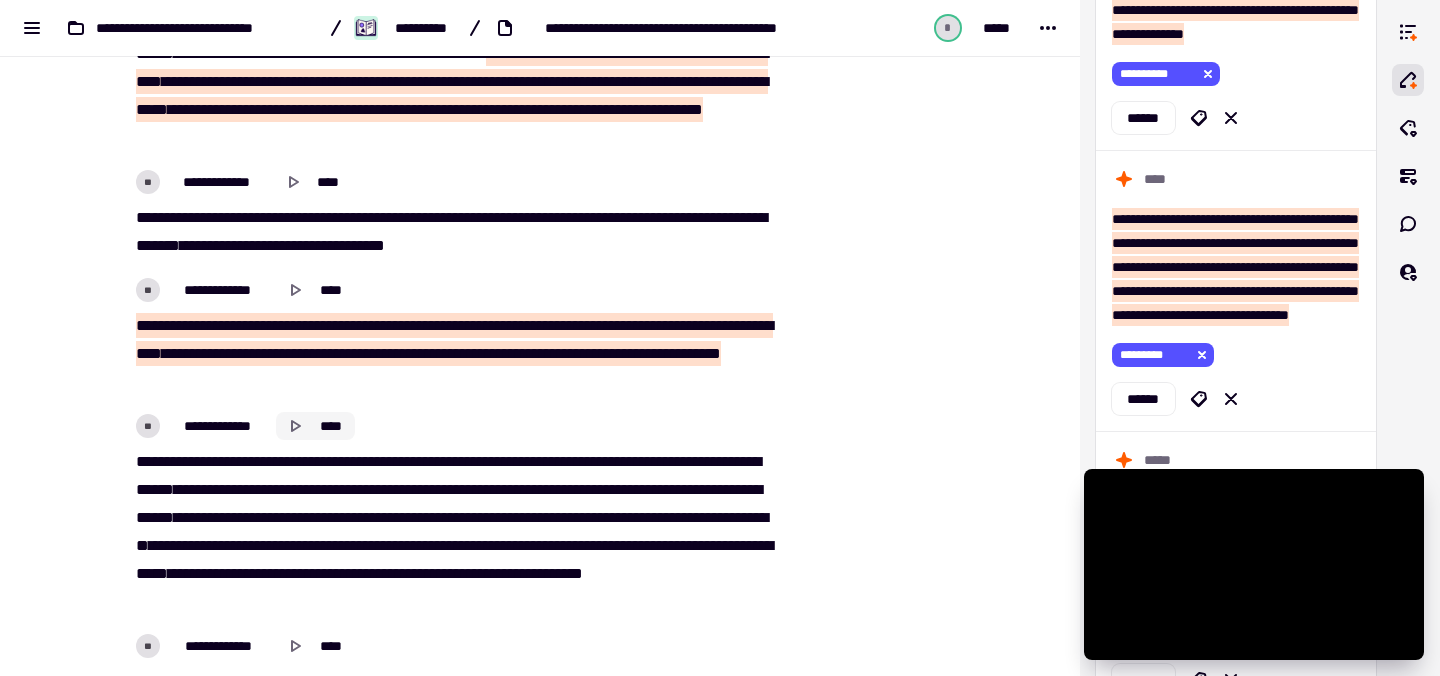 scroll, scrollTop: 3798, scrollLeft: 0, axis: vertical 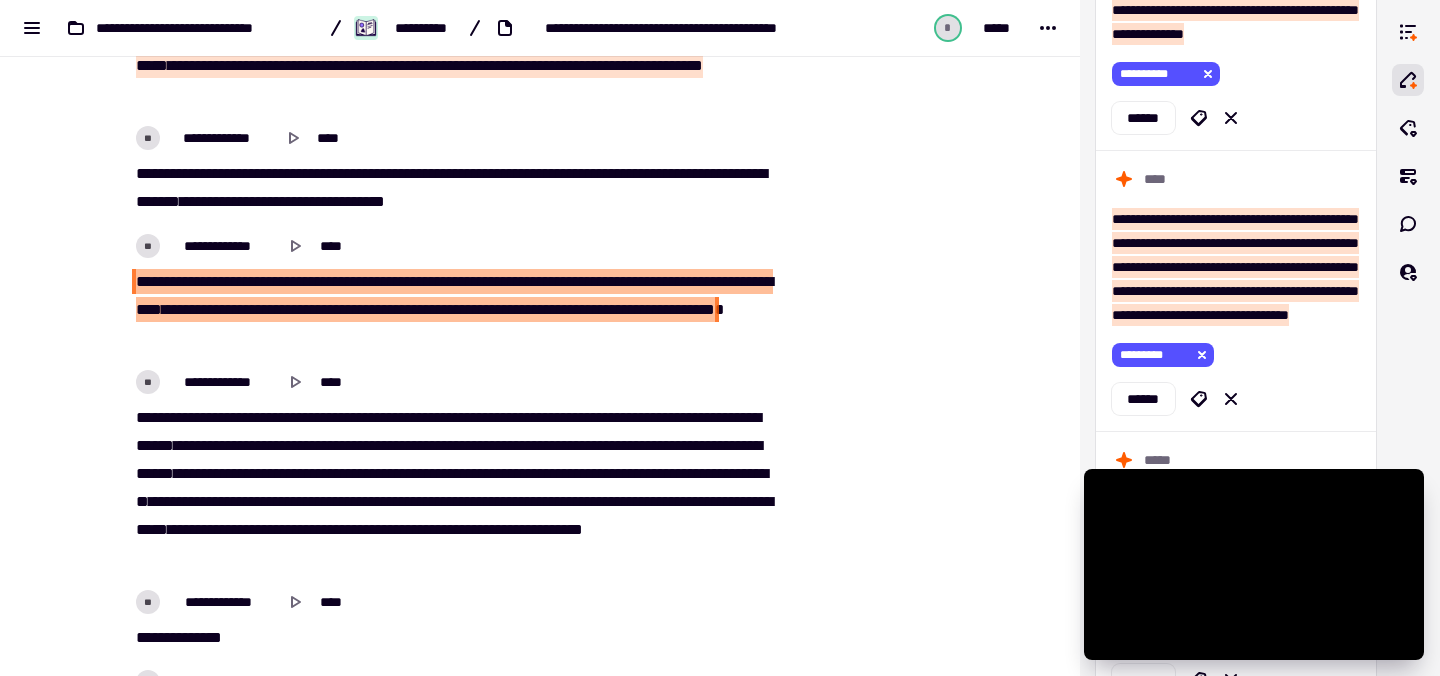 click on "*********" 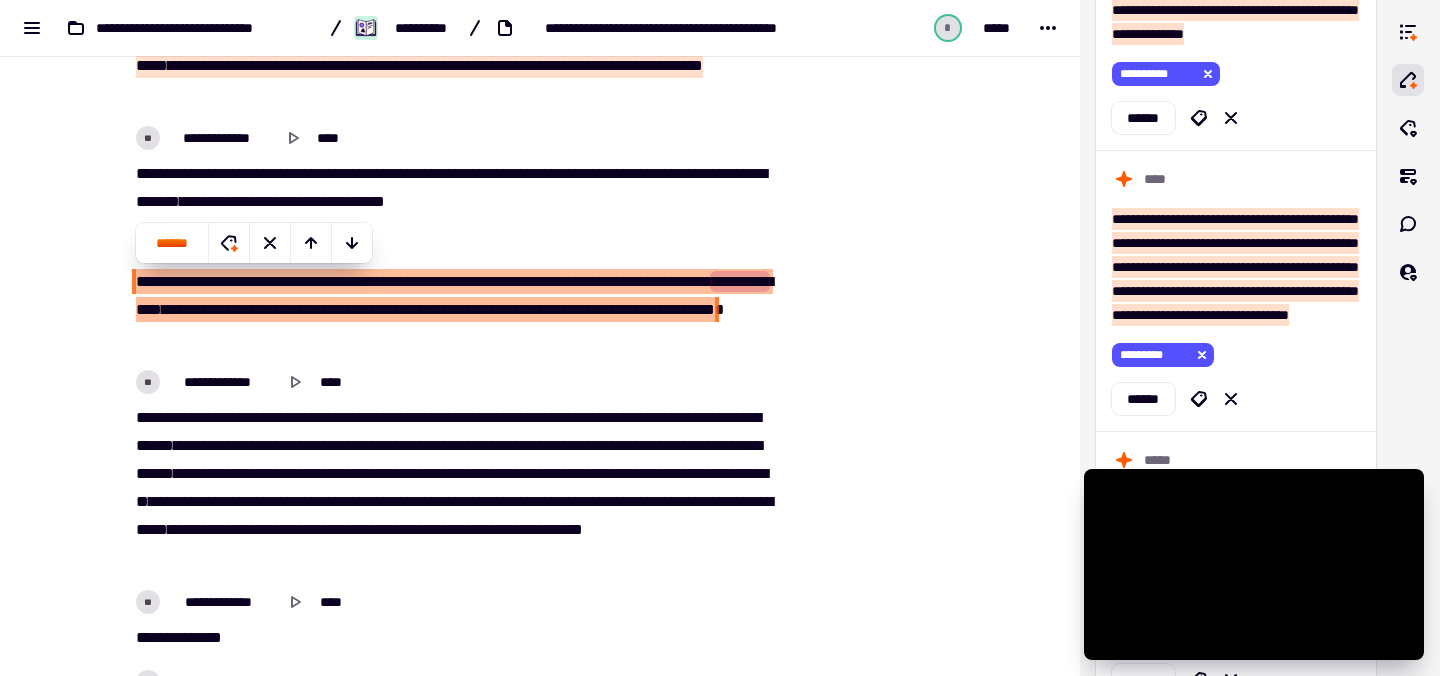 scroll, scrollTop: 4541, scrollLeft: 0, axis: vertical 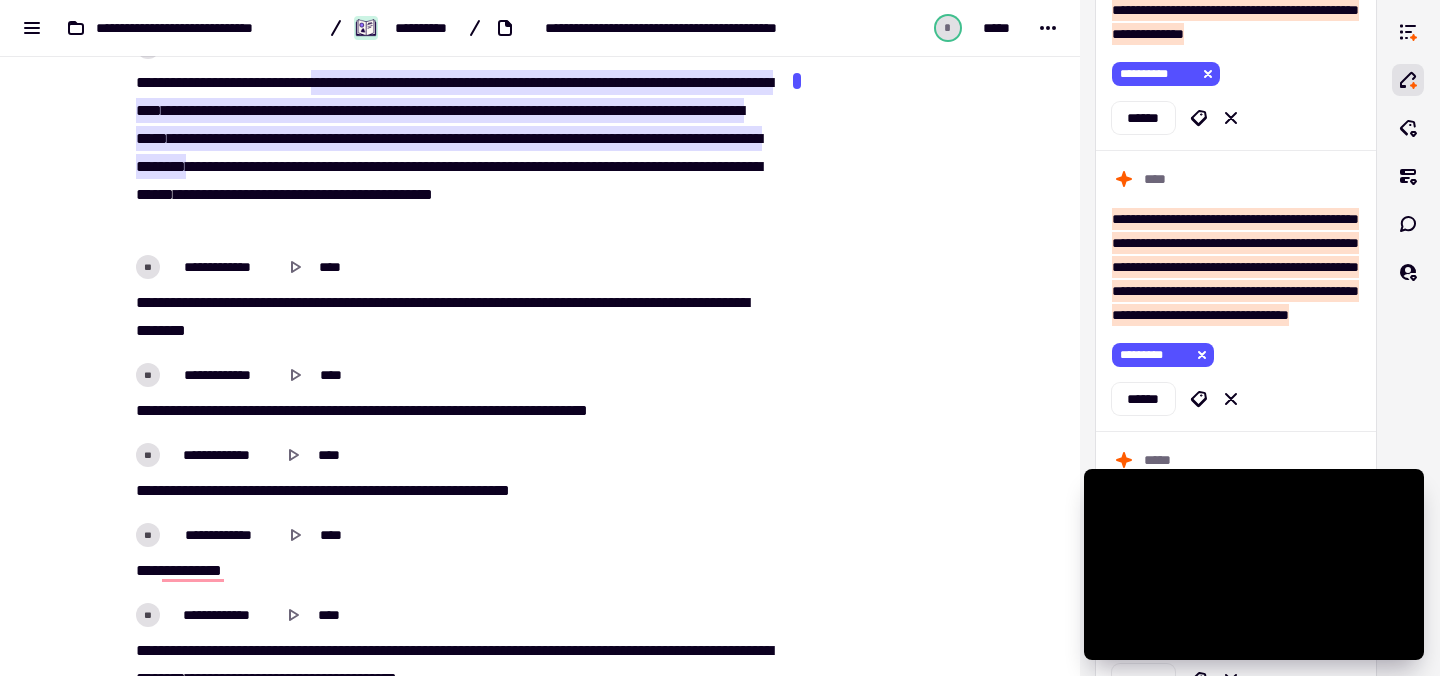 click on "*******" 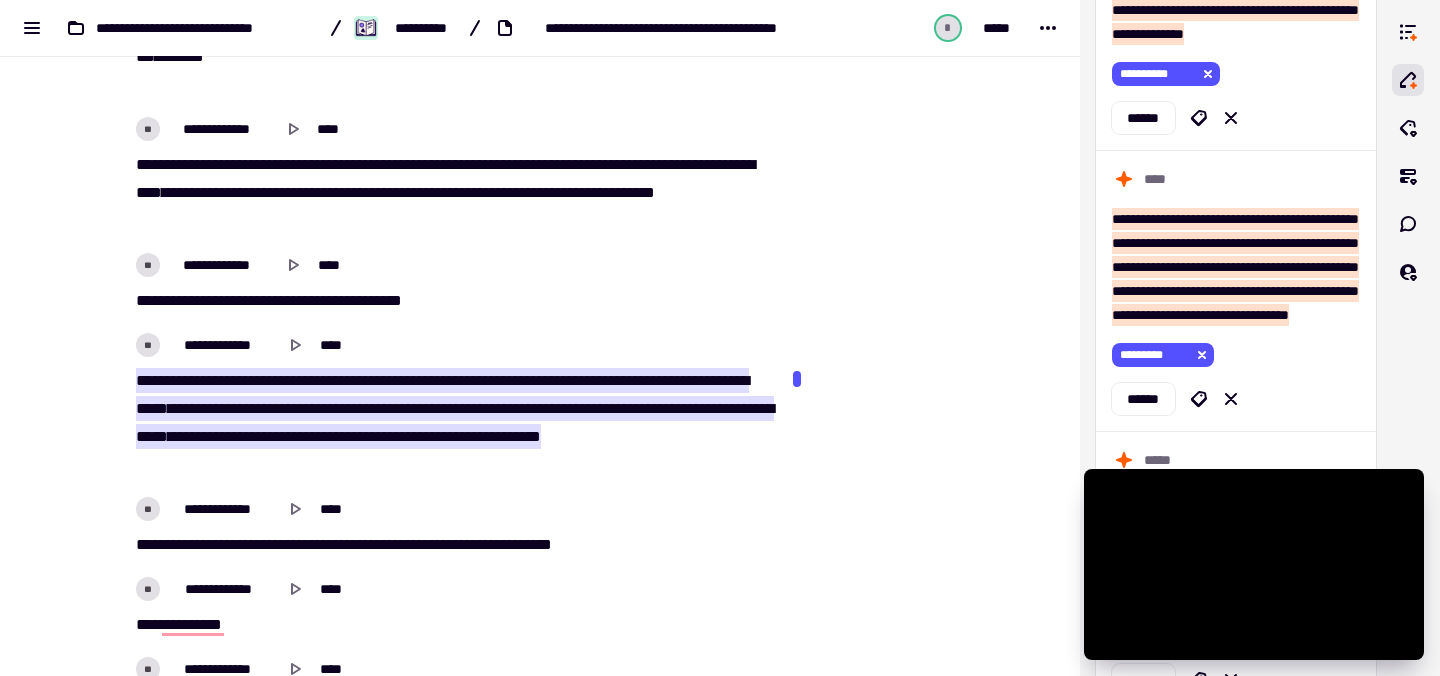 scroll, scrollTop: 5735, scrollLeft: 0, axis: vertical 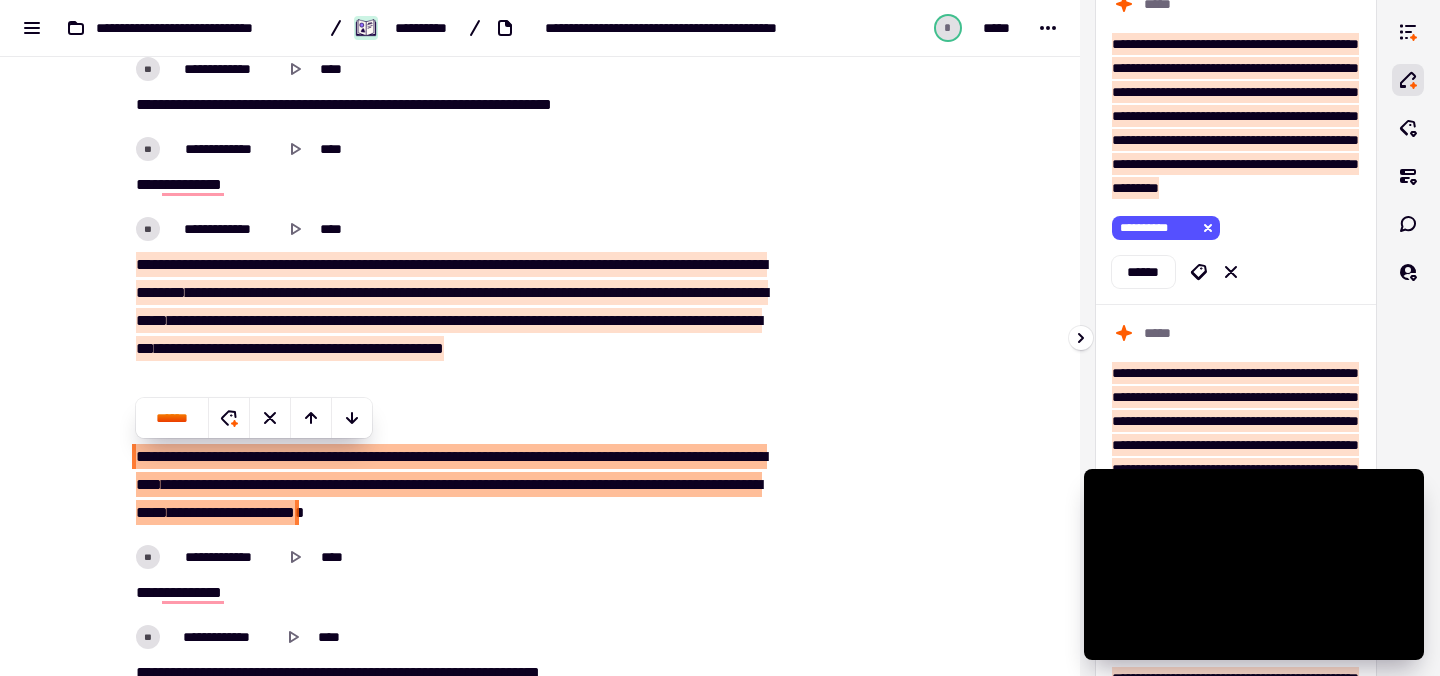 click on "******" 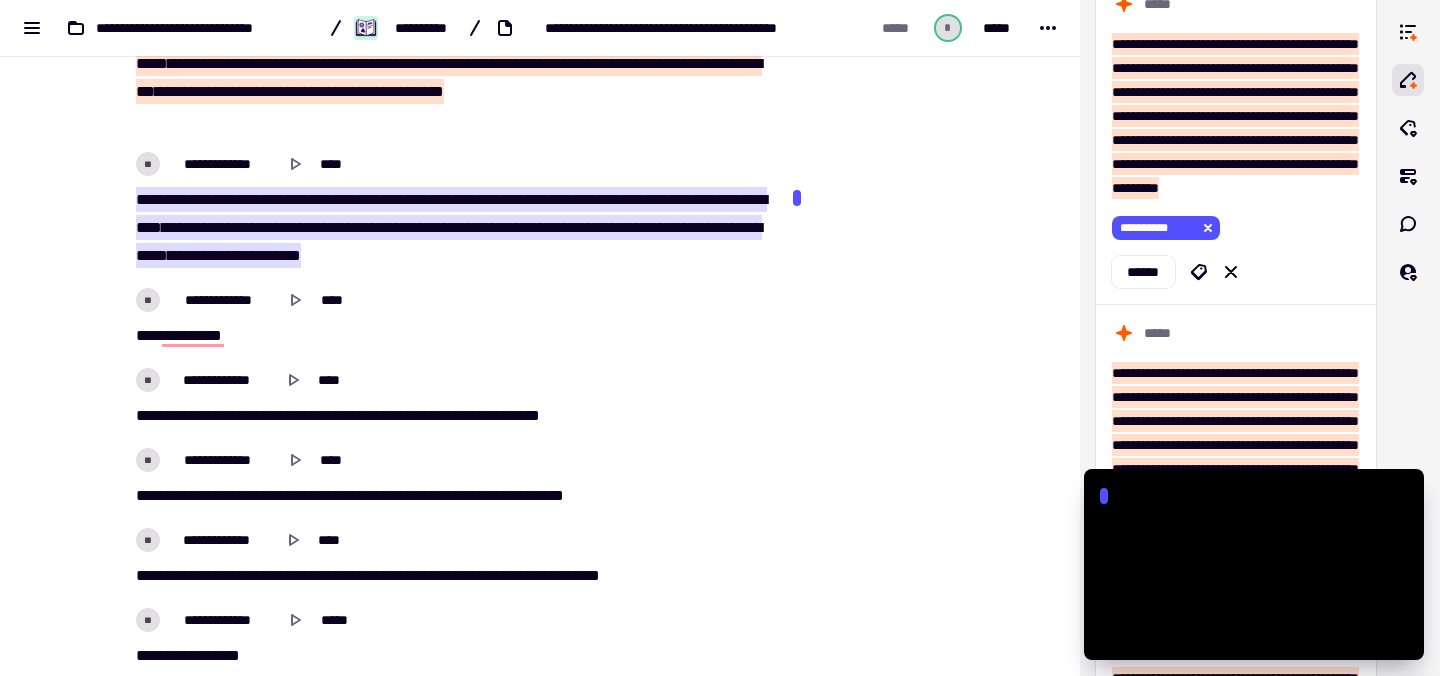 scroll, scrollTop: 6328, scrollLeft: 0, axis: vertical 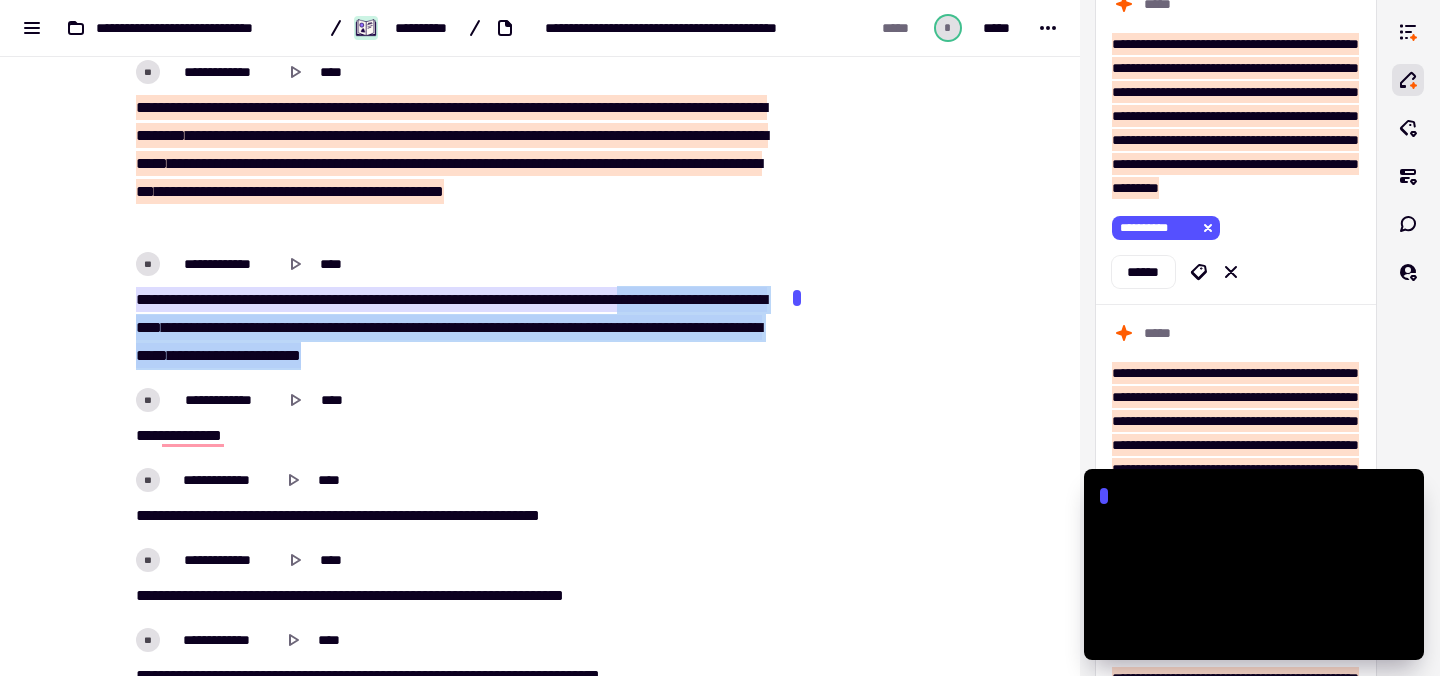 drag, startPoint x: 627, startPoint y: 362, endPoint x: 193, endPoint y: 322, distance: 435.83942 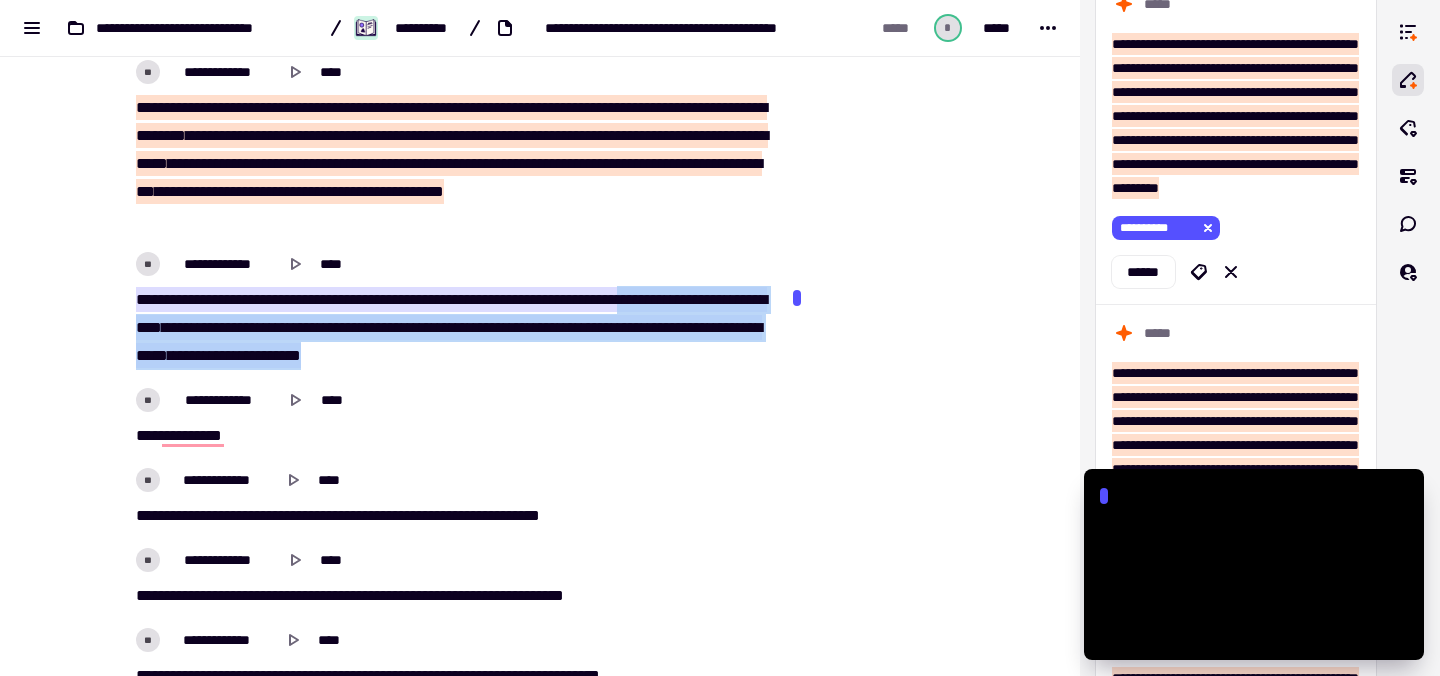 click on "**********" 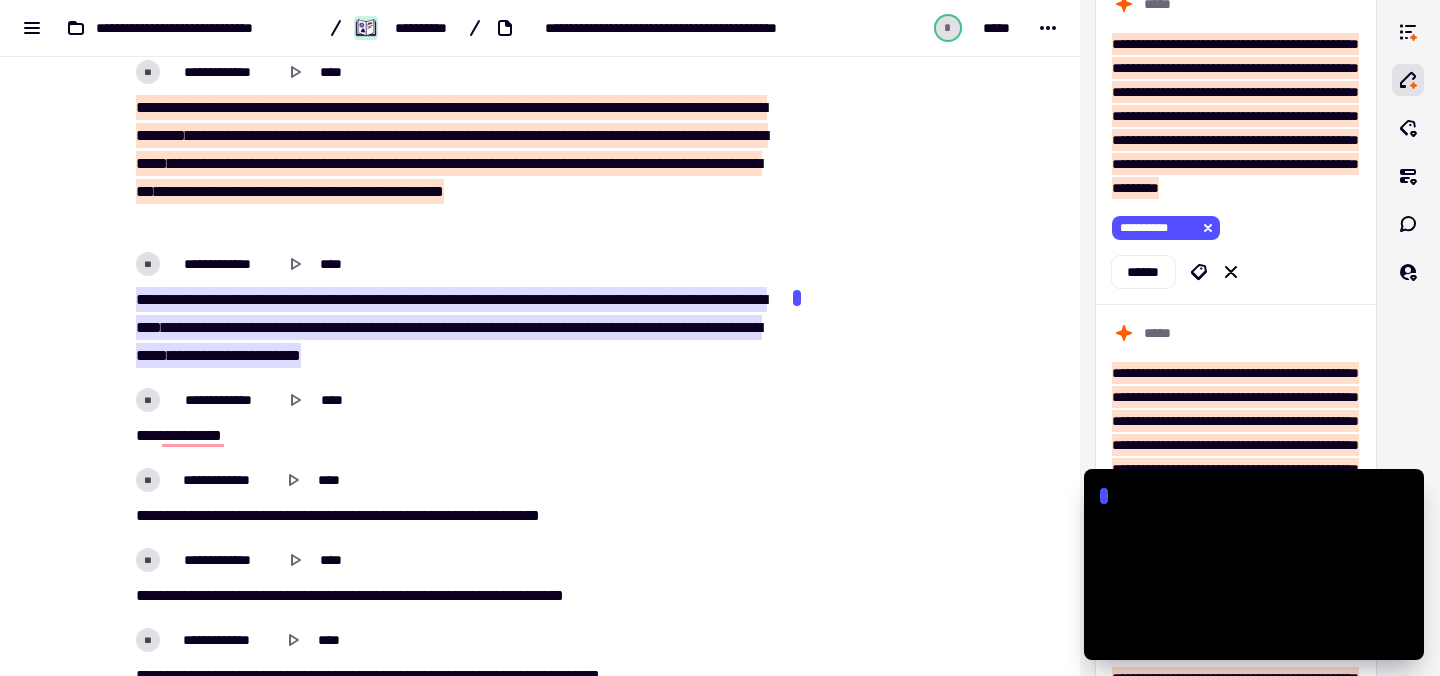 drag, startPoint x: 189, startPoint y: 320, endPoint x: 631, endPoint y: 355, distance: 443.38358 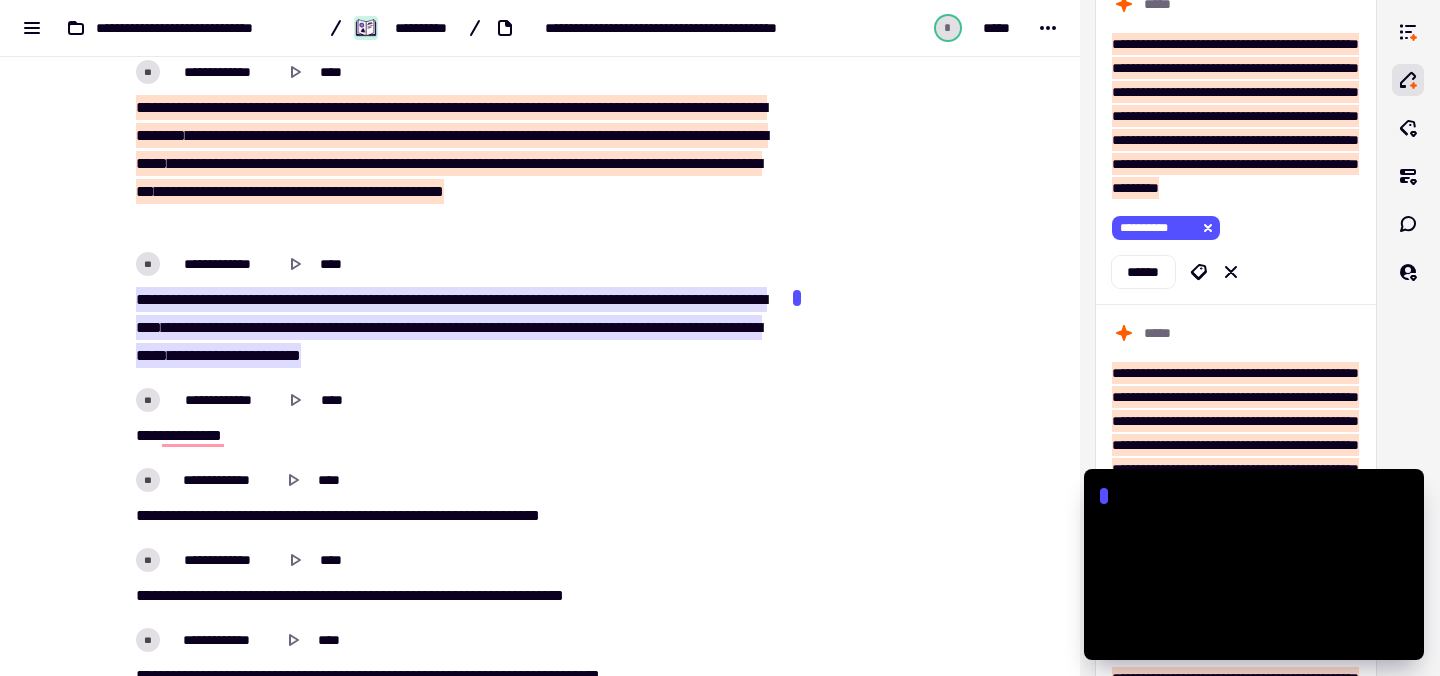 click on "**********" 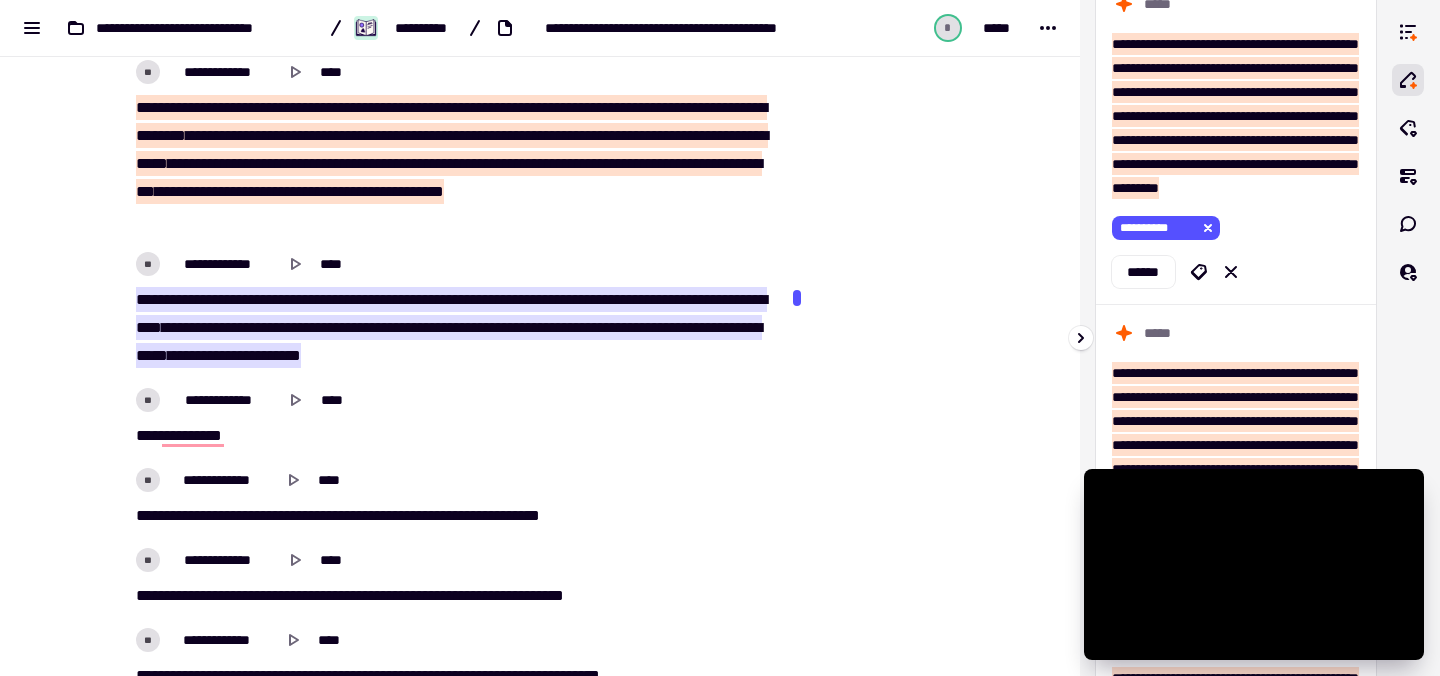 click on "*********" at bounding box center (1151, -382) 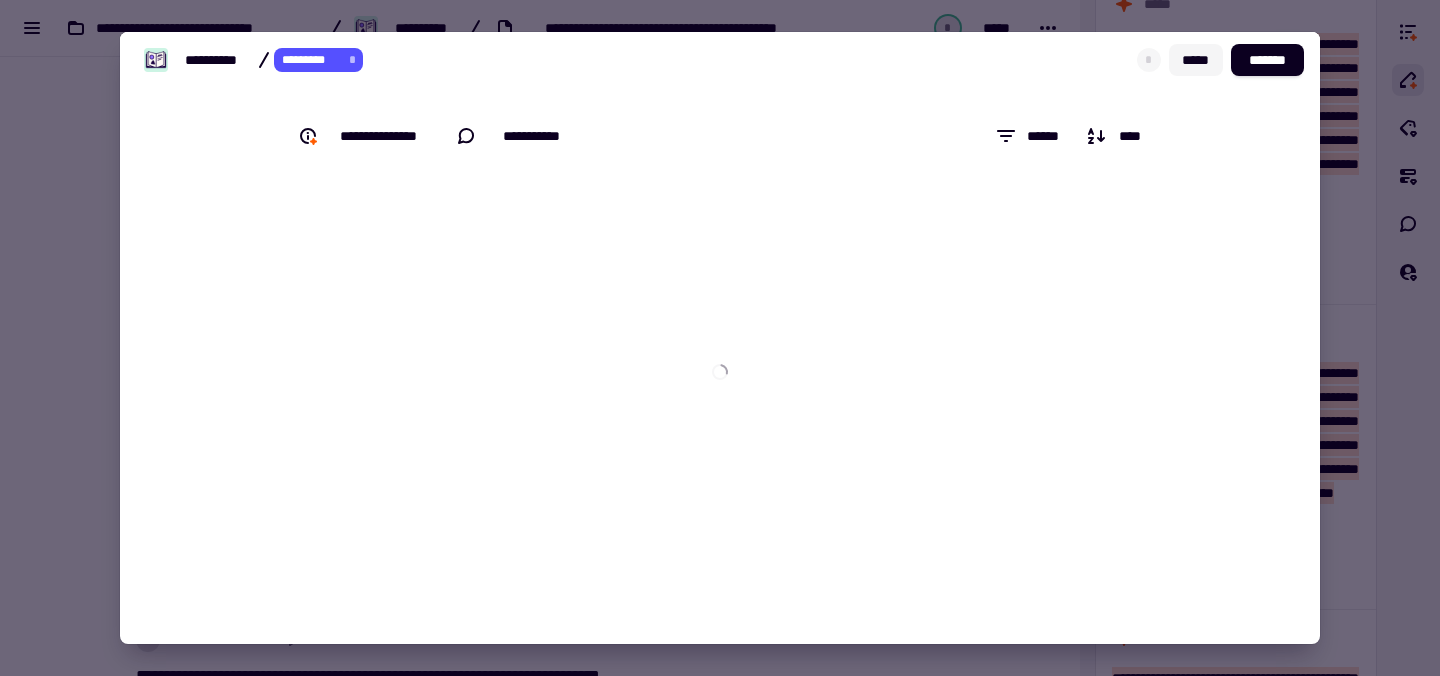 click on "*****" 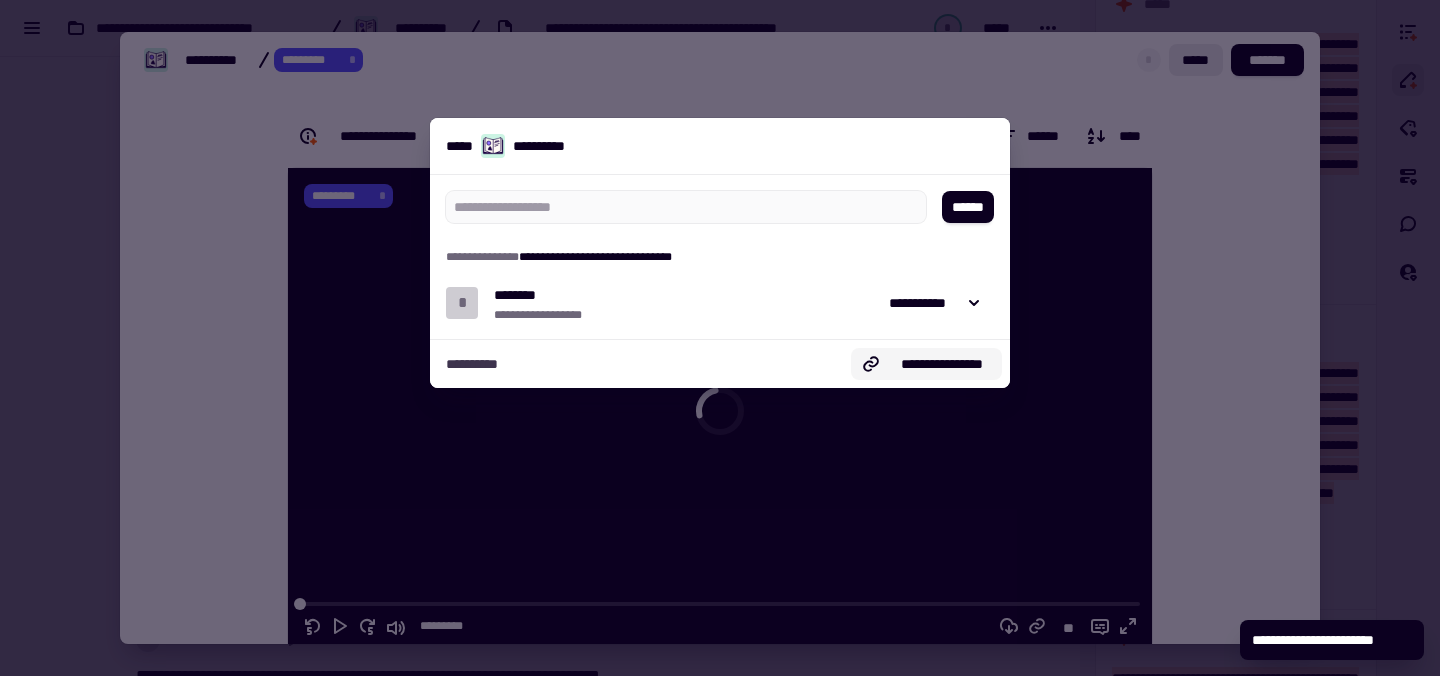 click on "**********" 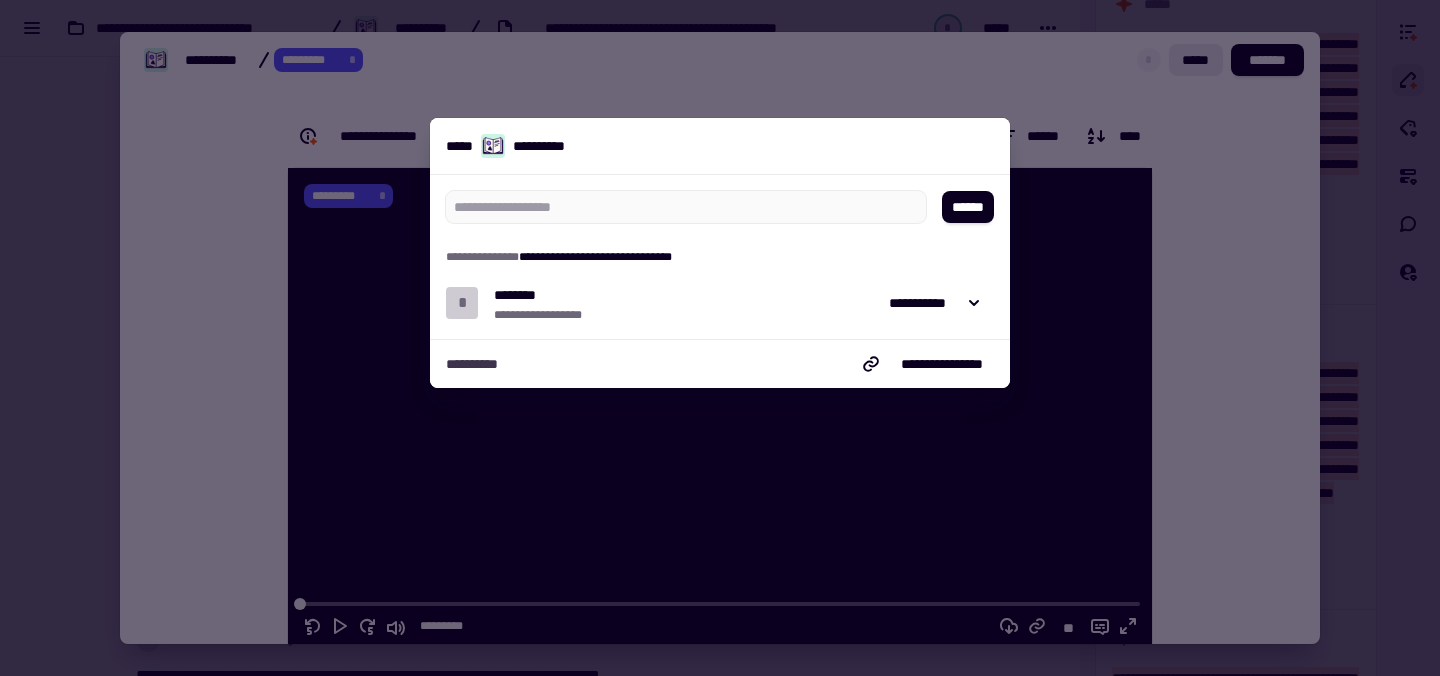 click at bounding box center (720, 338) 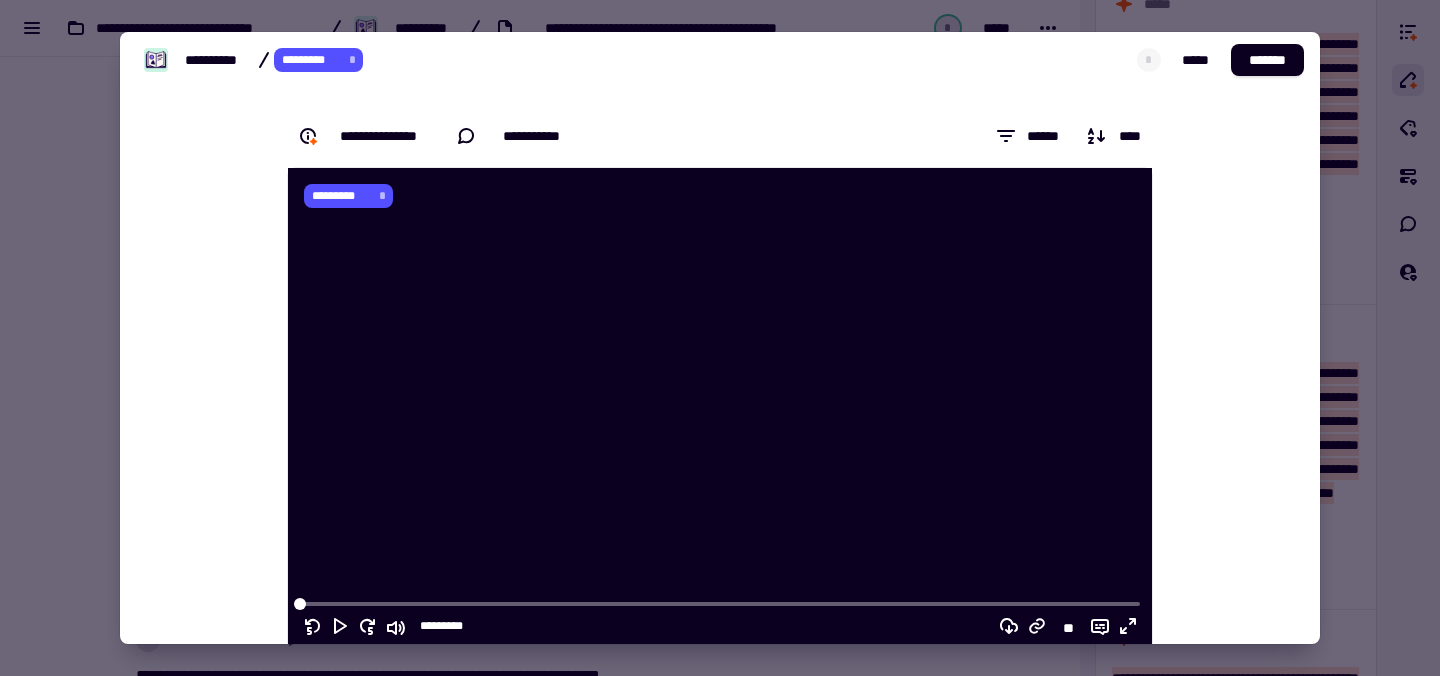 click at bounding box center (720, 338) 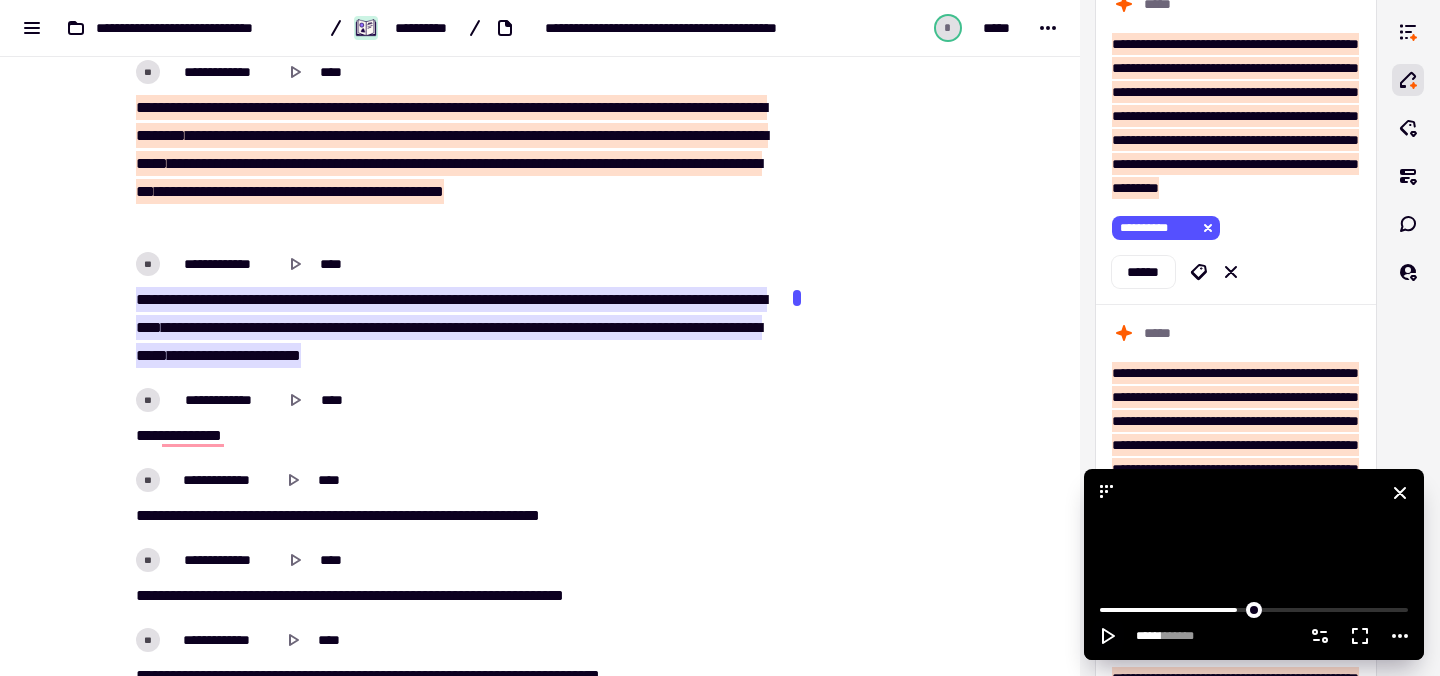 click 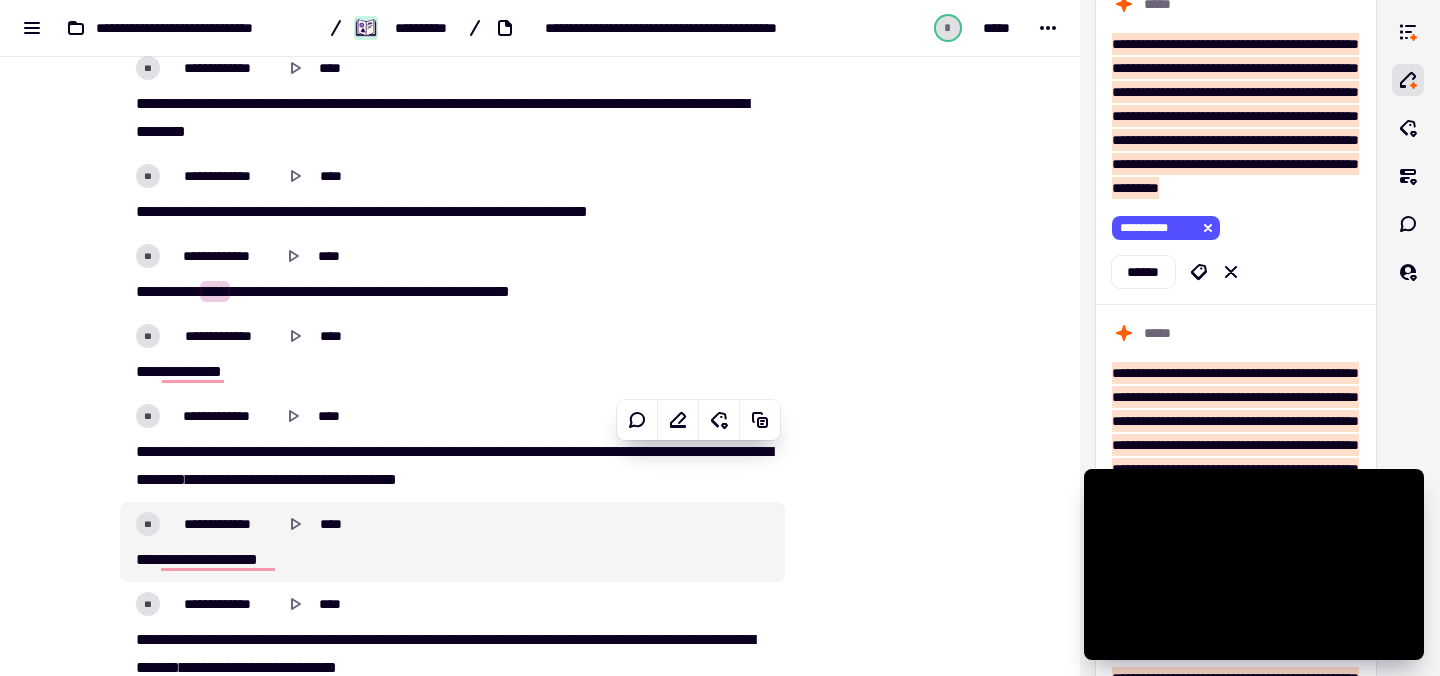 scroll, scrollTop: 5052, scrollLeft: 0, axis: vertical 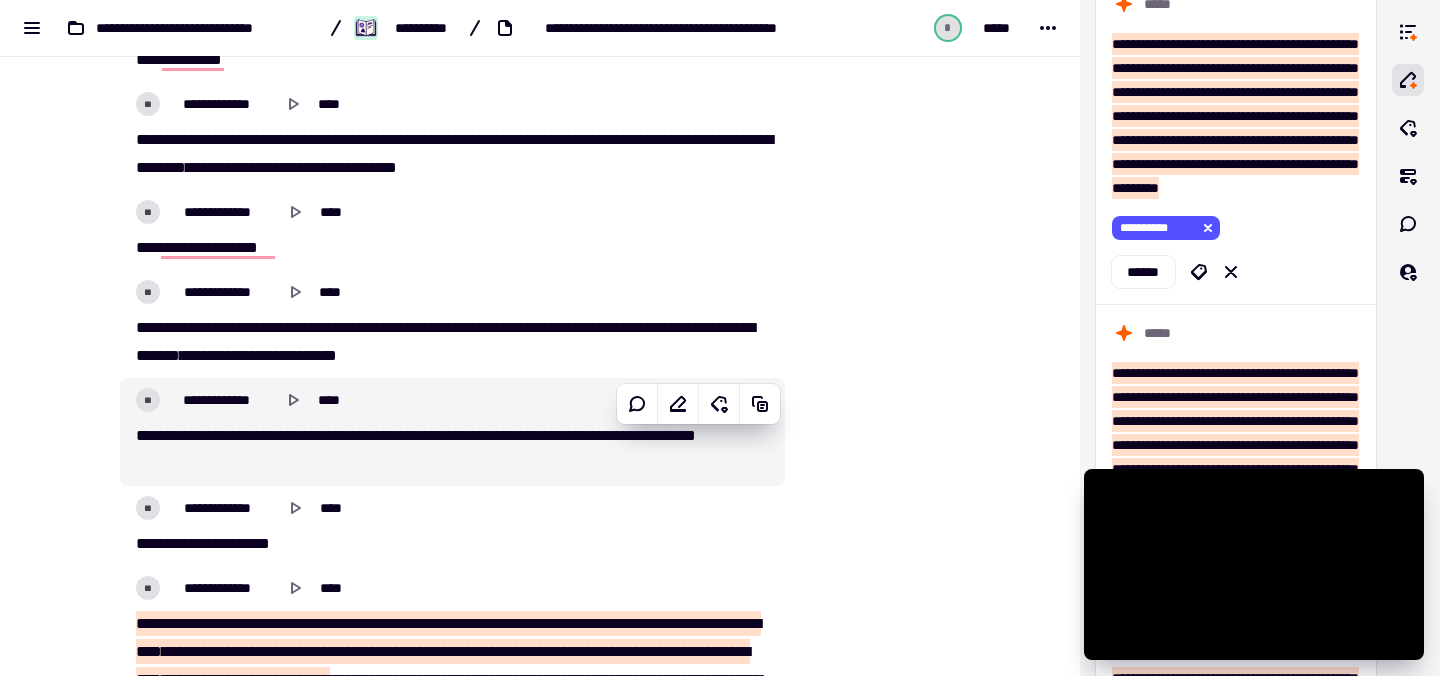 drag, startPoint x: 457, startPoint y: 432, endPoint x: 621, endPoint y: 469, distance: 168.12198 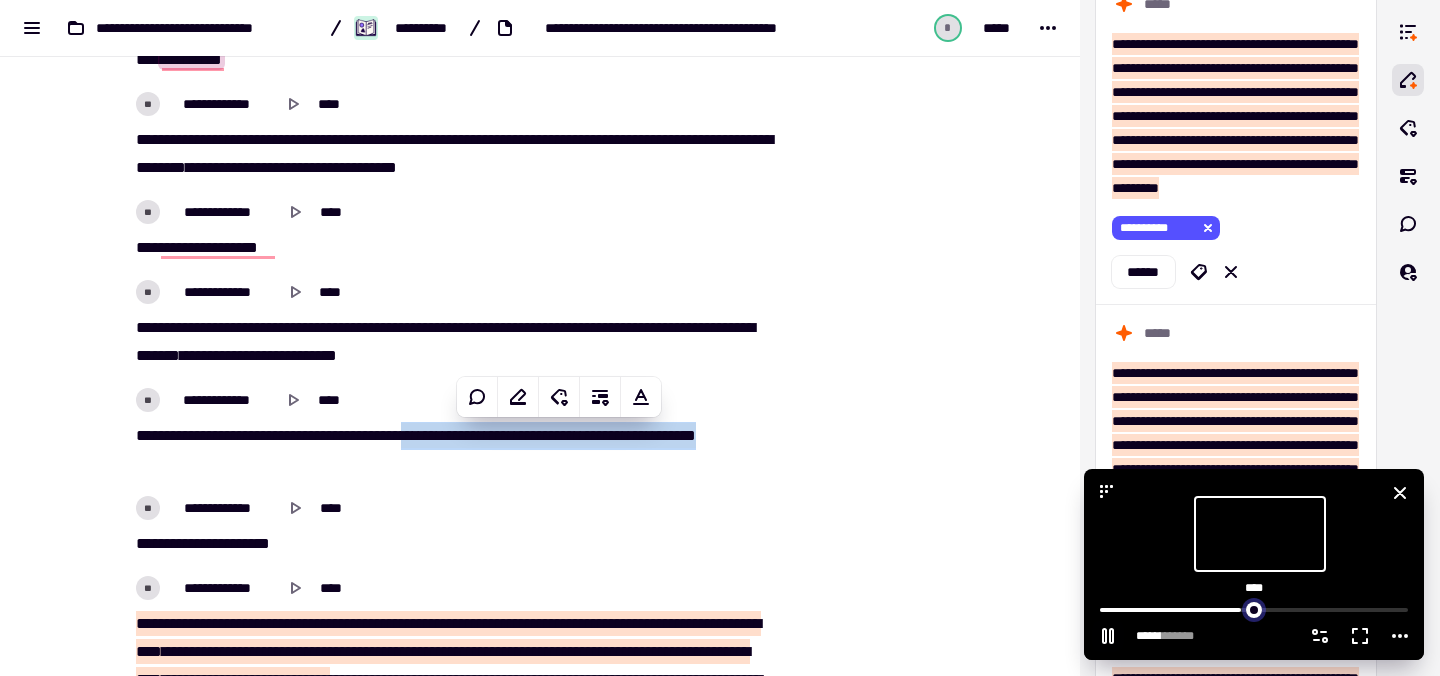 click at bounding box center [1254, 608] 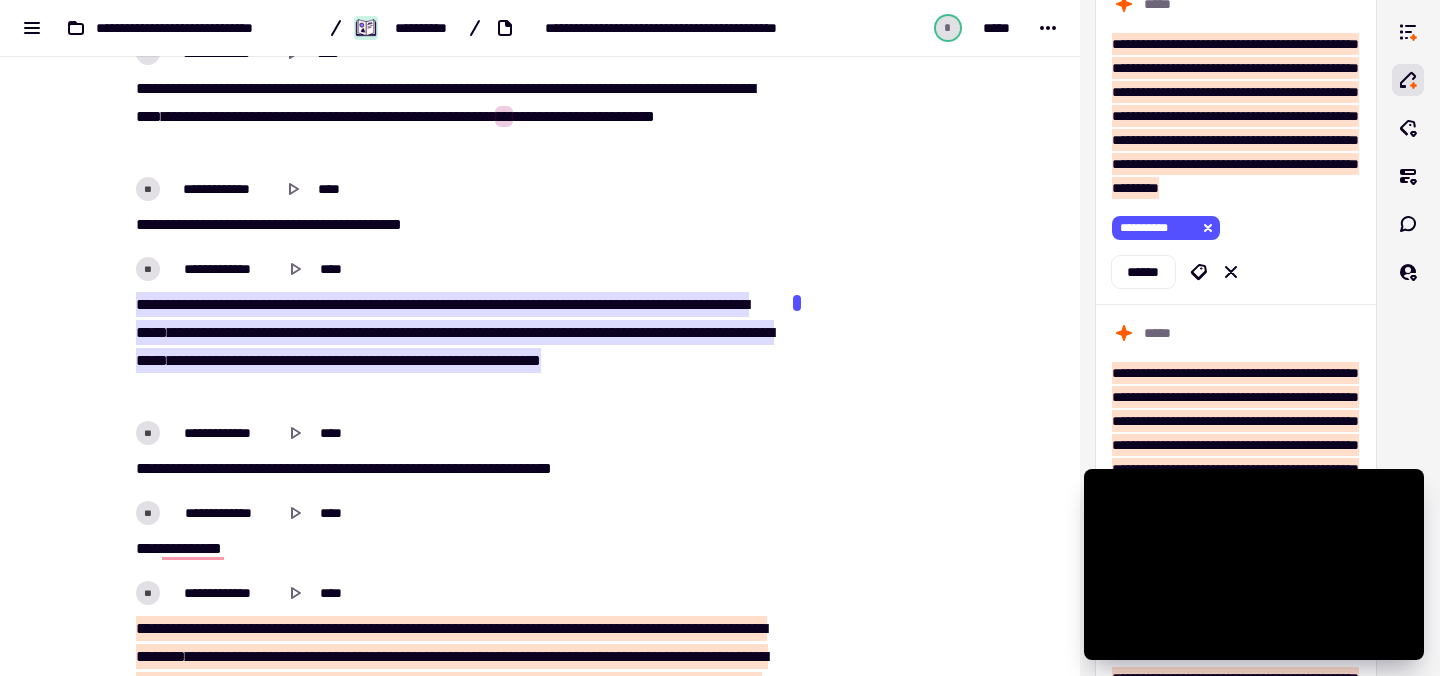 scroll, scrollTop: 5846, scrollLeft: 0, axis: vertical 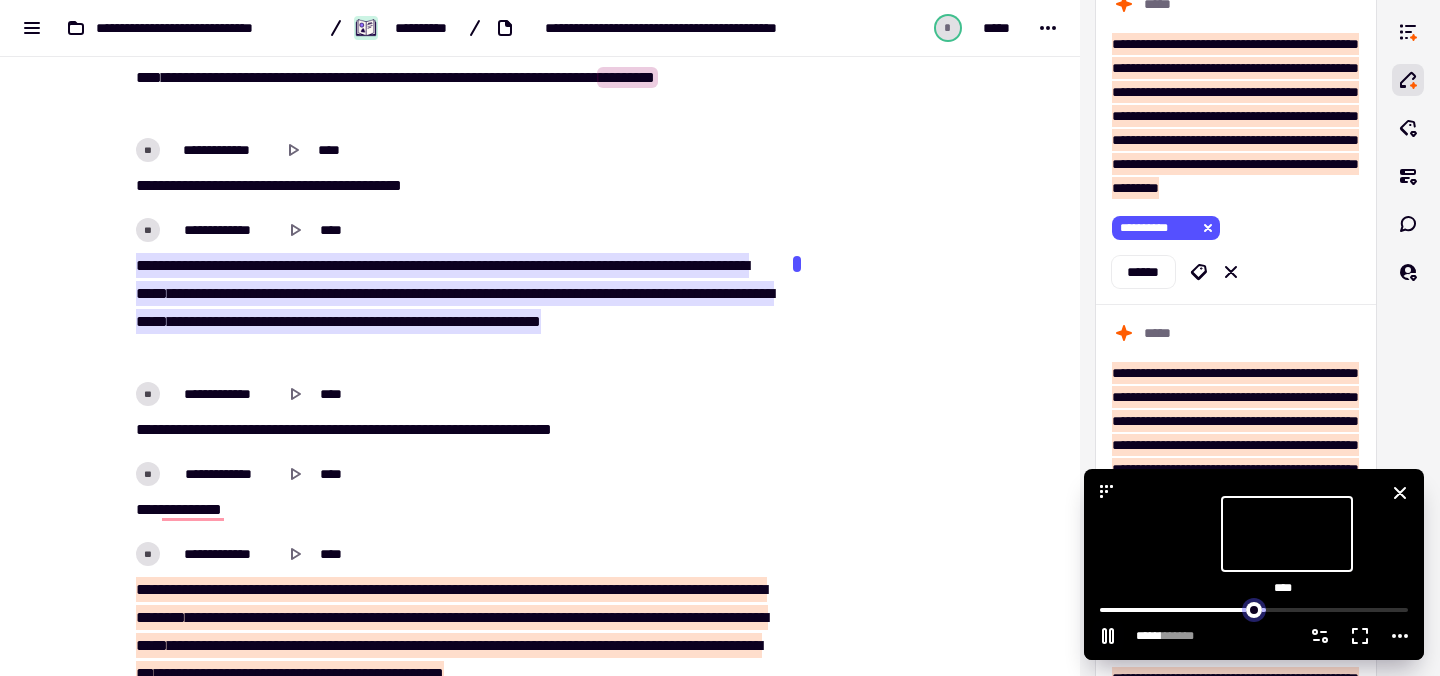 click at bounding box center (1254, 608) 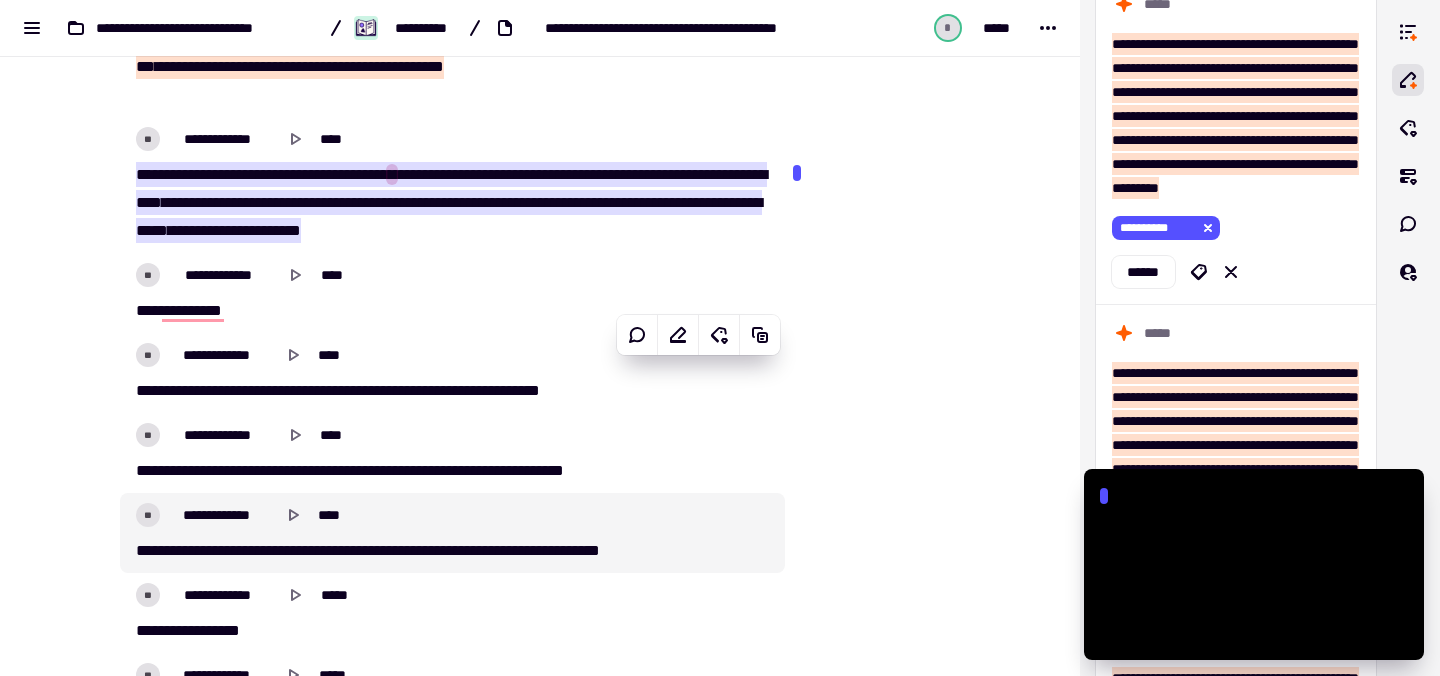 scroll, scrollTop: 6688, scrollLeft: 0, axis: vertical 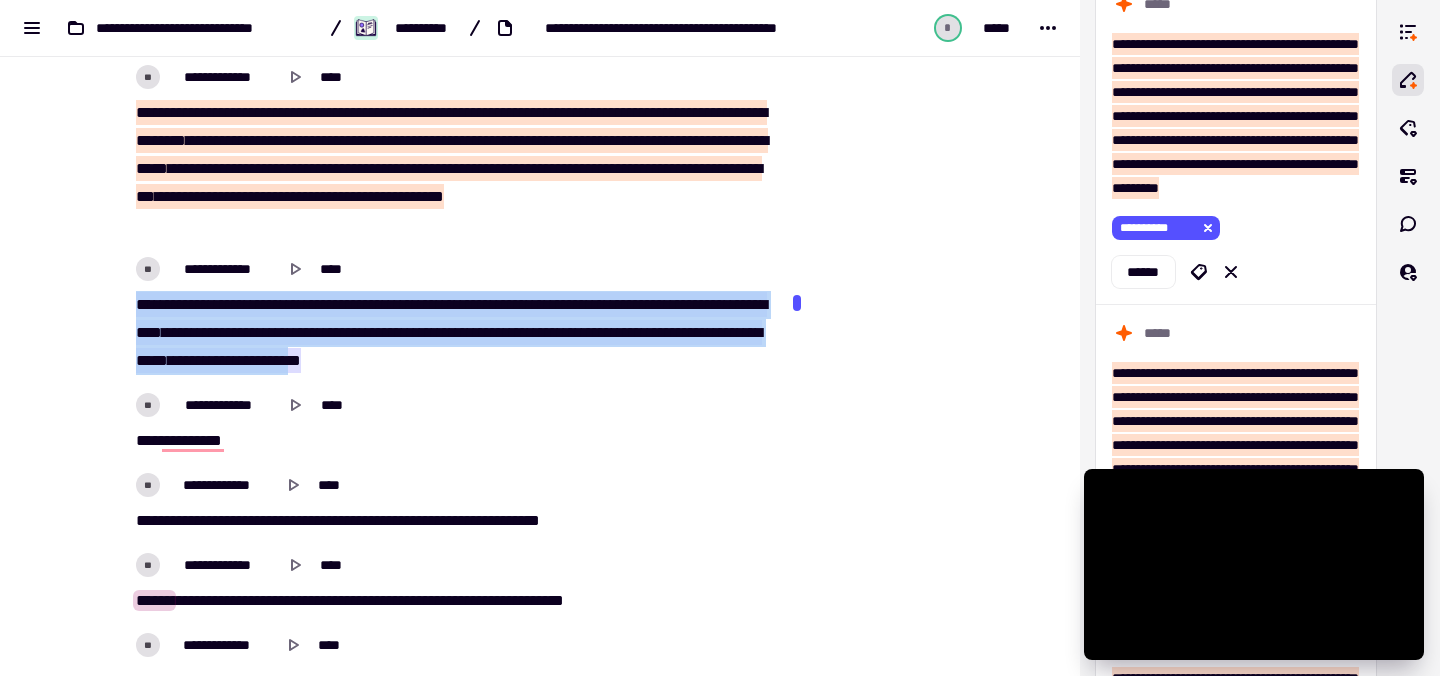 drag, startPoint x: 131, startPoint y: 302, endPoint x: 616, endPoint y: 349, distance: 487.272 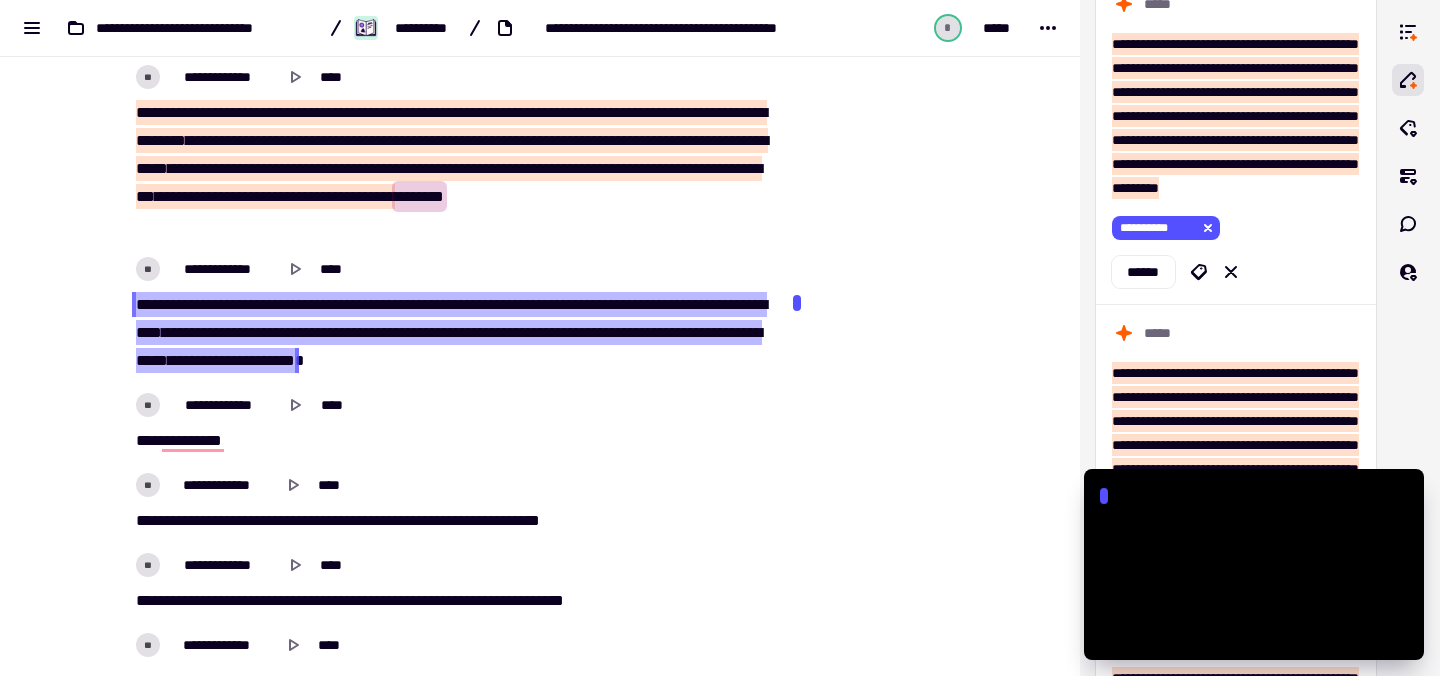 drag, startPoint x: 133, startPoint y: 300, endPoint x: 149, endPoint y: 290, distance: 18.867962 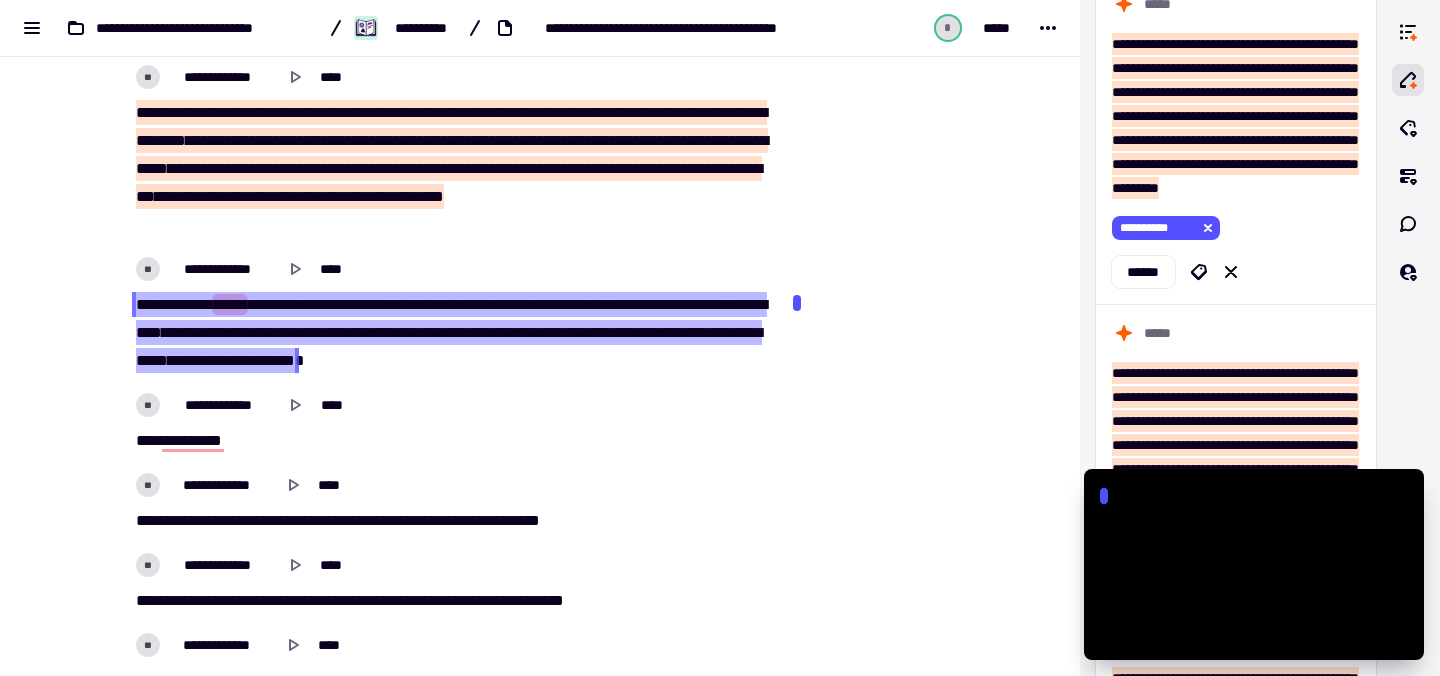 click on "***" 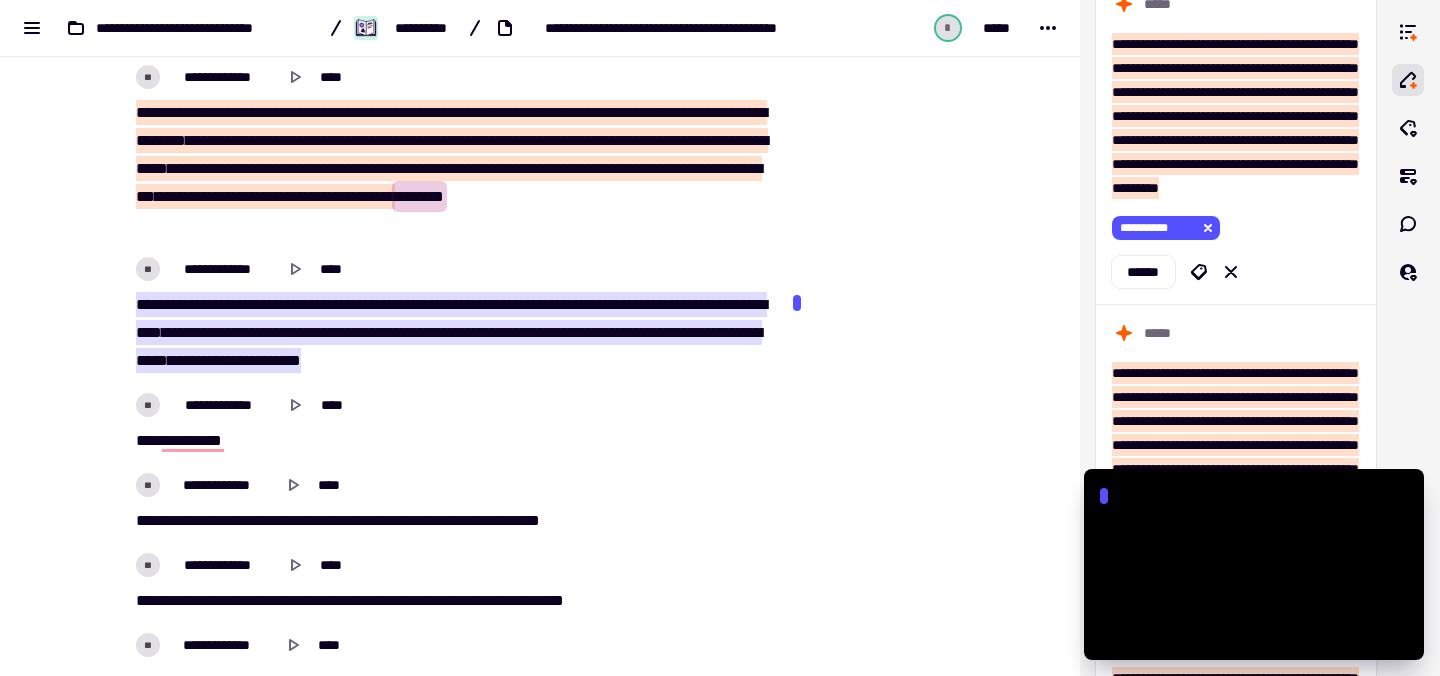 drag, startPoint x: 132, startPoint y: 300, endPoint x: 659, endPoint y: 370, distance: 531.6286 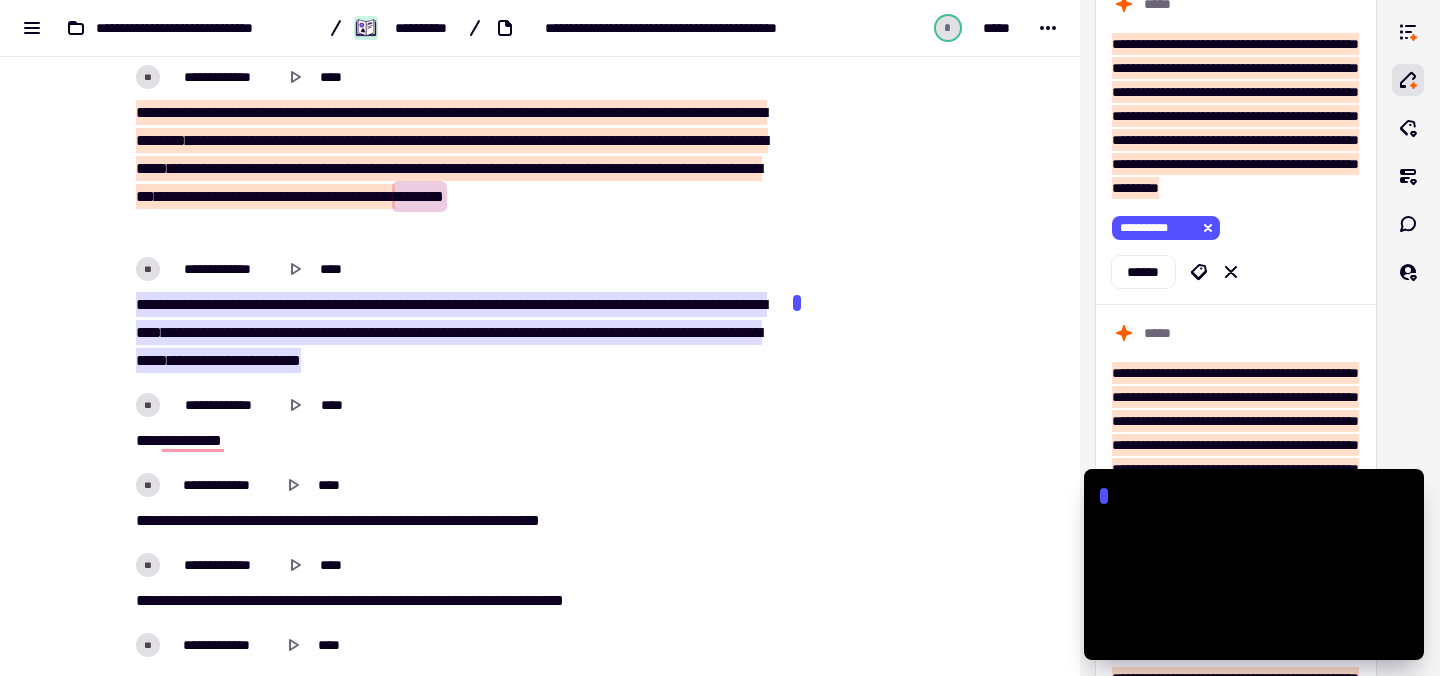 click on "**********" 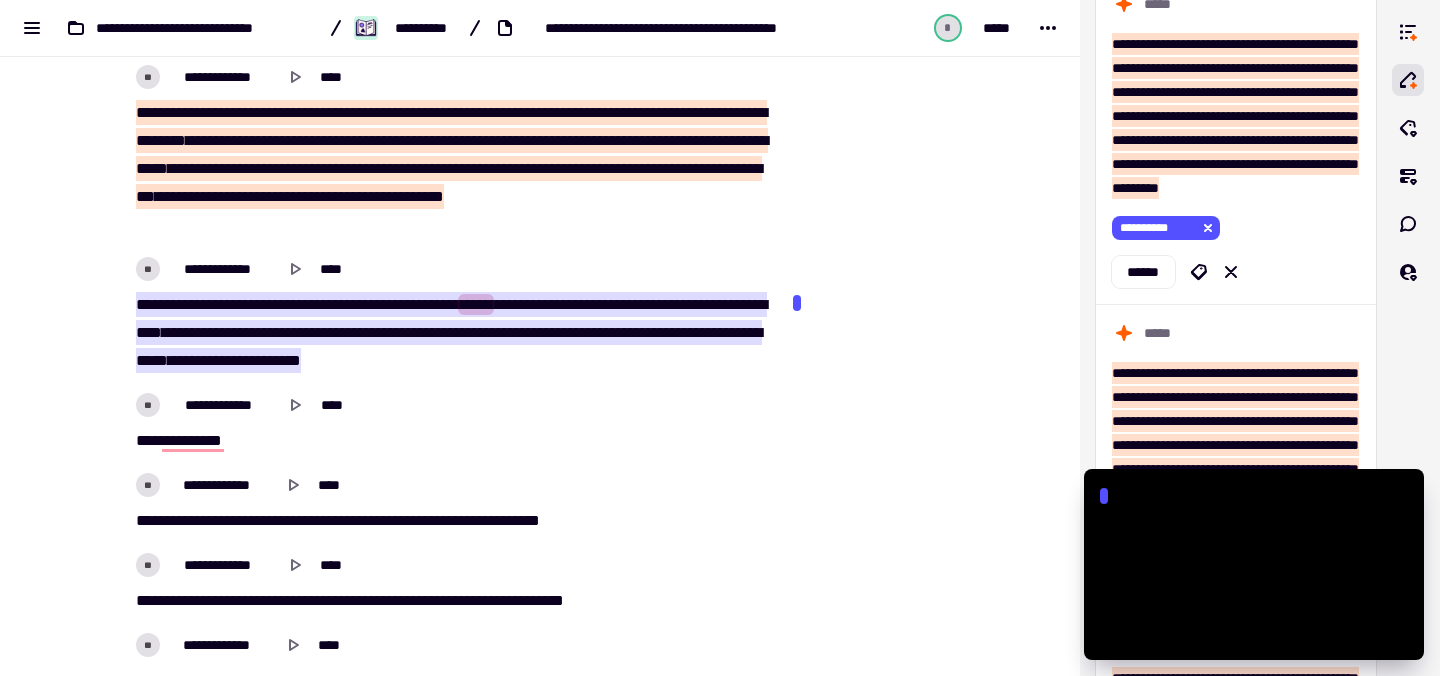 click on "**********" 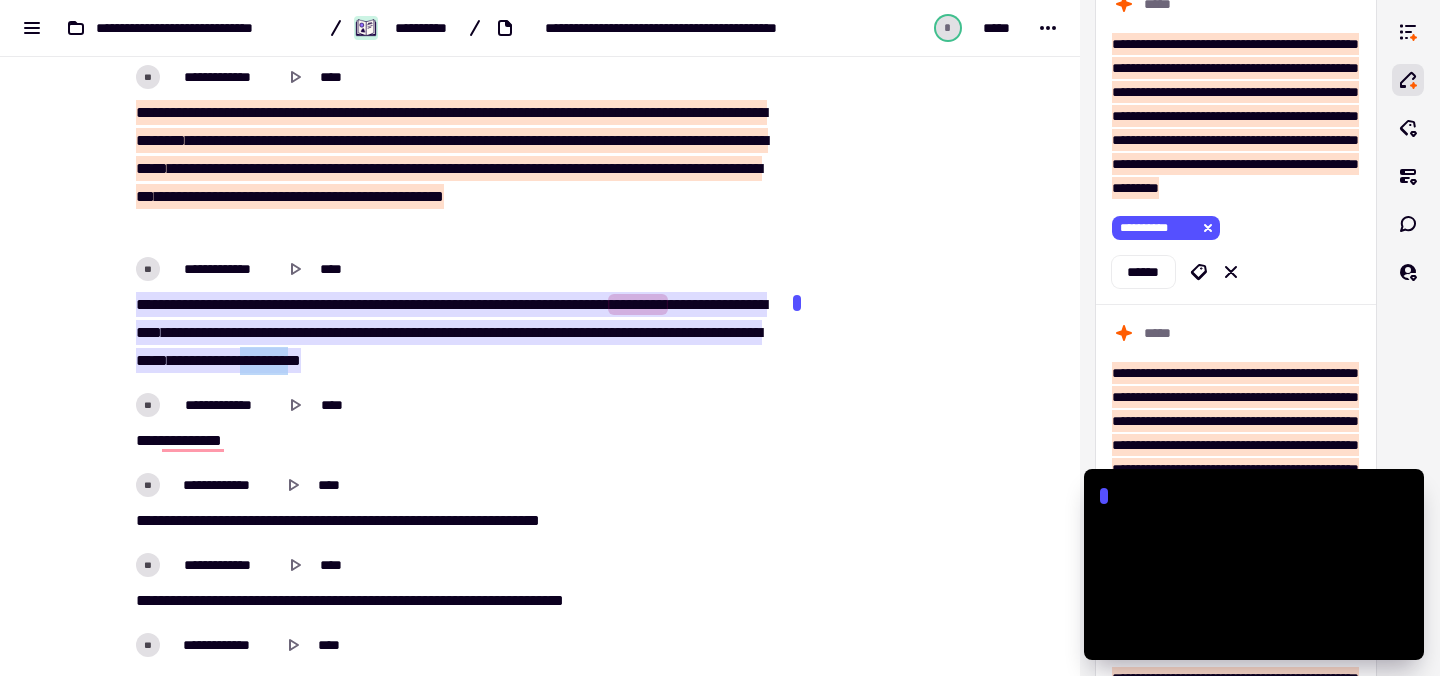 copy on "********" 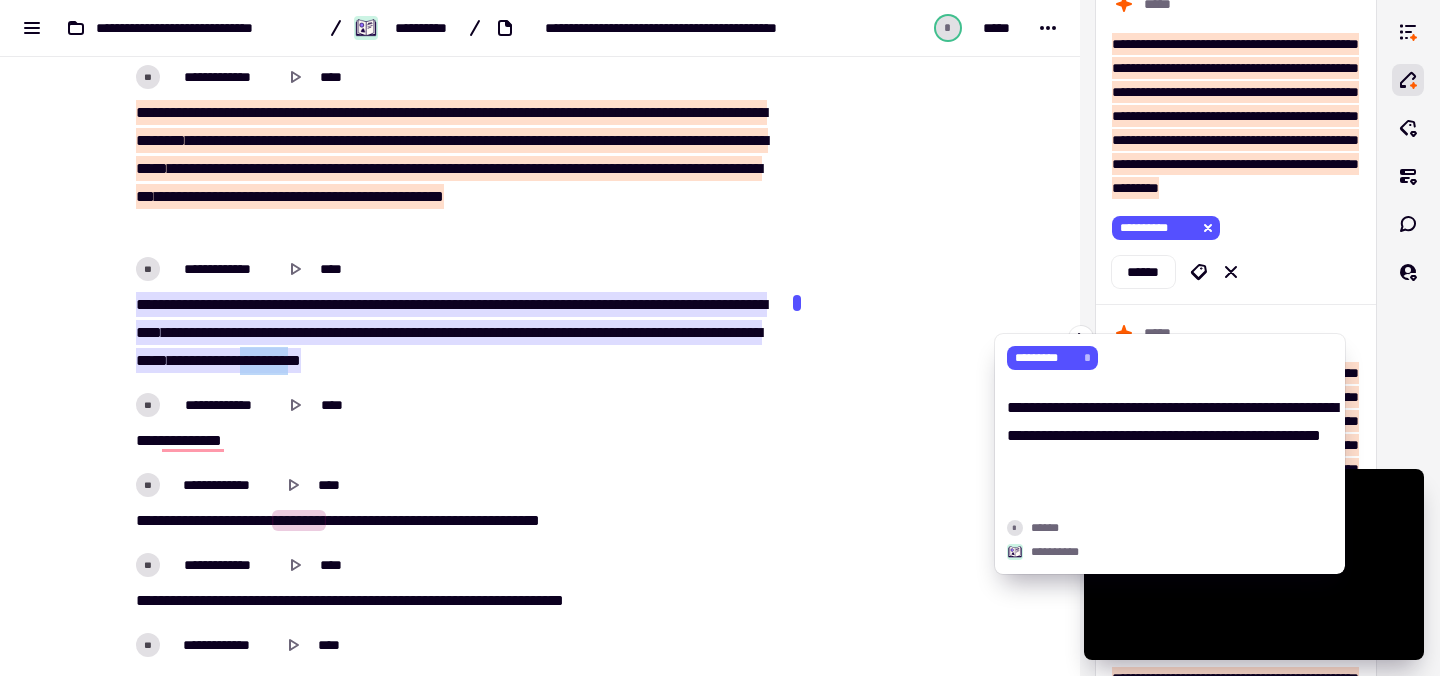 click on "*********" at bounding box center [1151, -382] 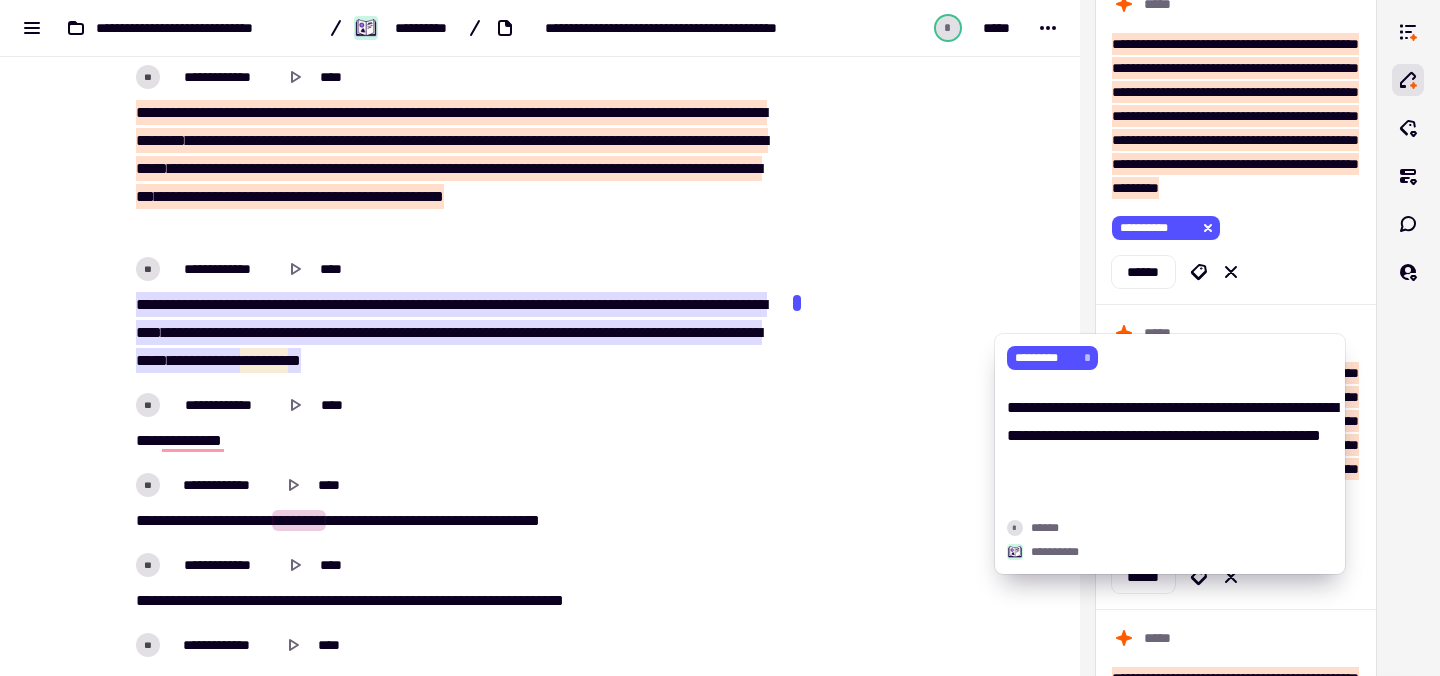 type on "******" 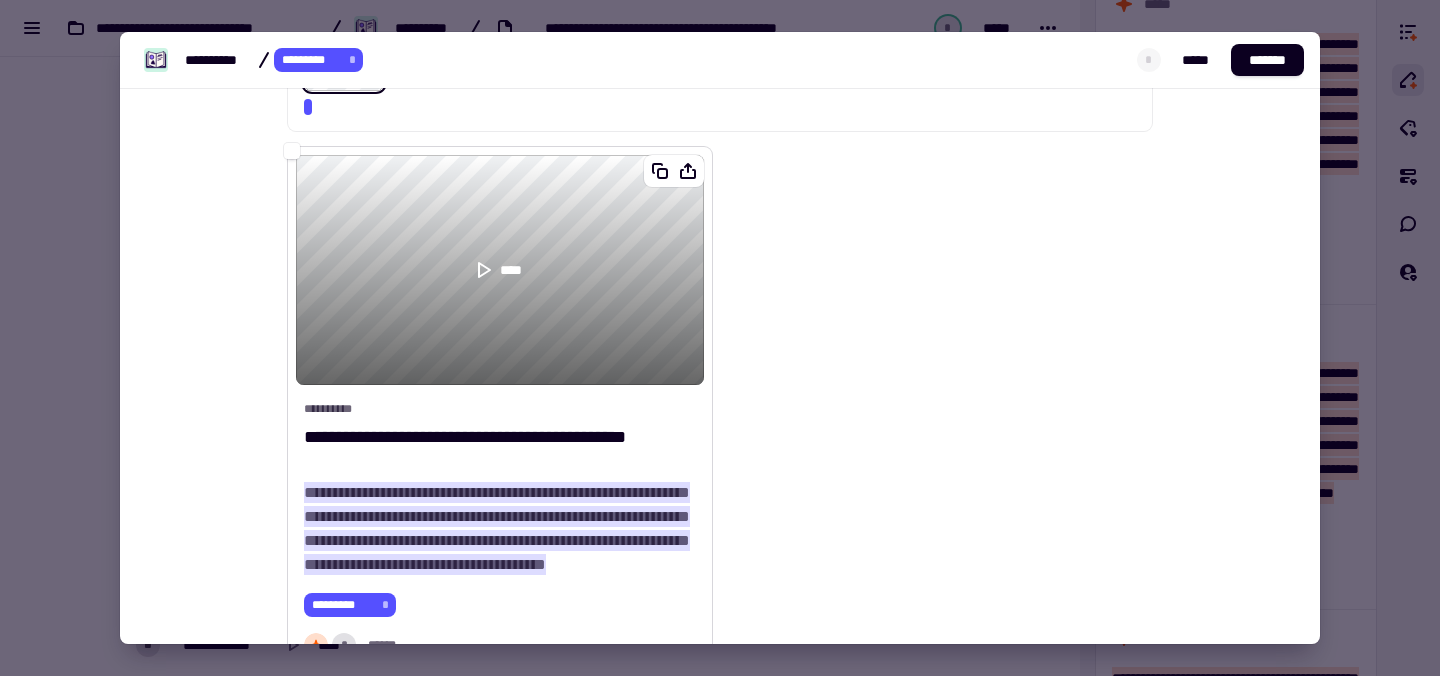 scroll, scrollTop: 723, scrollLeft: 0, axis: vertical 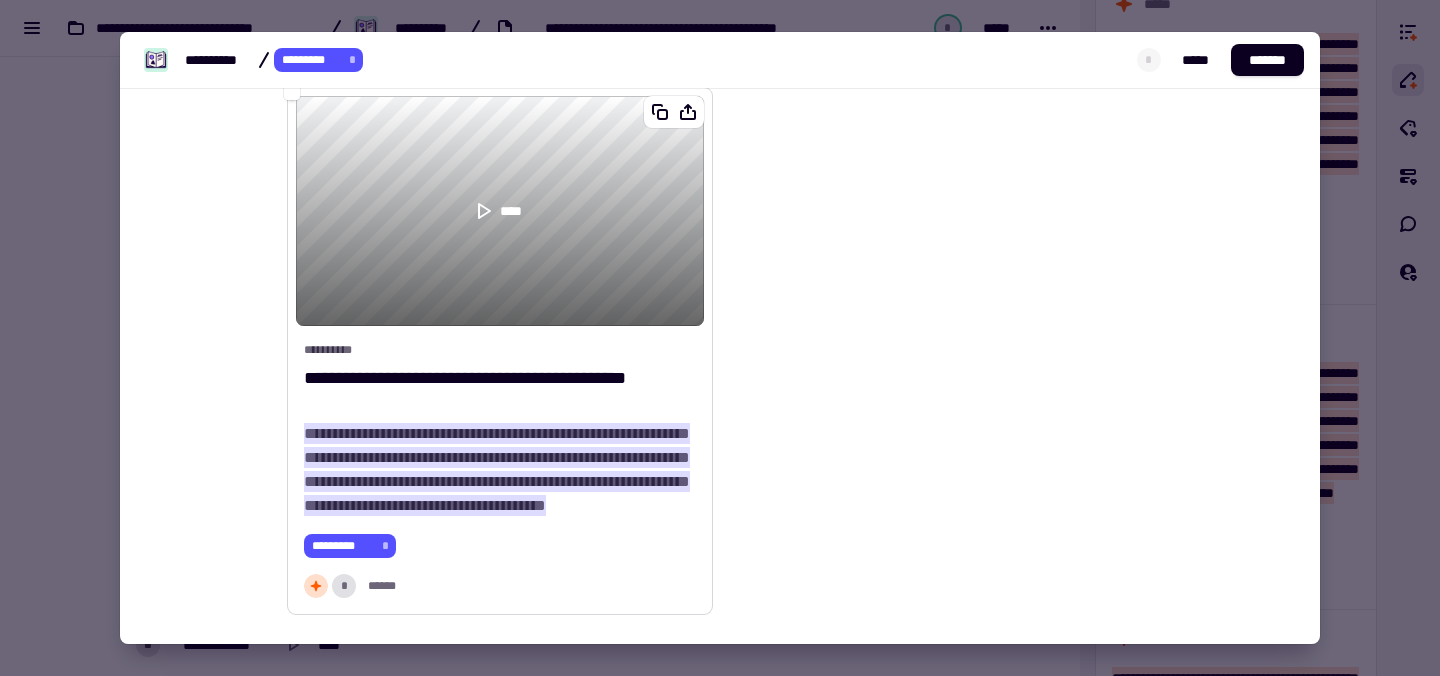 click on "**********" at bounding box center (500, 470) 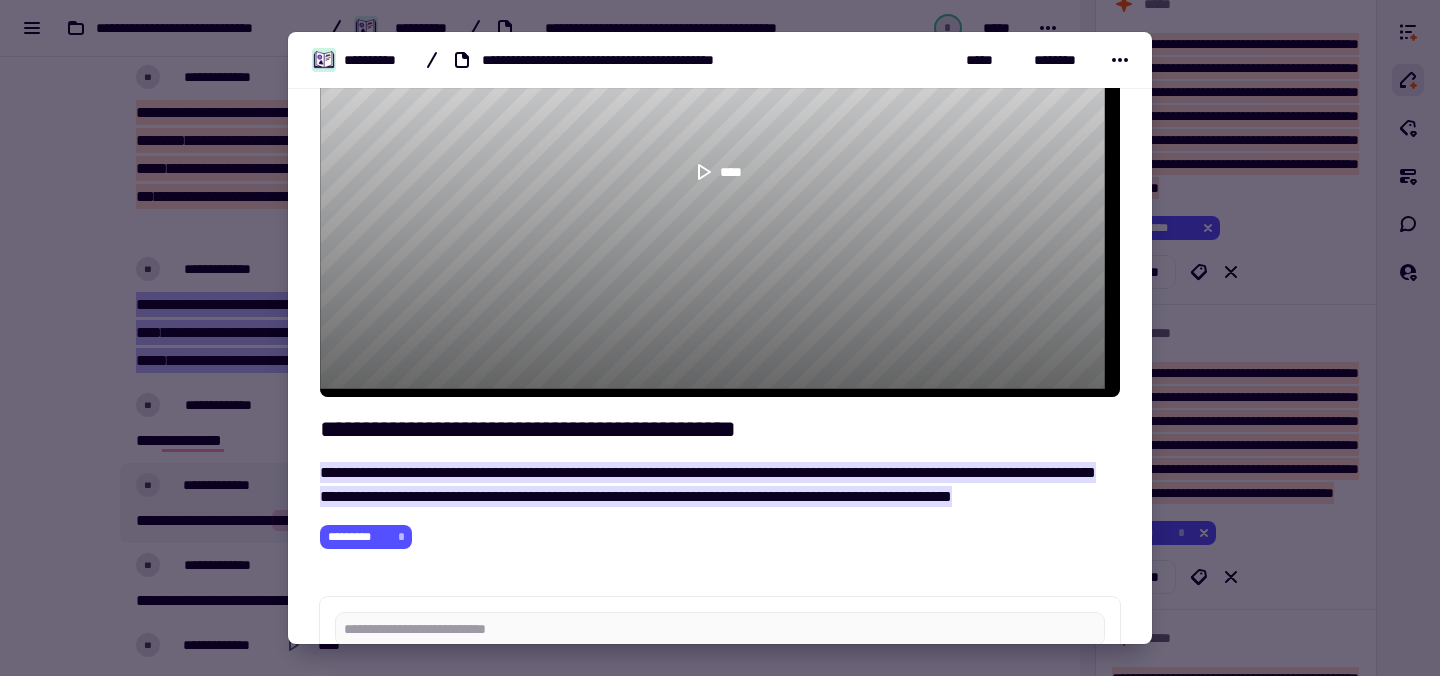 scroll, scrollTop: 238, scrollLeft: 0, axis: vertical 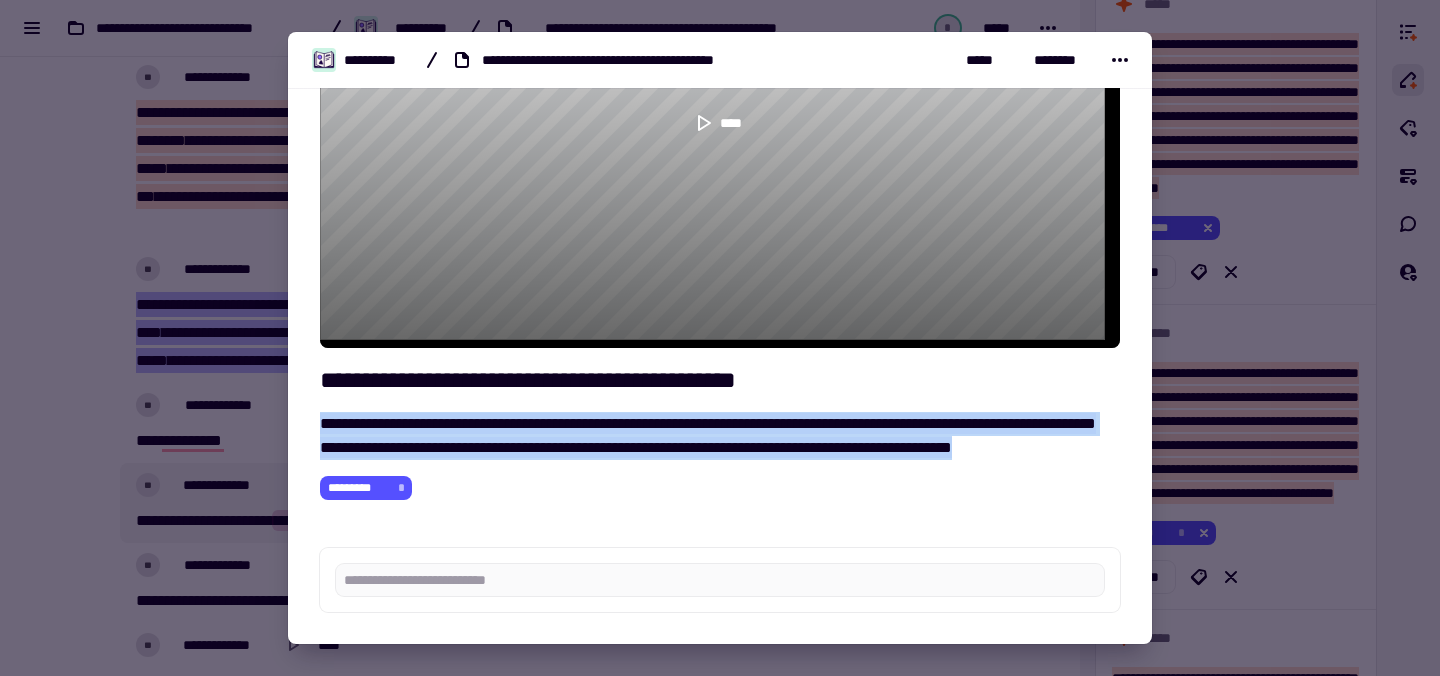 drag, startPoint x: 486, startPoint y: 452, endPoint x: 324, endPoint y: 402, distance: 169.54056 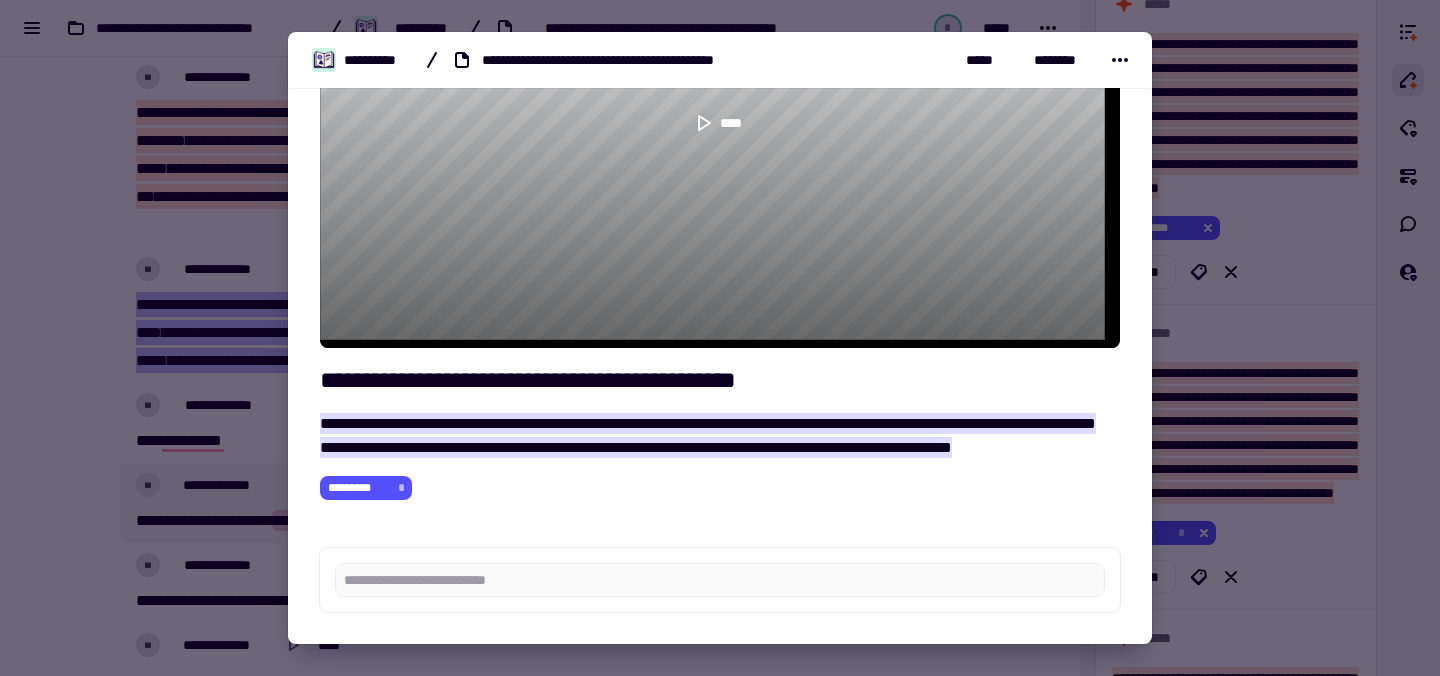 click at bounding box center [720, 338] 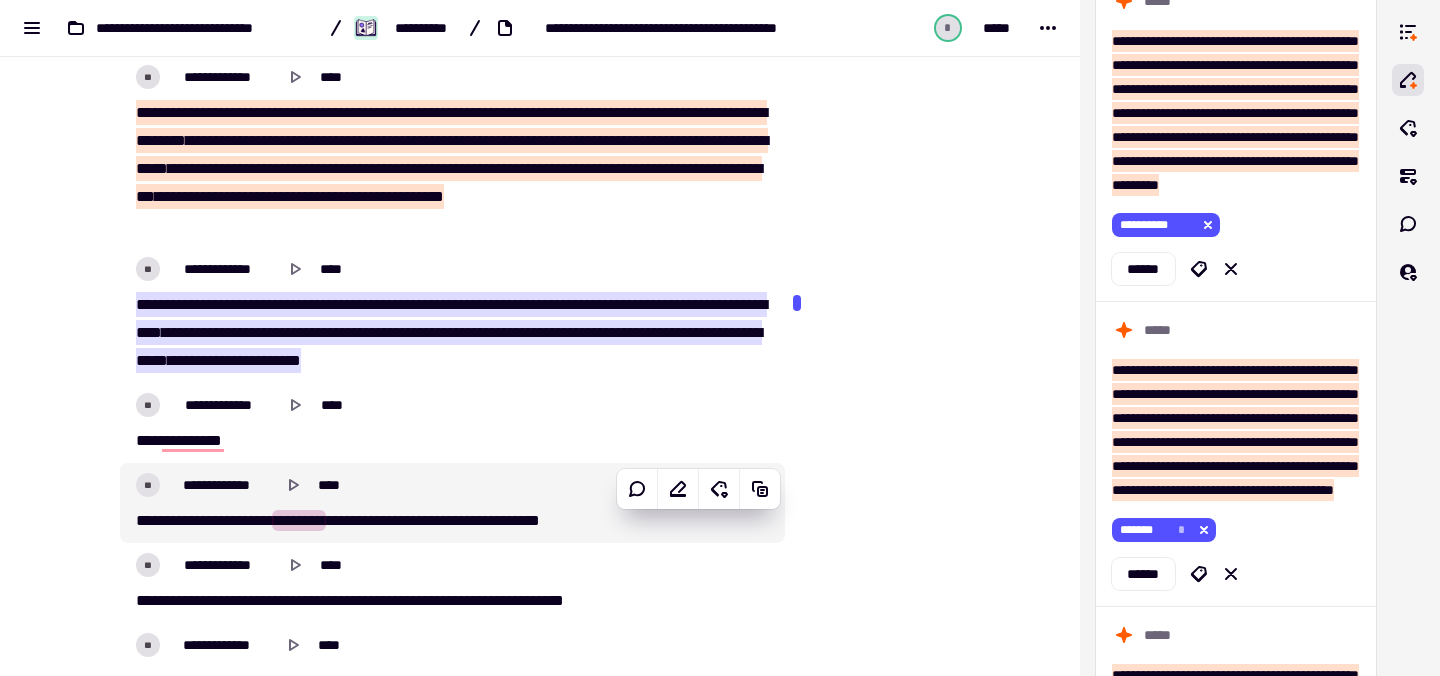 click on "*****" 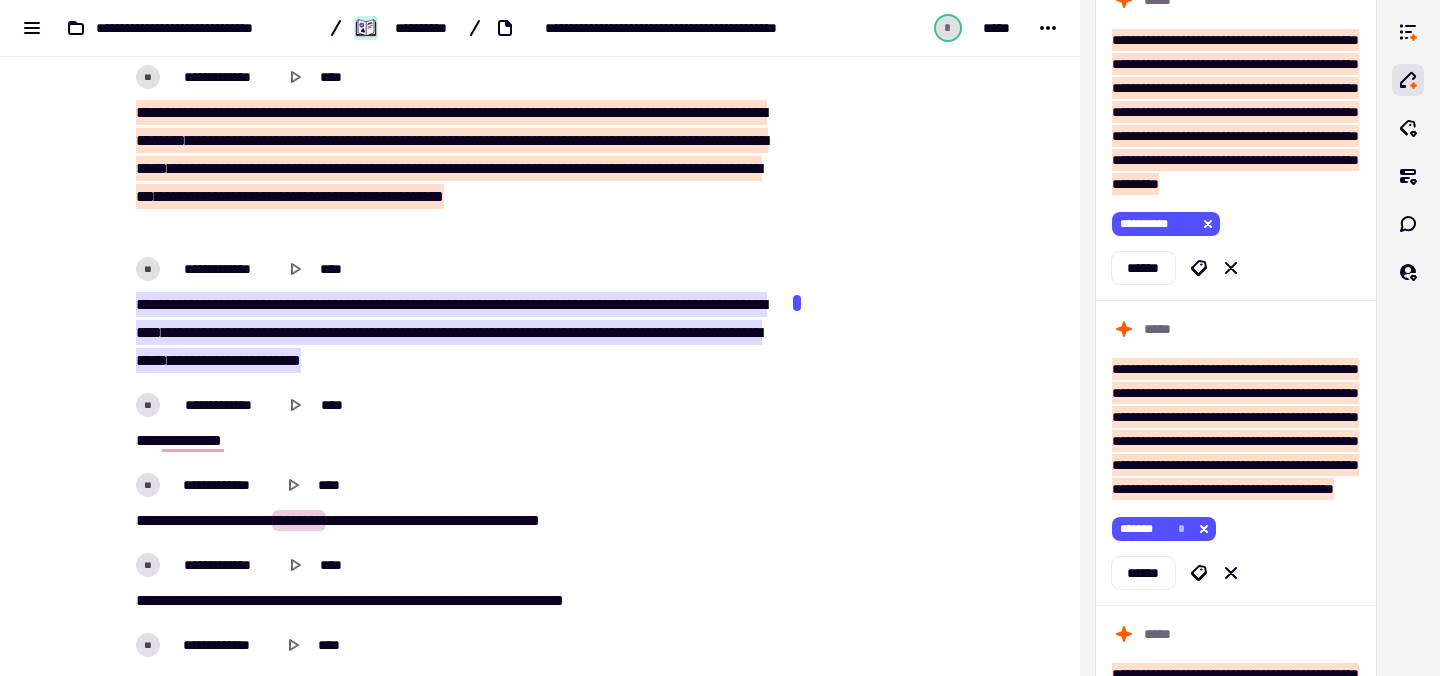 click on "*********" 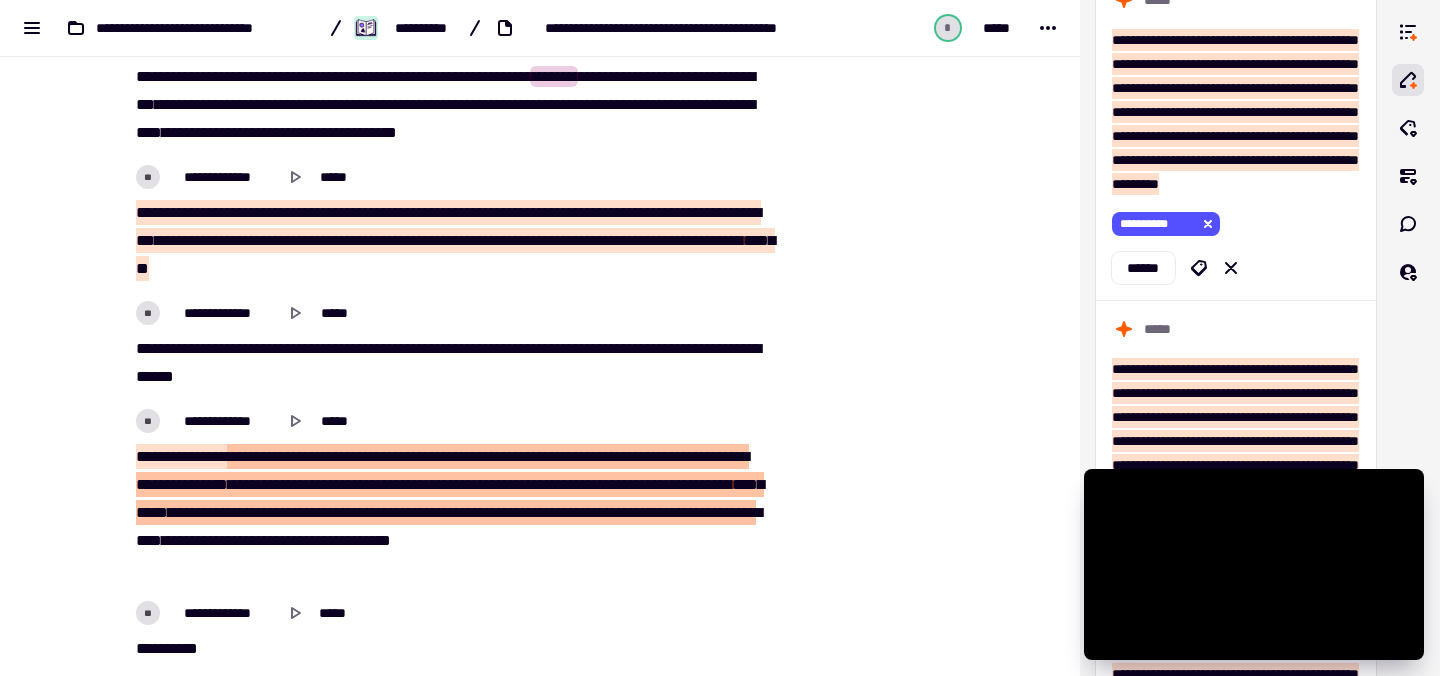 scroll, scrollTop: 7229, scrollLeft: 0, axis: vertical 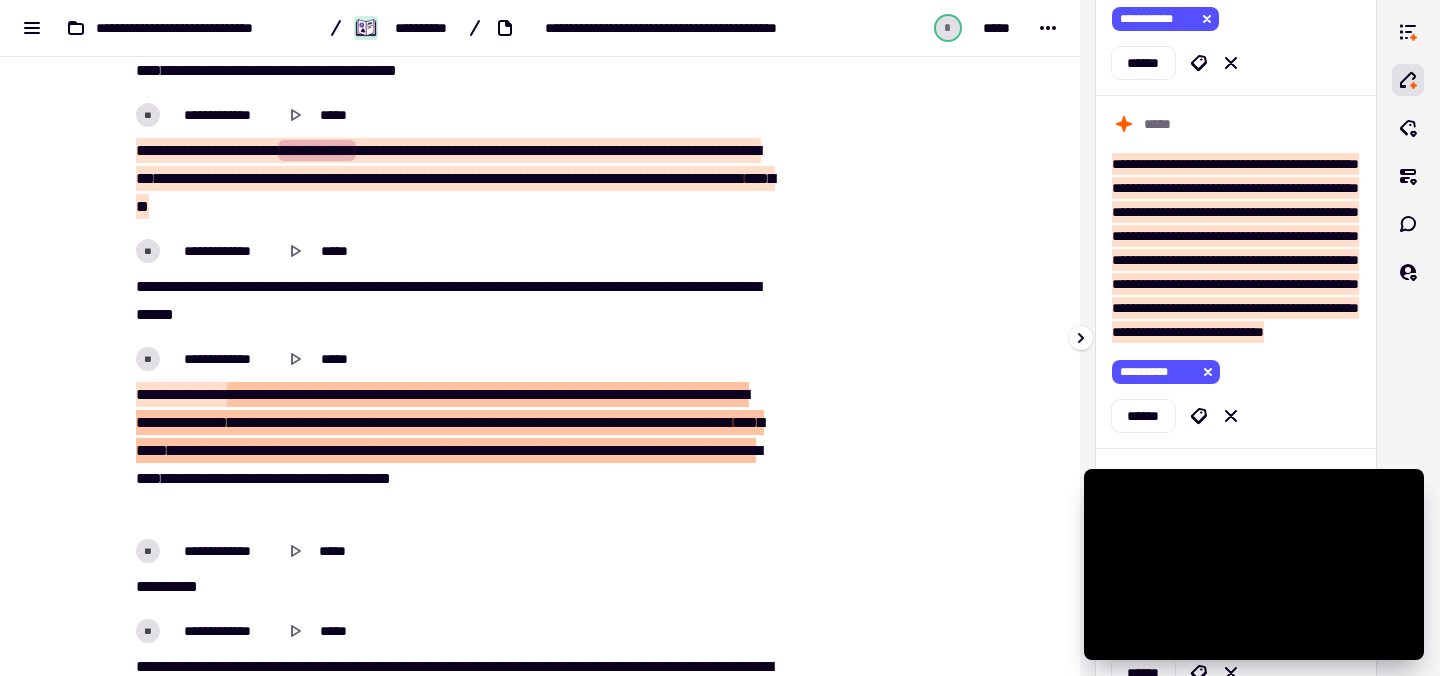 click on "******" 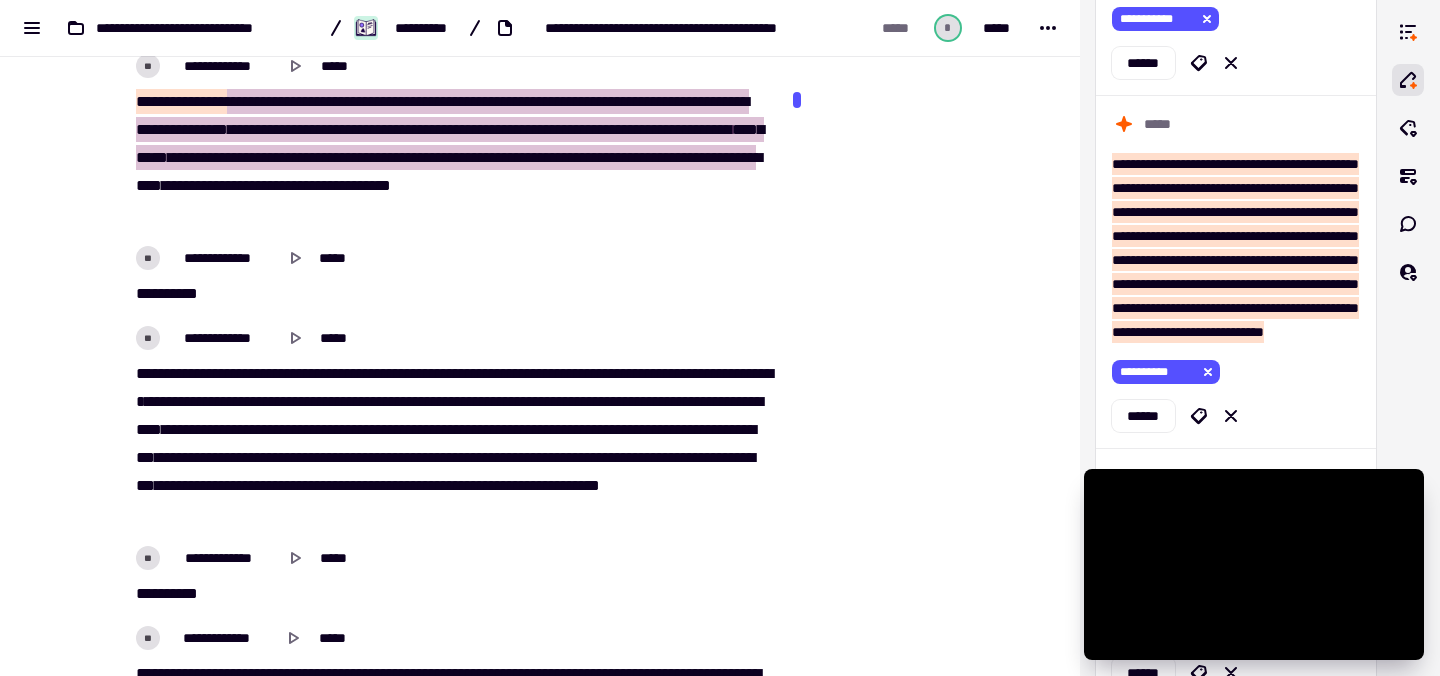 scroll, scrollTop: 7519, scrollLeft: 0, axis: vertical 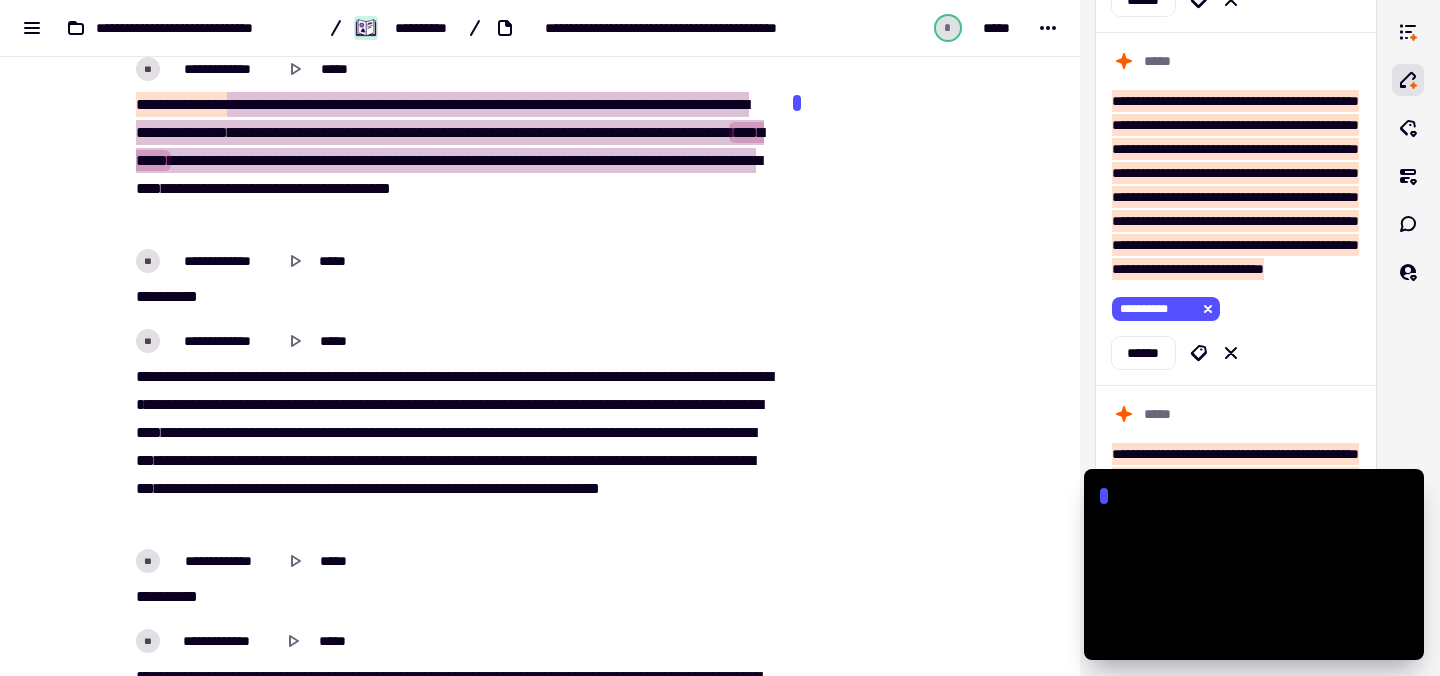 click on "**********" 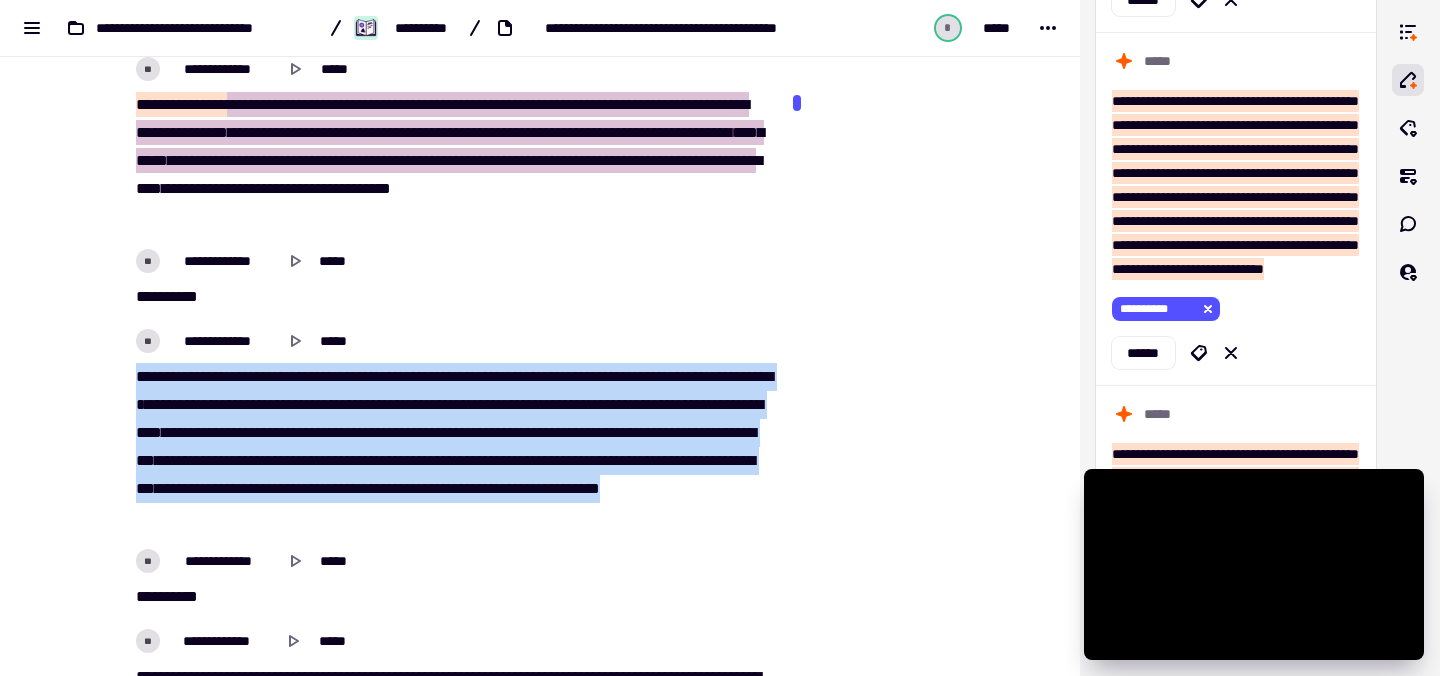 drag, startPoint x: 318, startPoint y: 405, endPoint x: 713, endPoint y: 520, distance: 411.40005 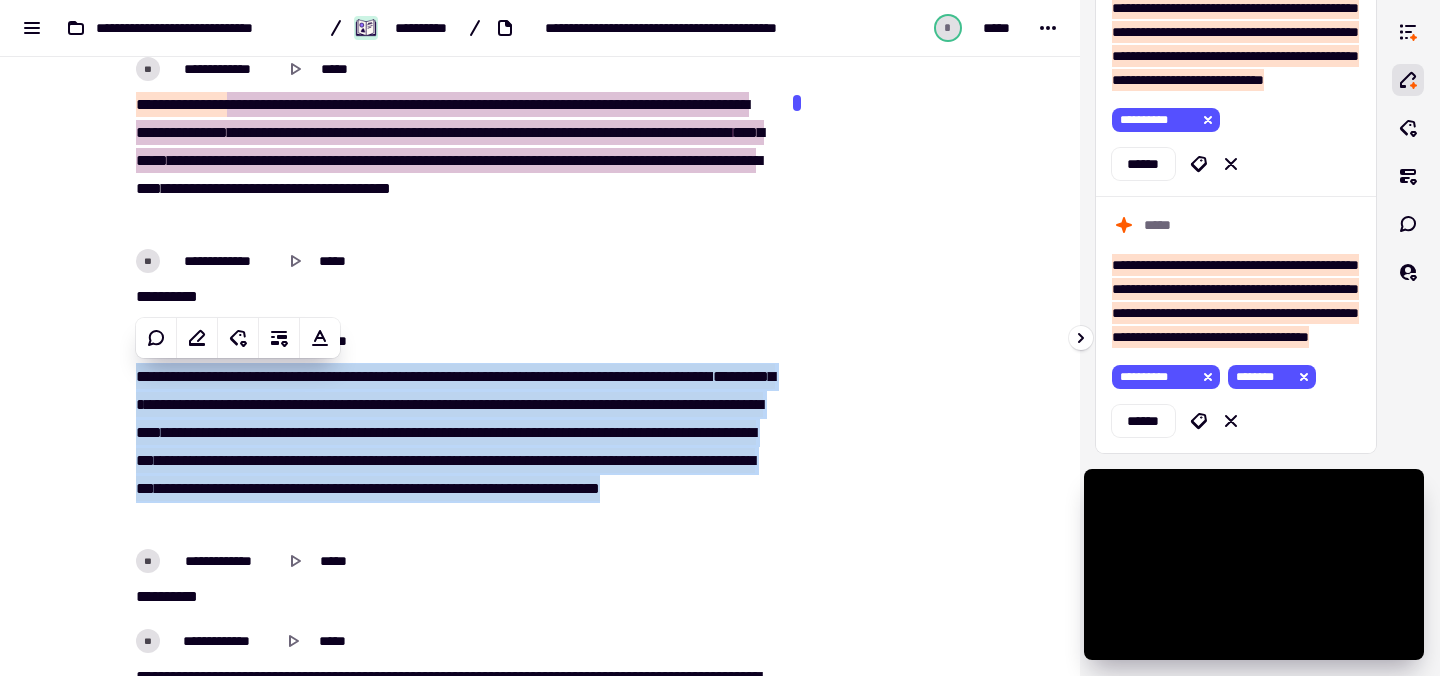 scroll, scrollTop: 5609, scrollLeft: 0, axis: vertical 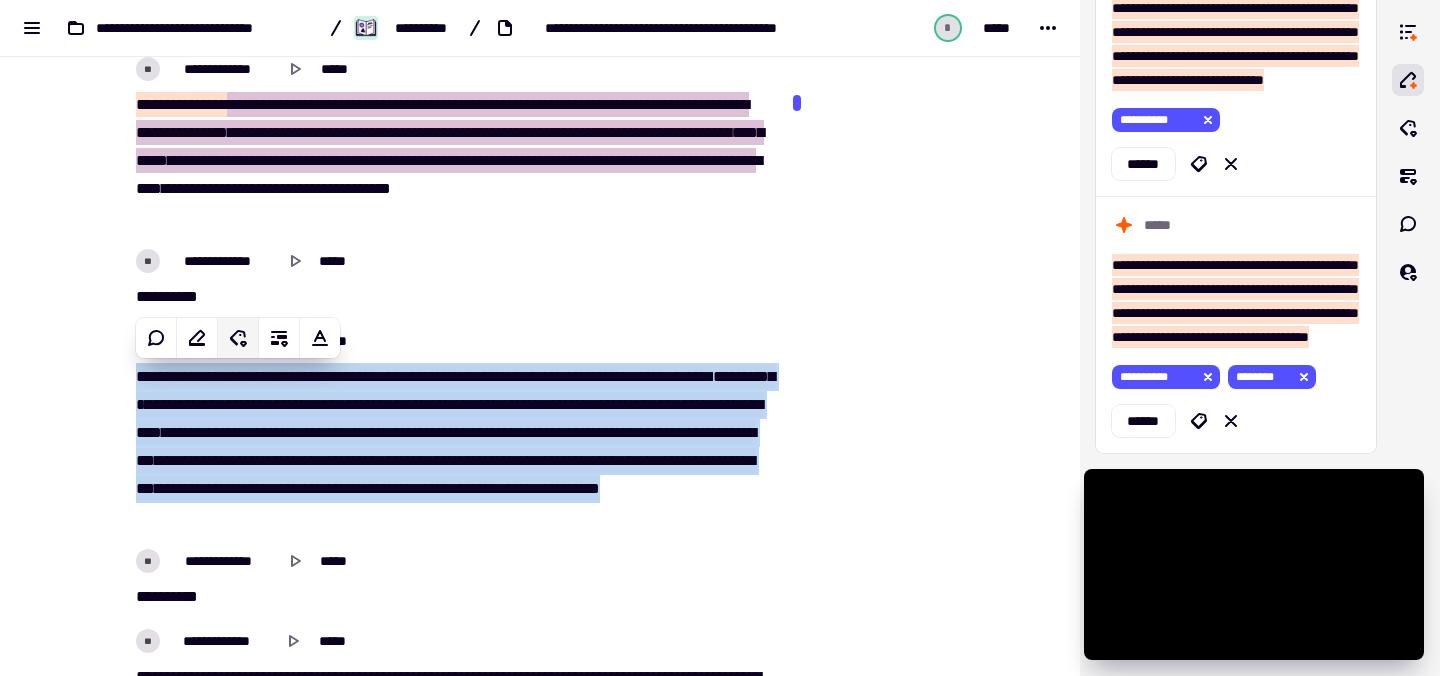 click 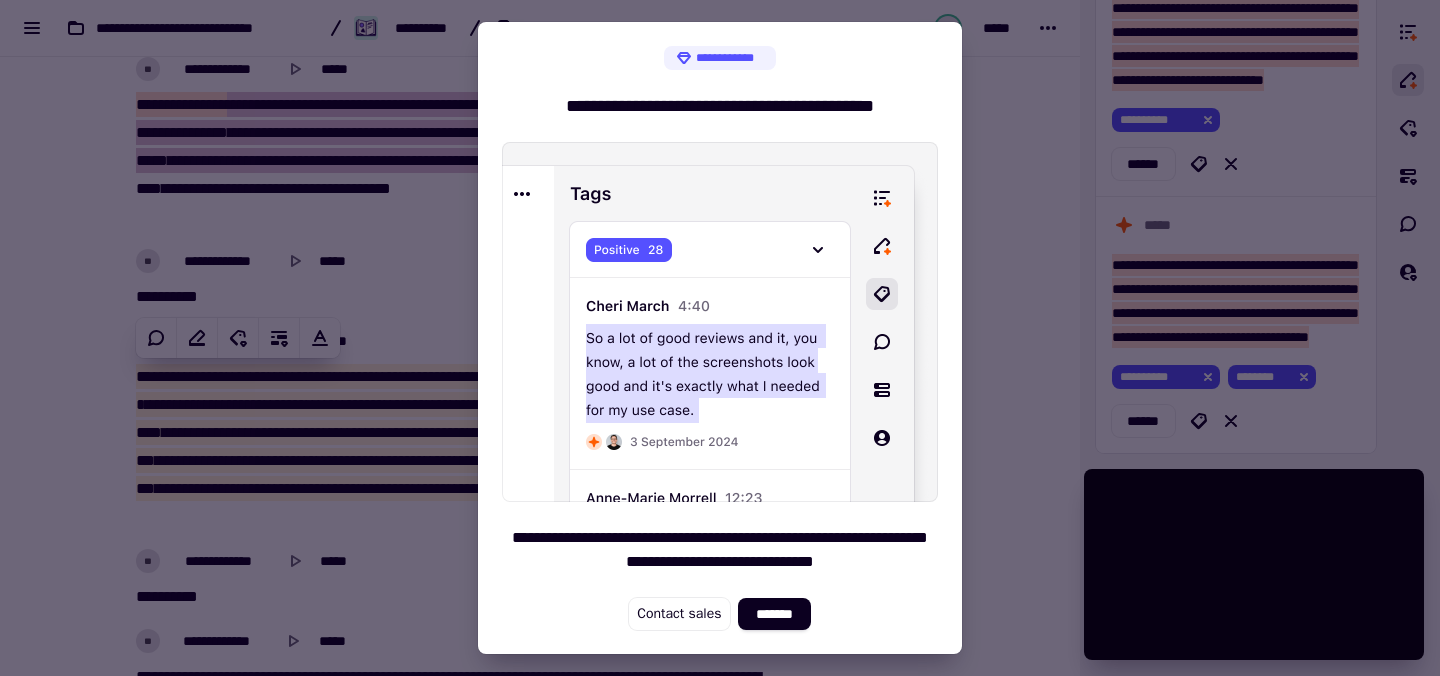click at bounding box center [720, 338] 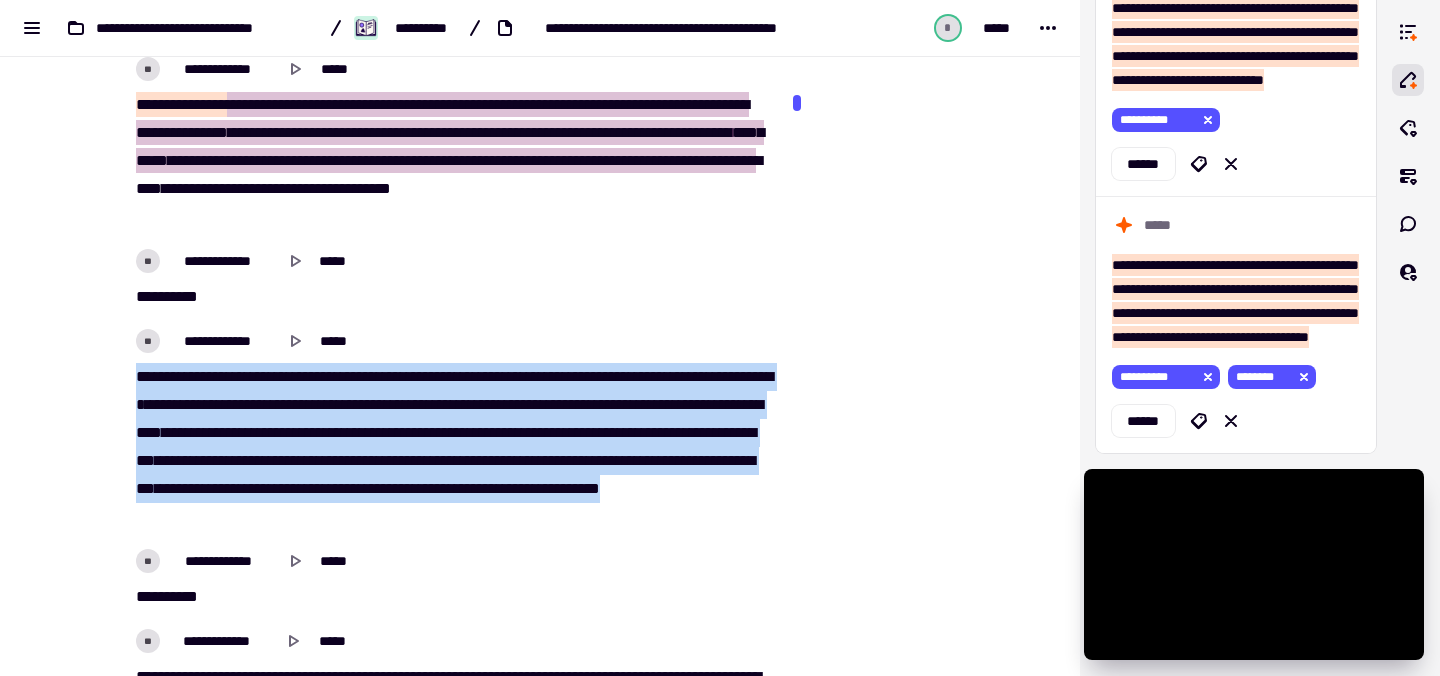 drag, startPoint x: 128, startPoint y: 375, endPoint x: 712, endPoint y: 525, distance: 602.95605 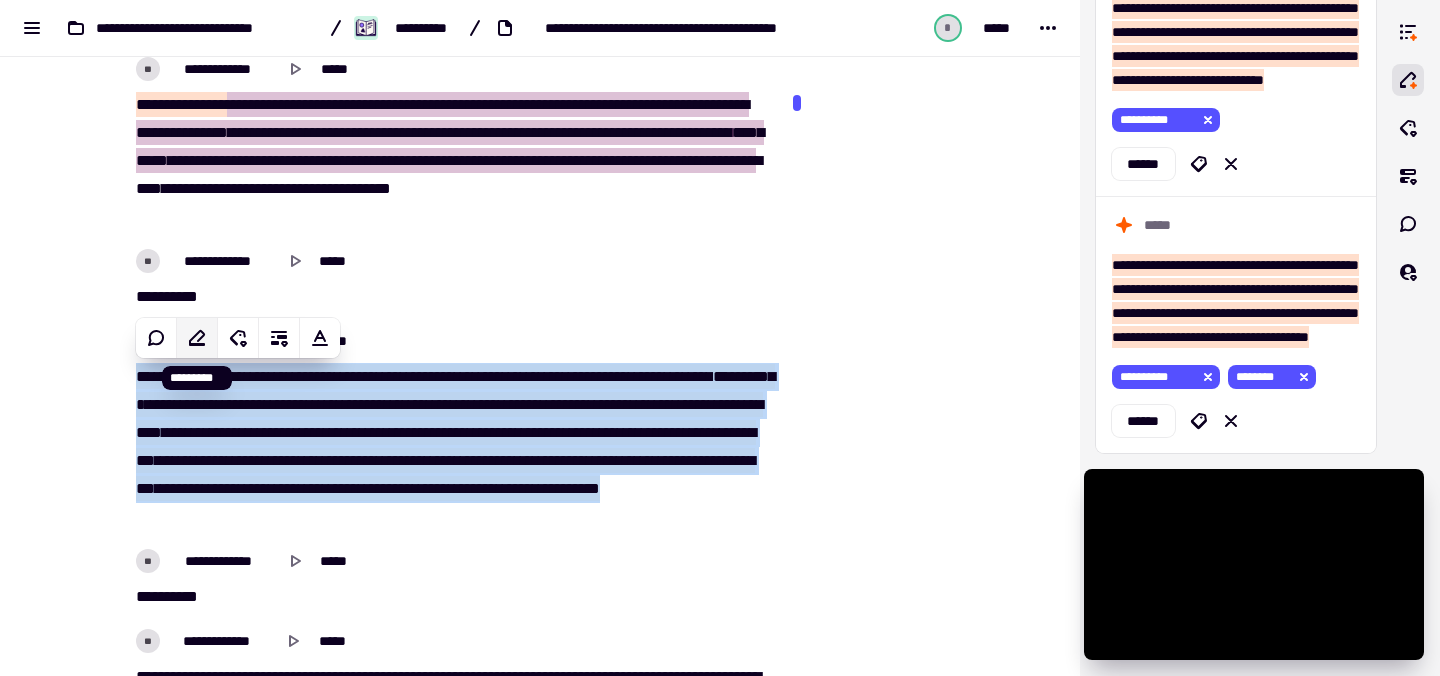 click 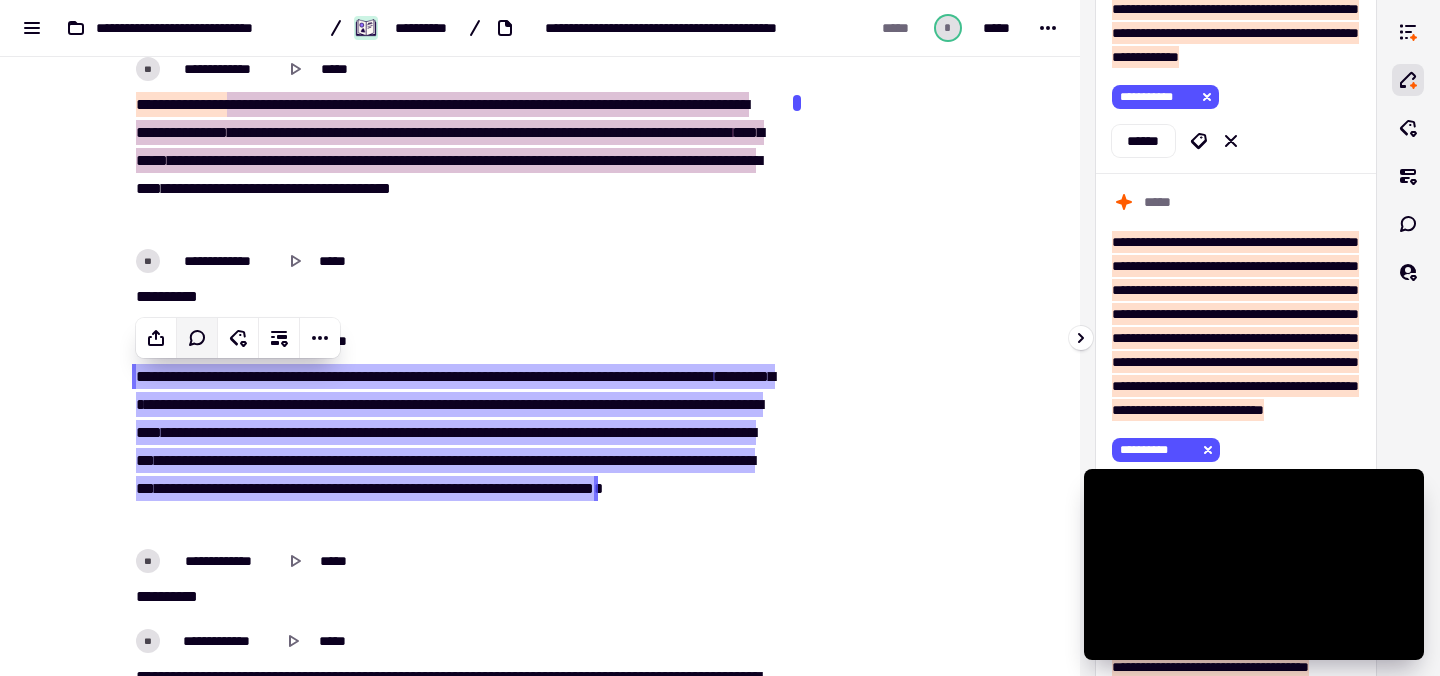 scroll, scrollTop: 4805, scrollLeft: 0, axis: vertical 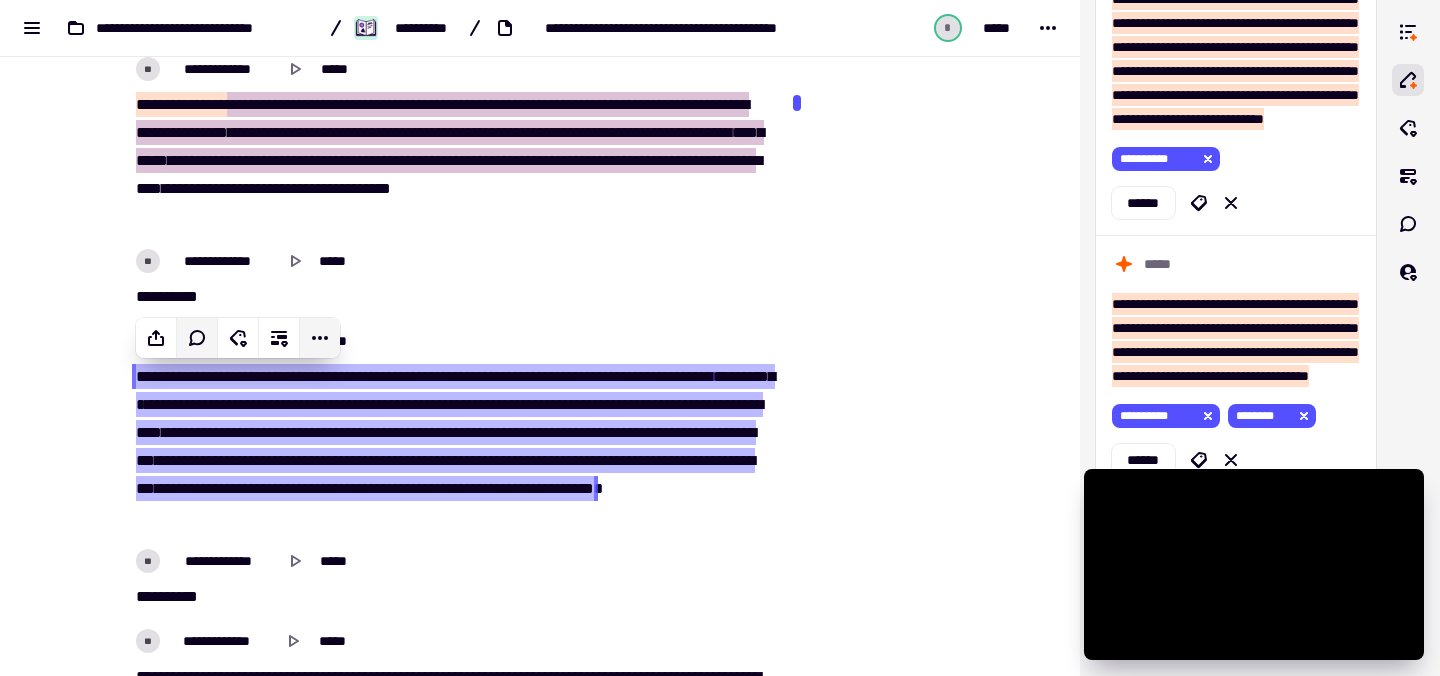 click 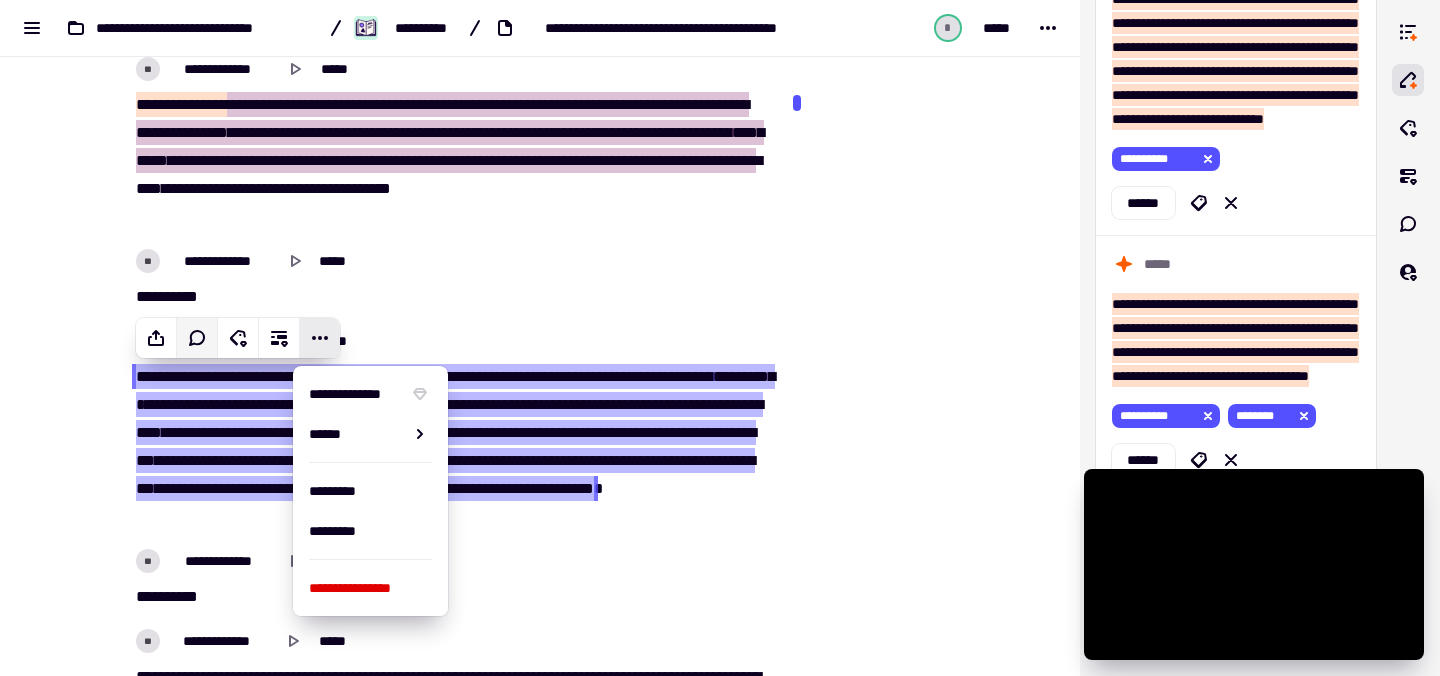 click on "**********" 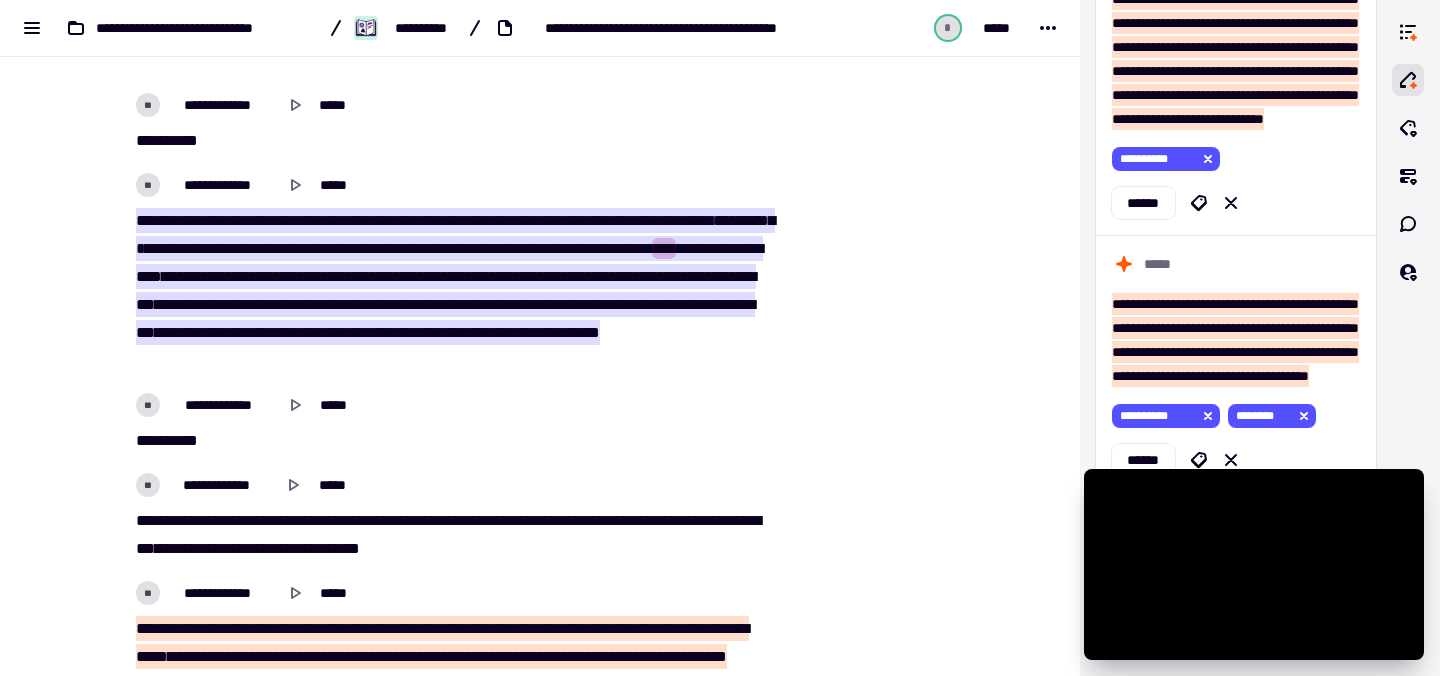scroll, scrollTop: 7666, scrollLeft: 0, axis: vertical 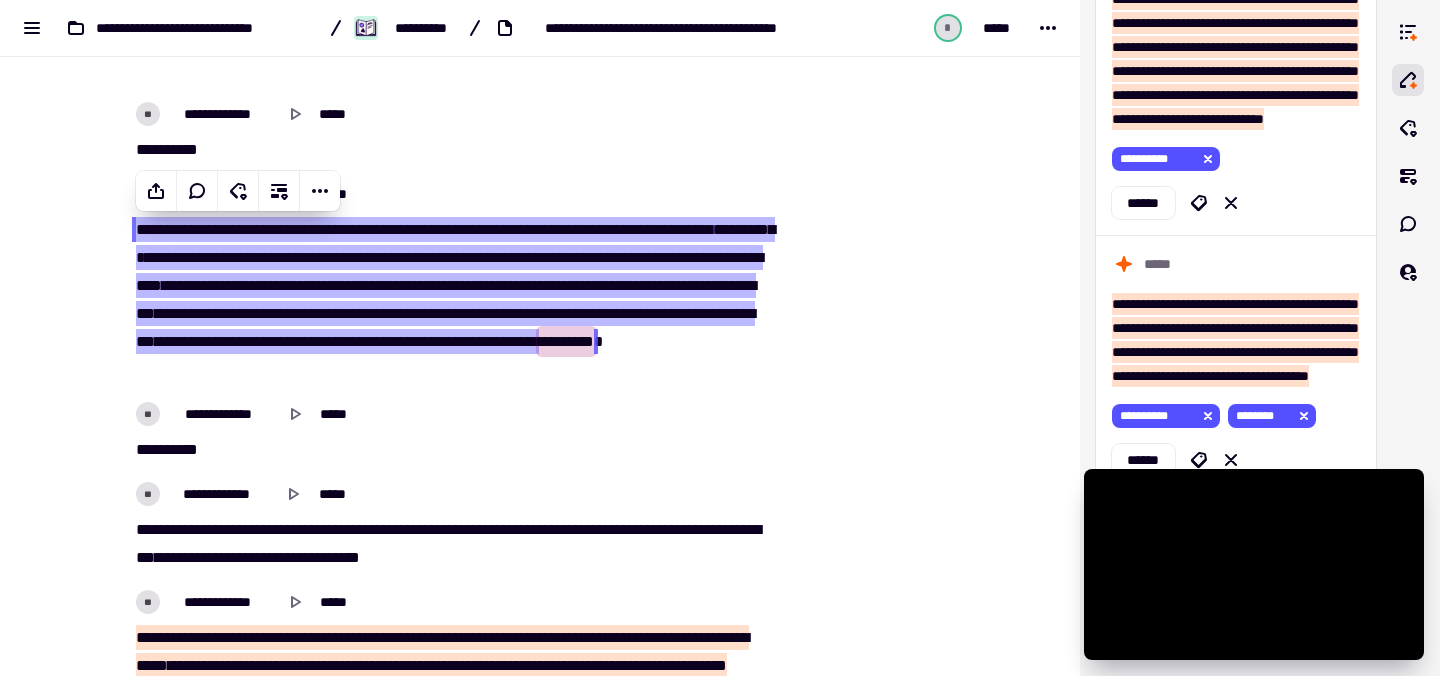 click on "*********" 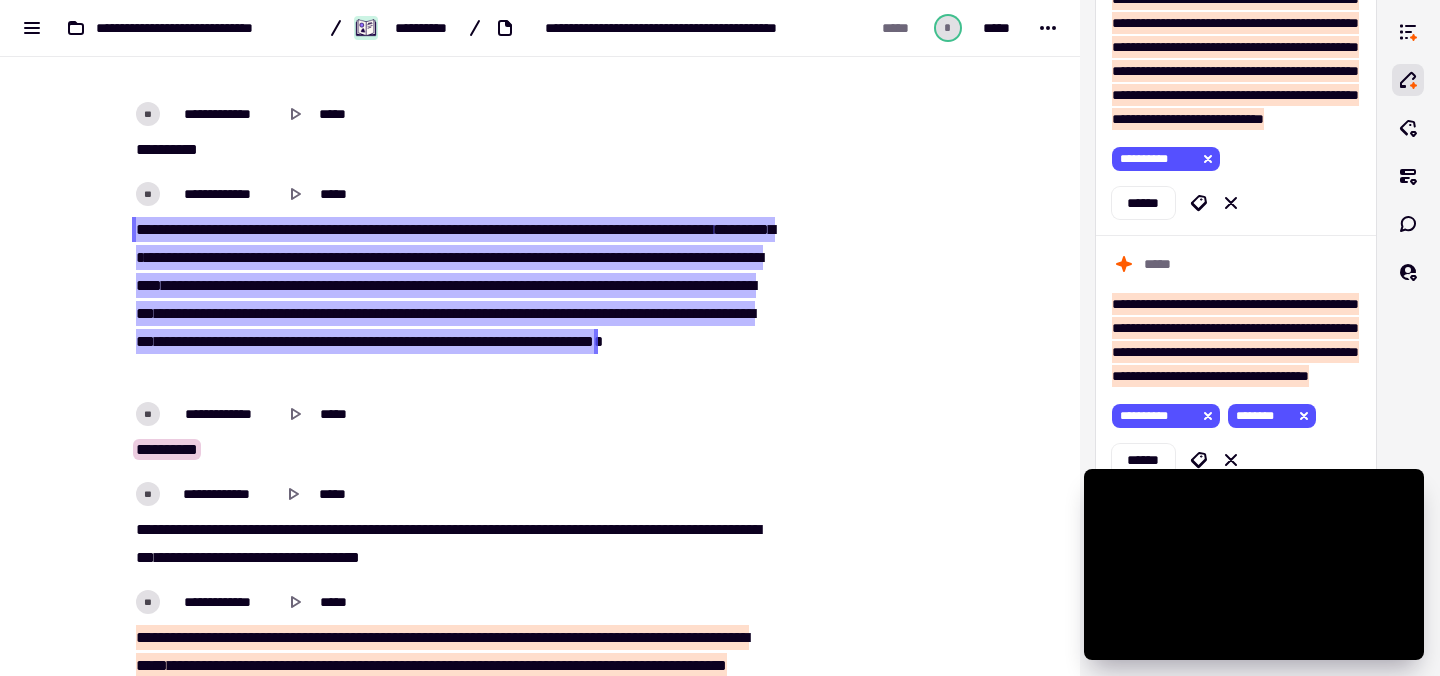 drag, startPoint x: 437, startPoint y: 275, endPoint x: 622, endPoint y: 348, distance: 198.88188 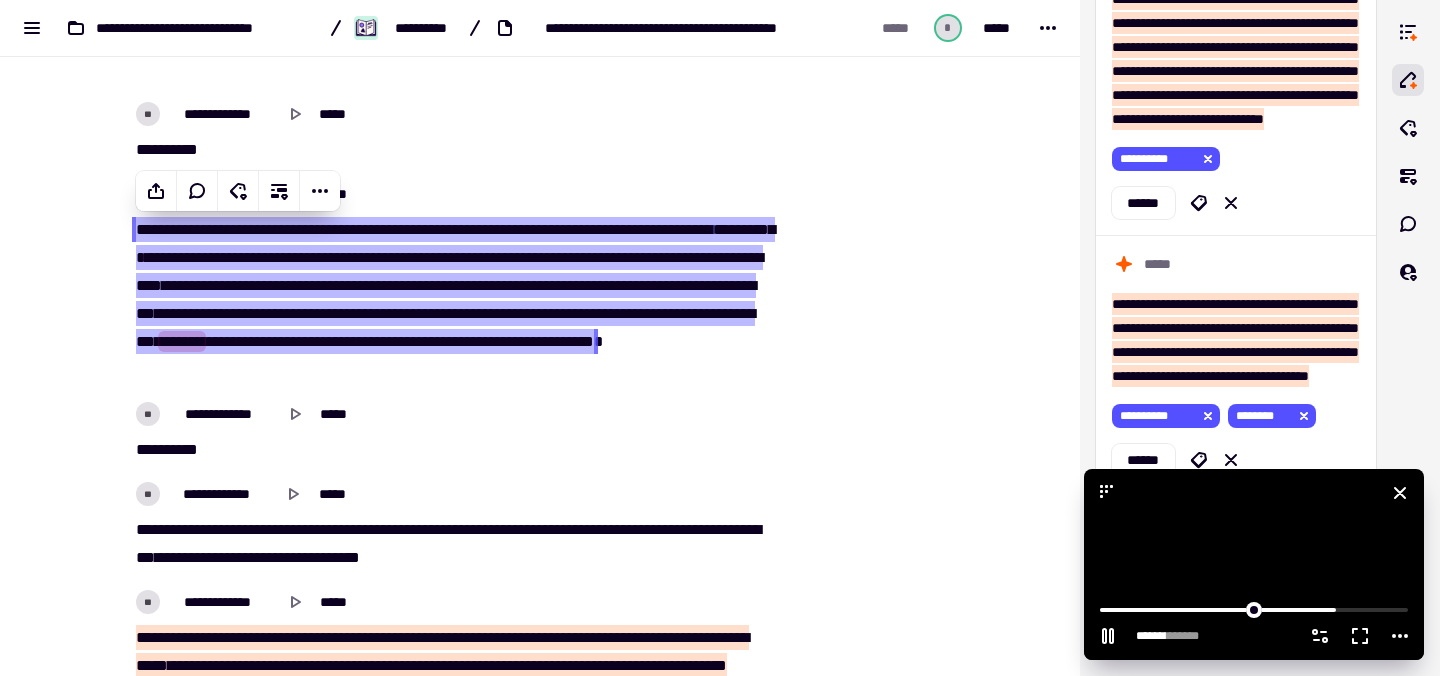 click 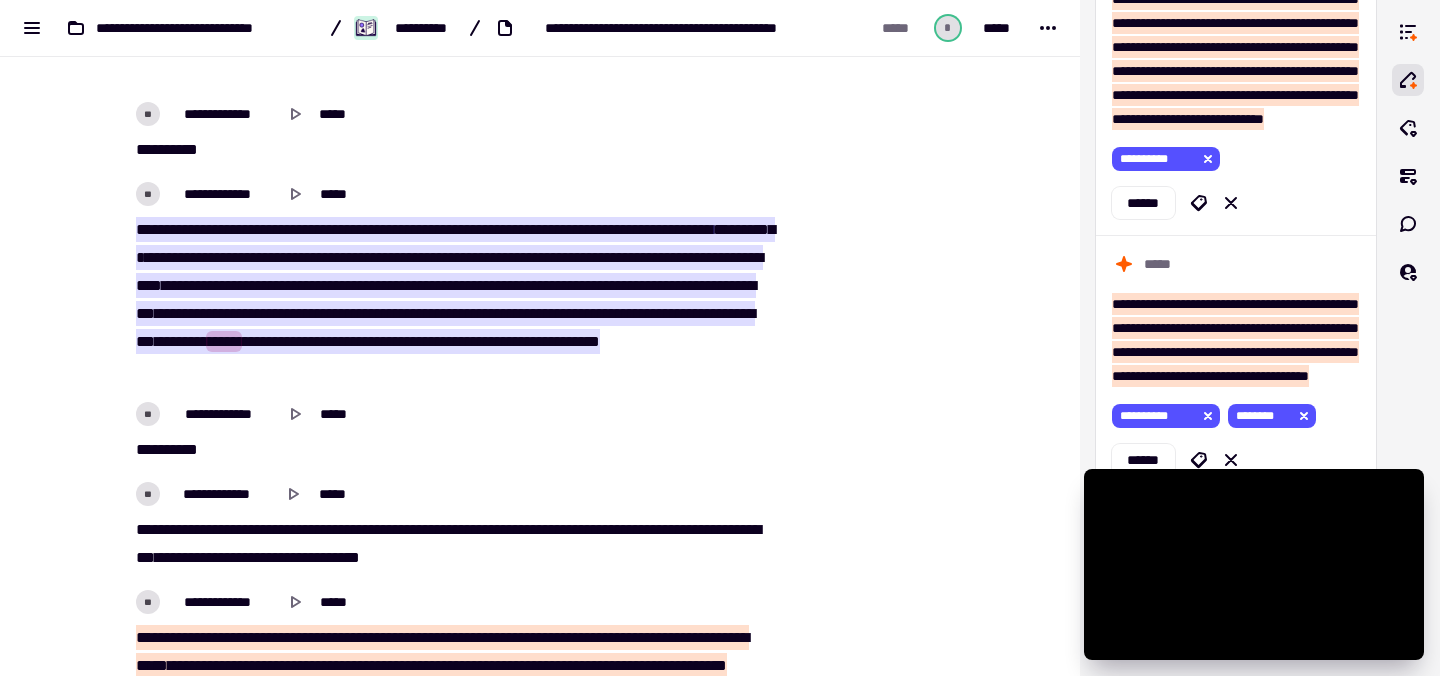 click at bounding box center (886, -2498) 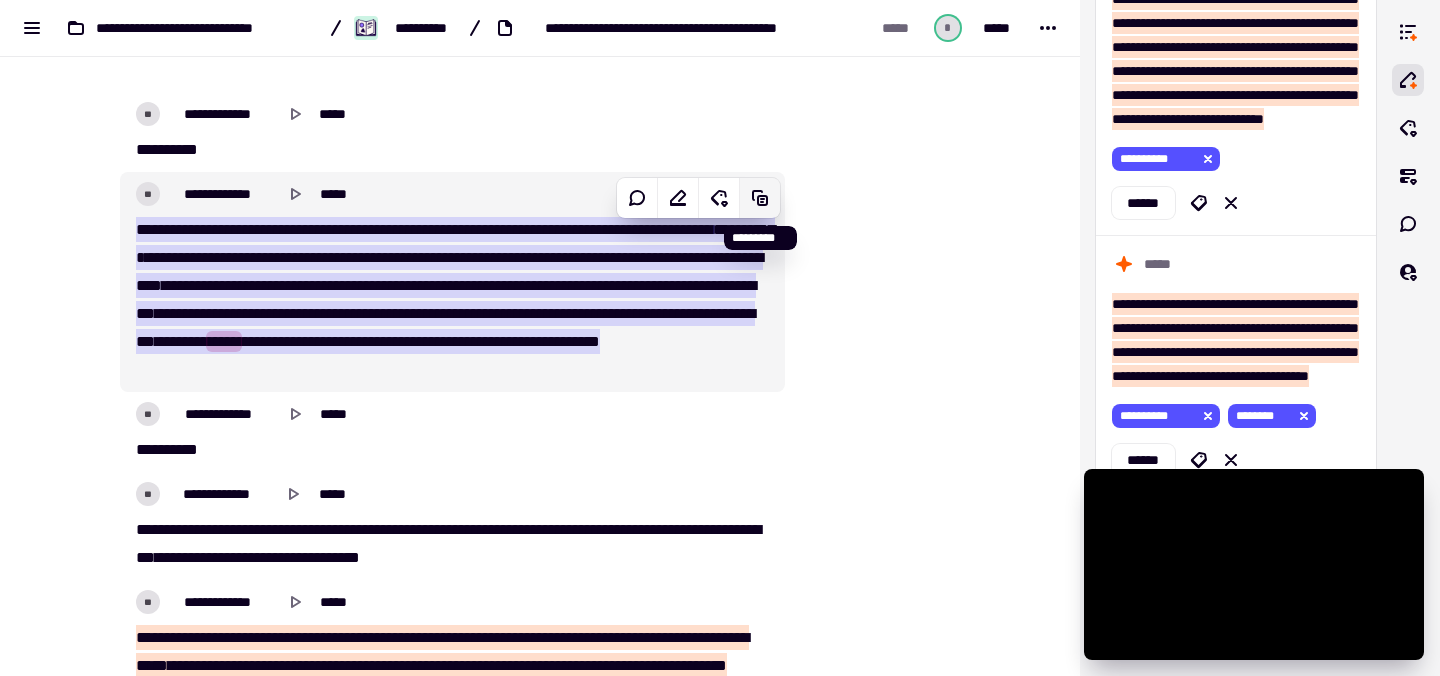 click 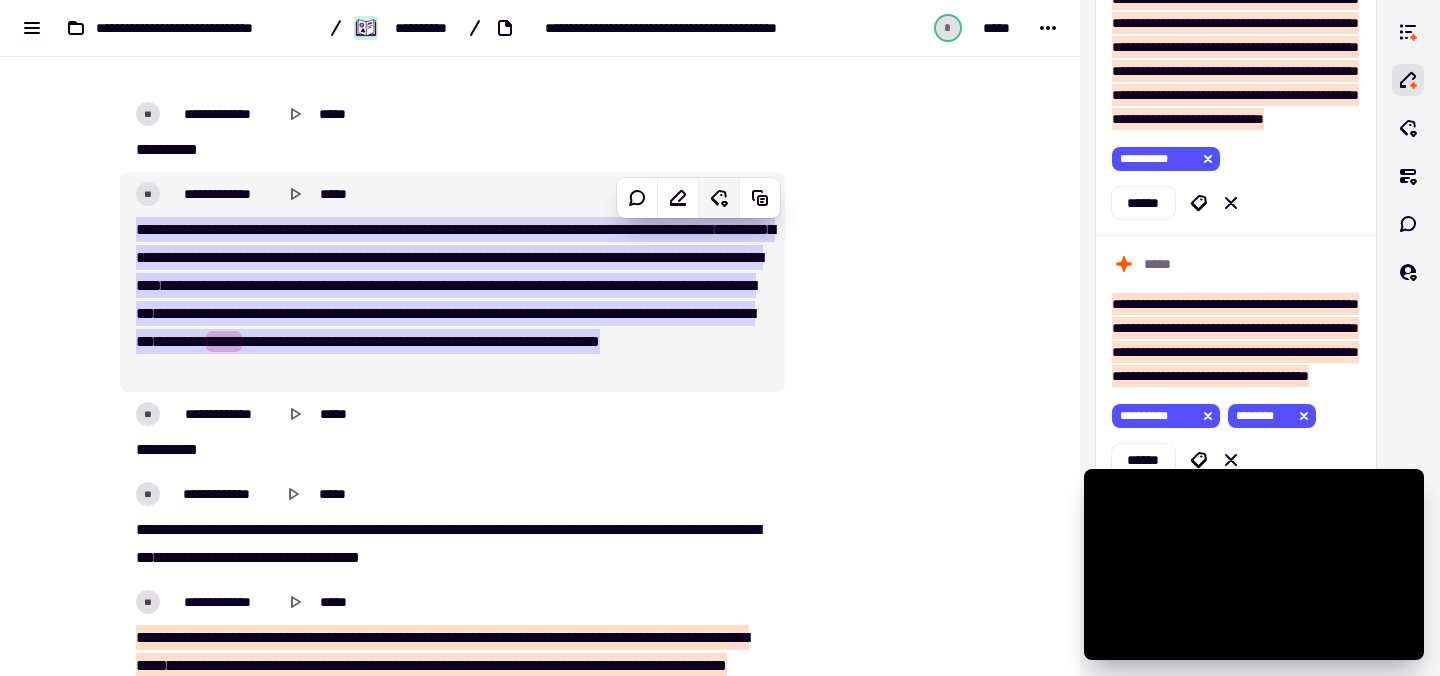 click 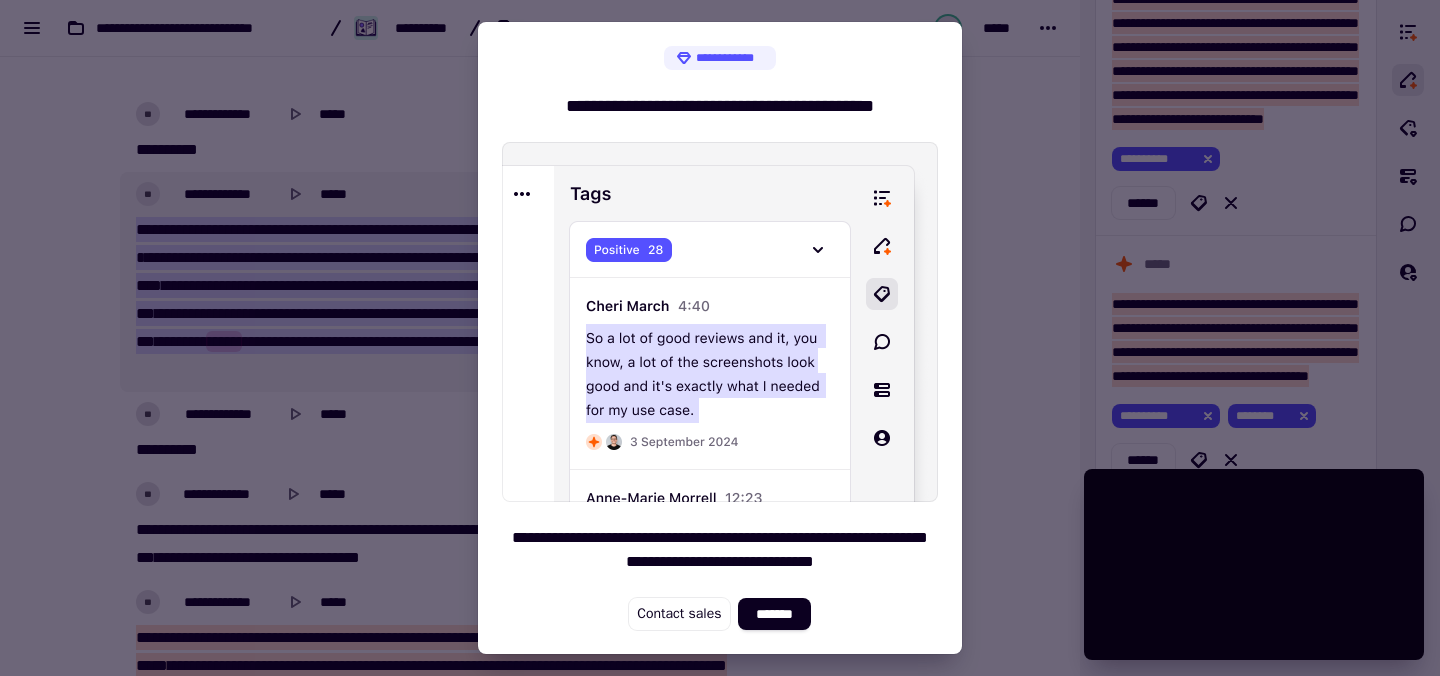 click at bounding box center (720, 338) 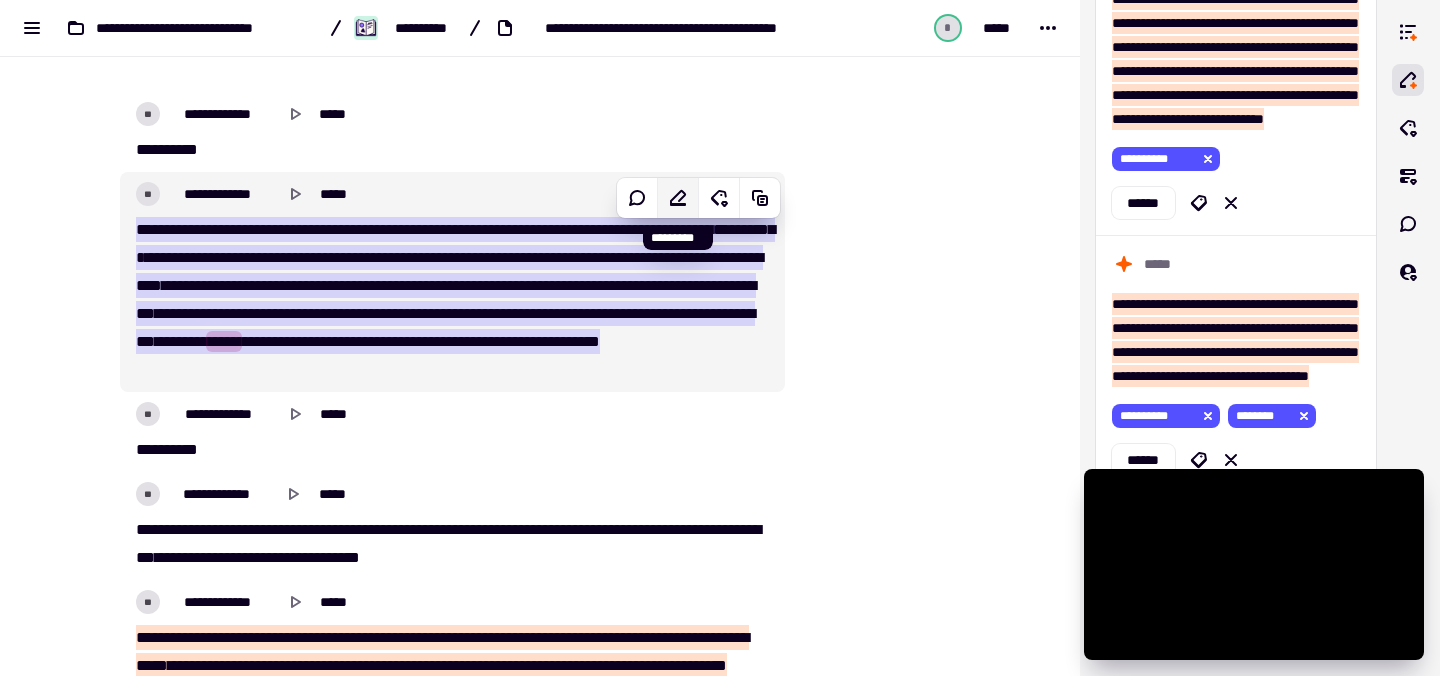 click 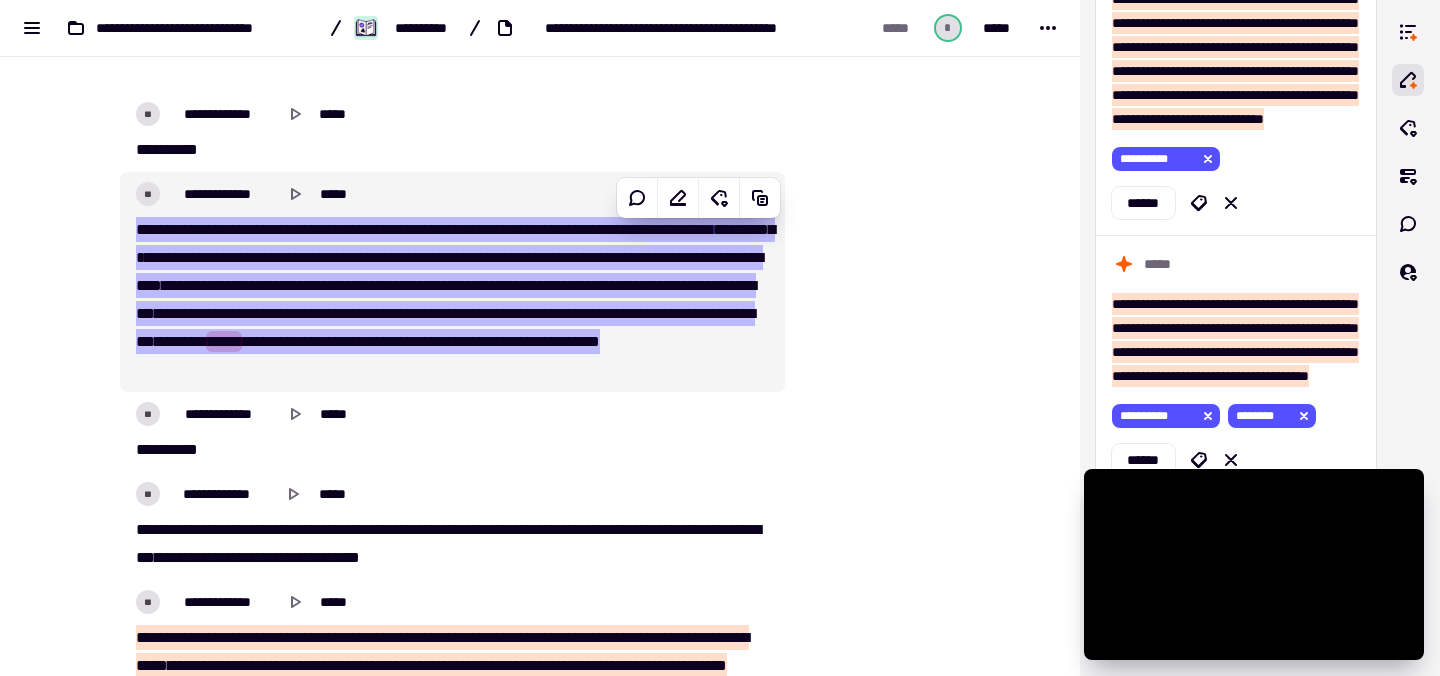 click on "**********" 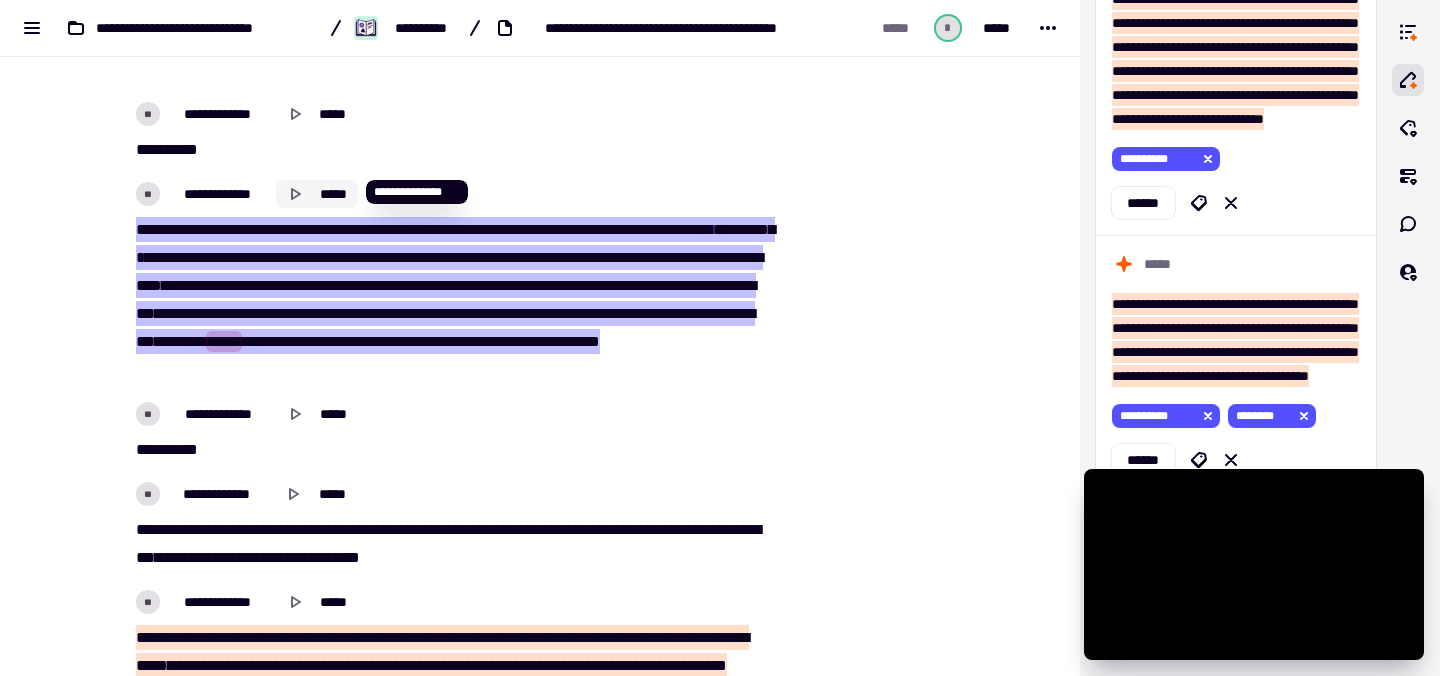 click 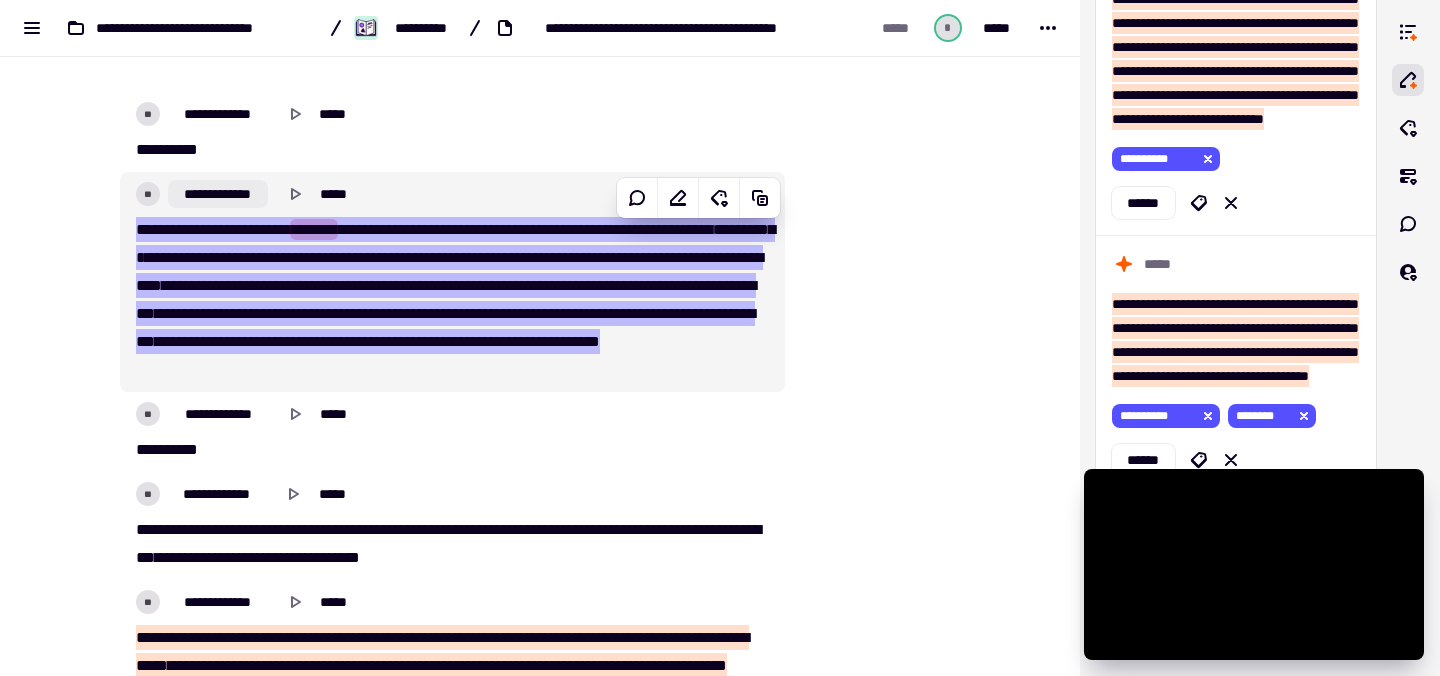 click on "**********" 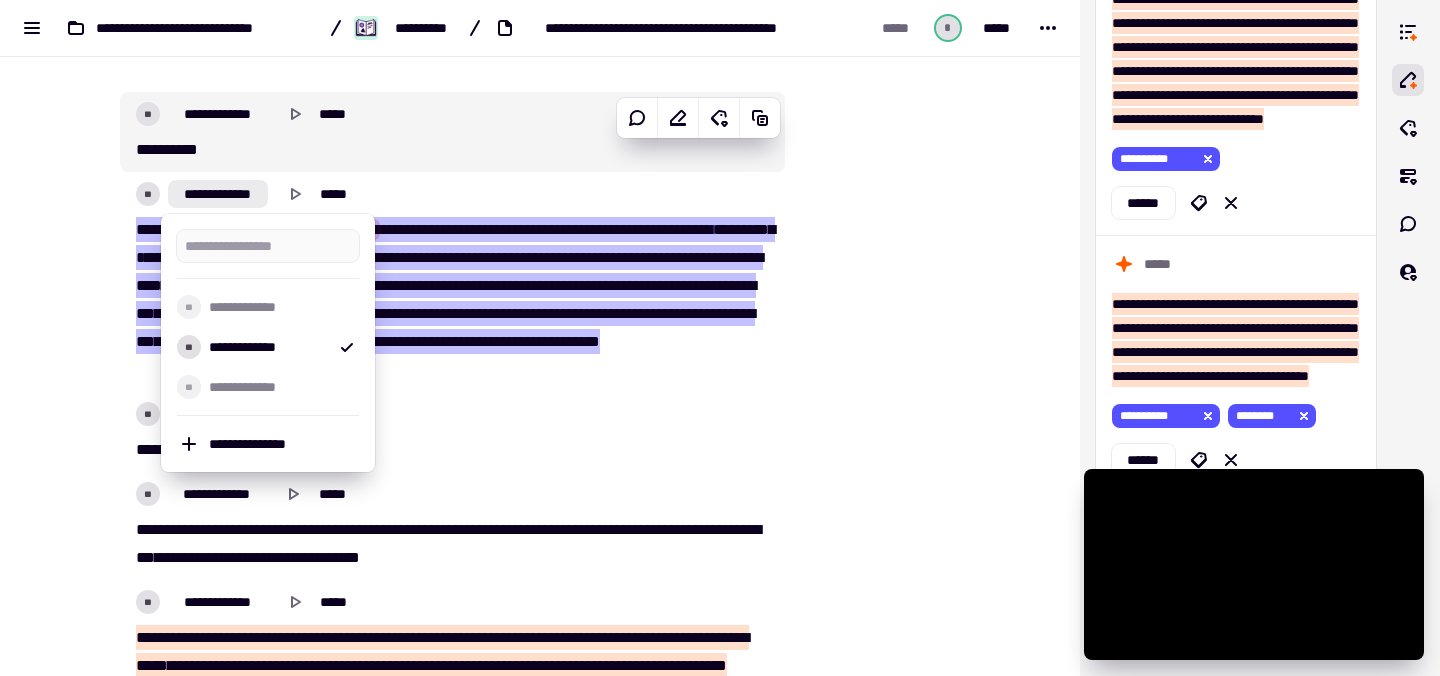click on "****   ****" 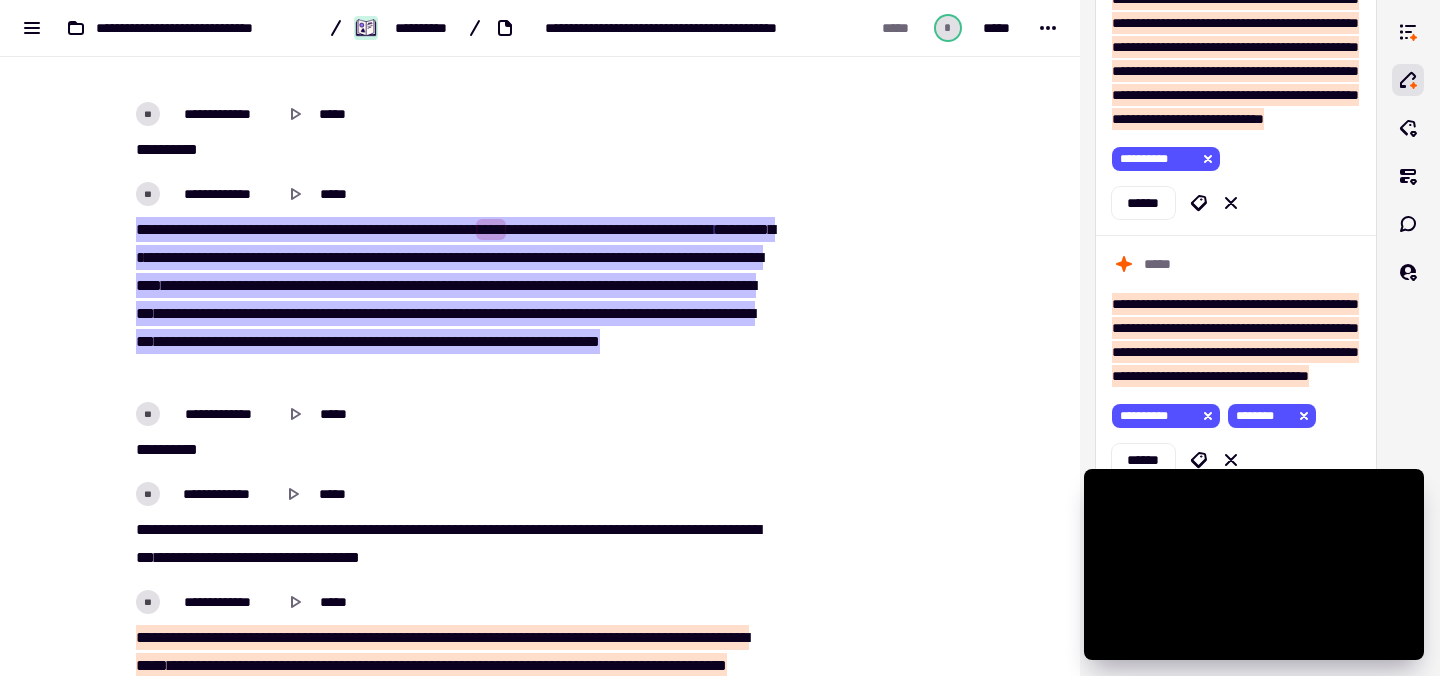 click on "**********" 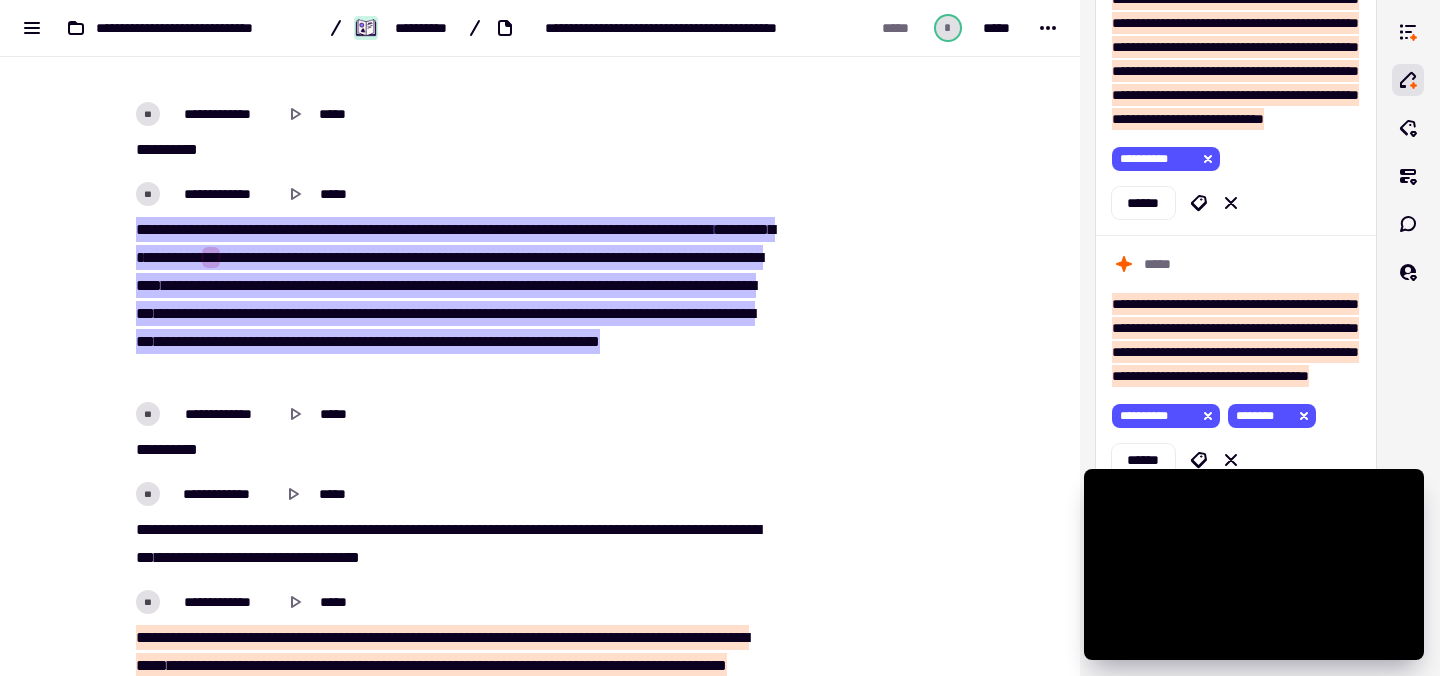 click on "**" 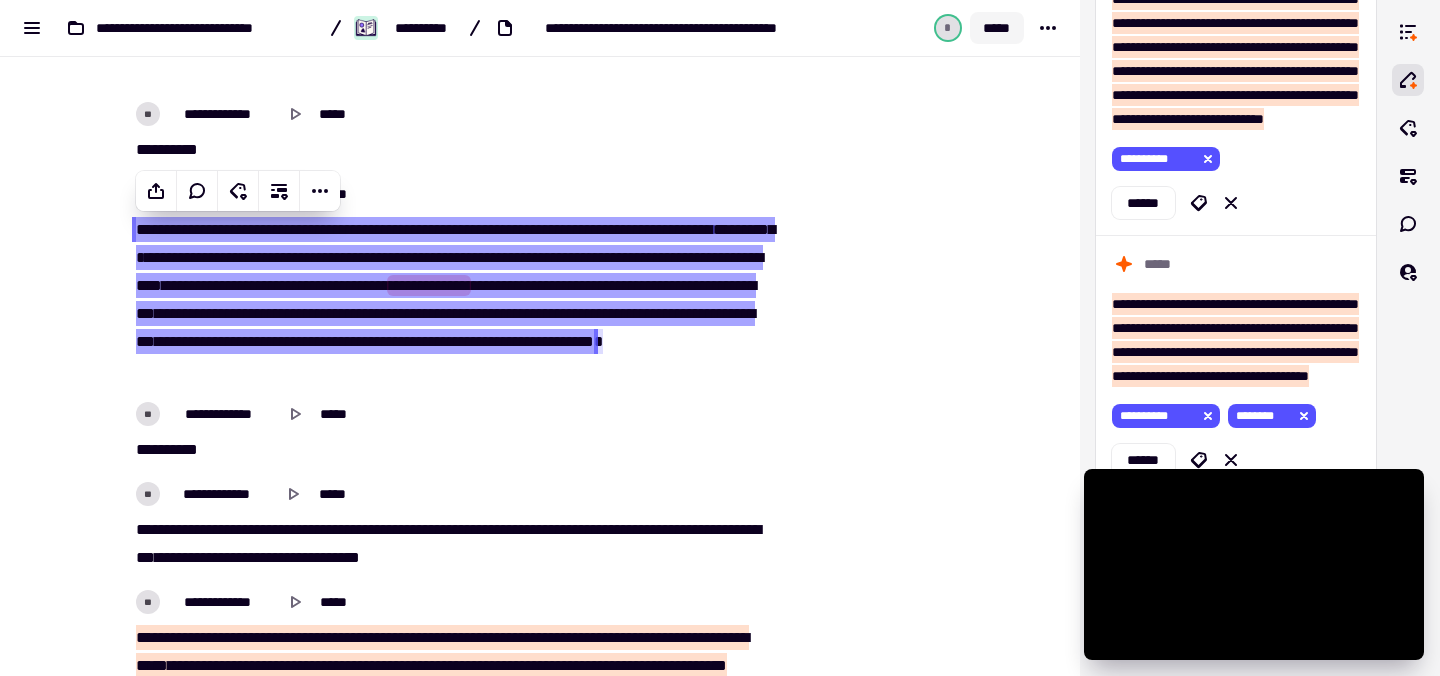 click on "*****" 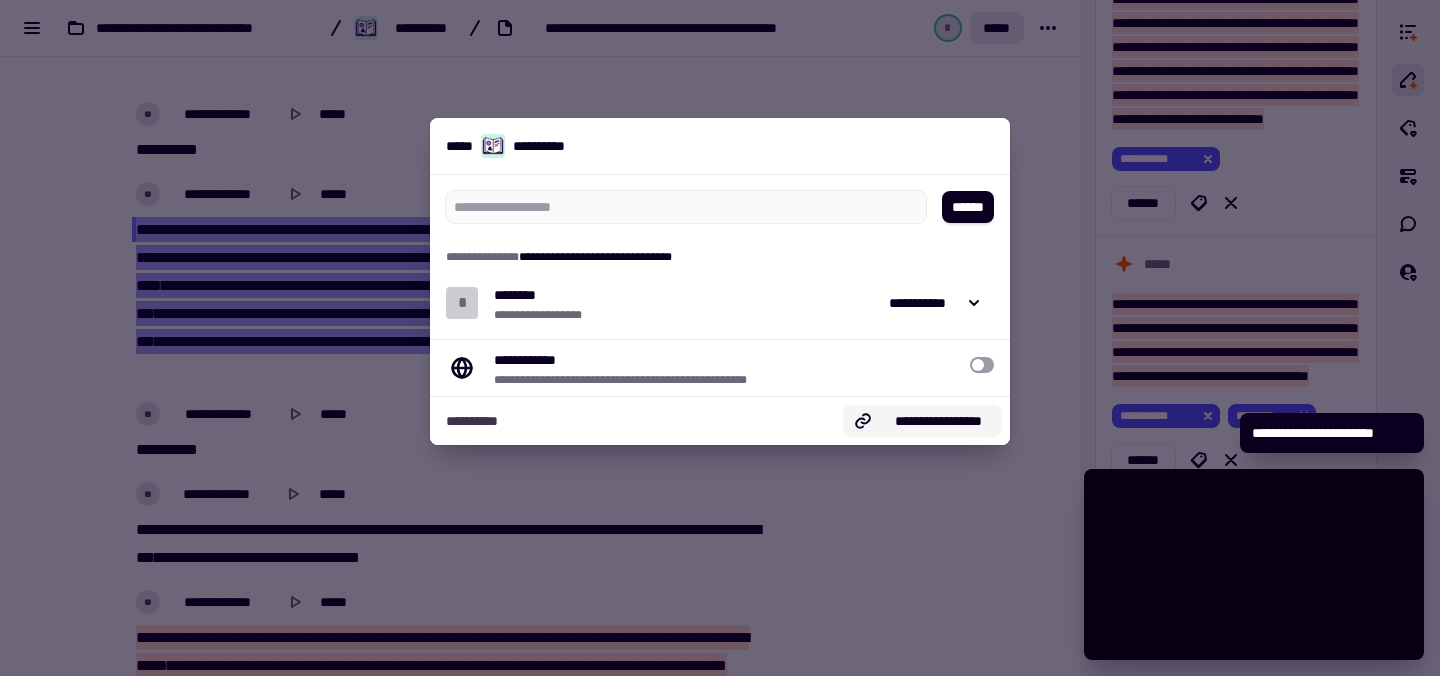click on "**********" 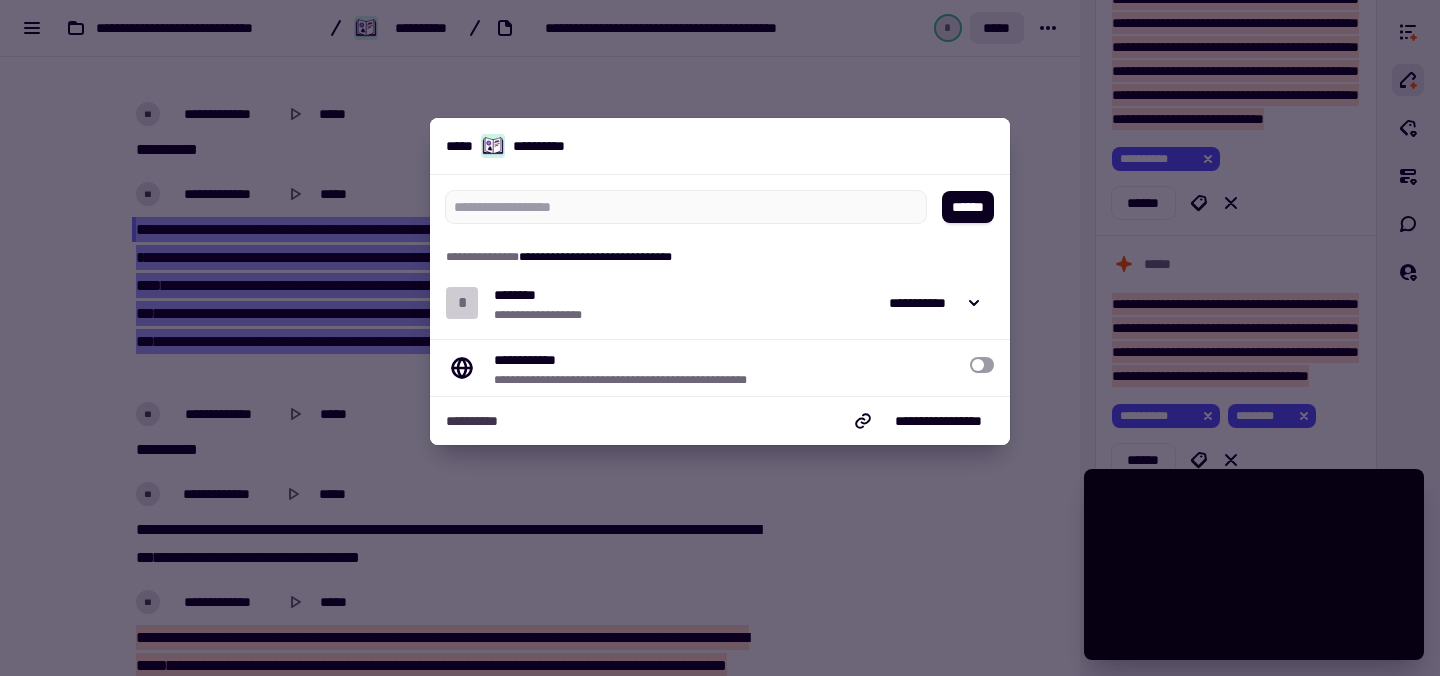 click at bounding box center [720, 338] 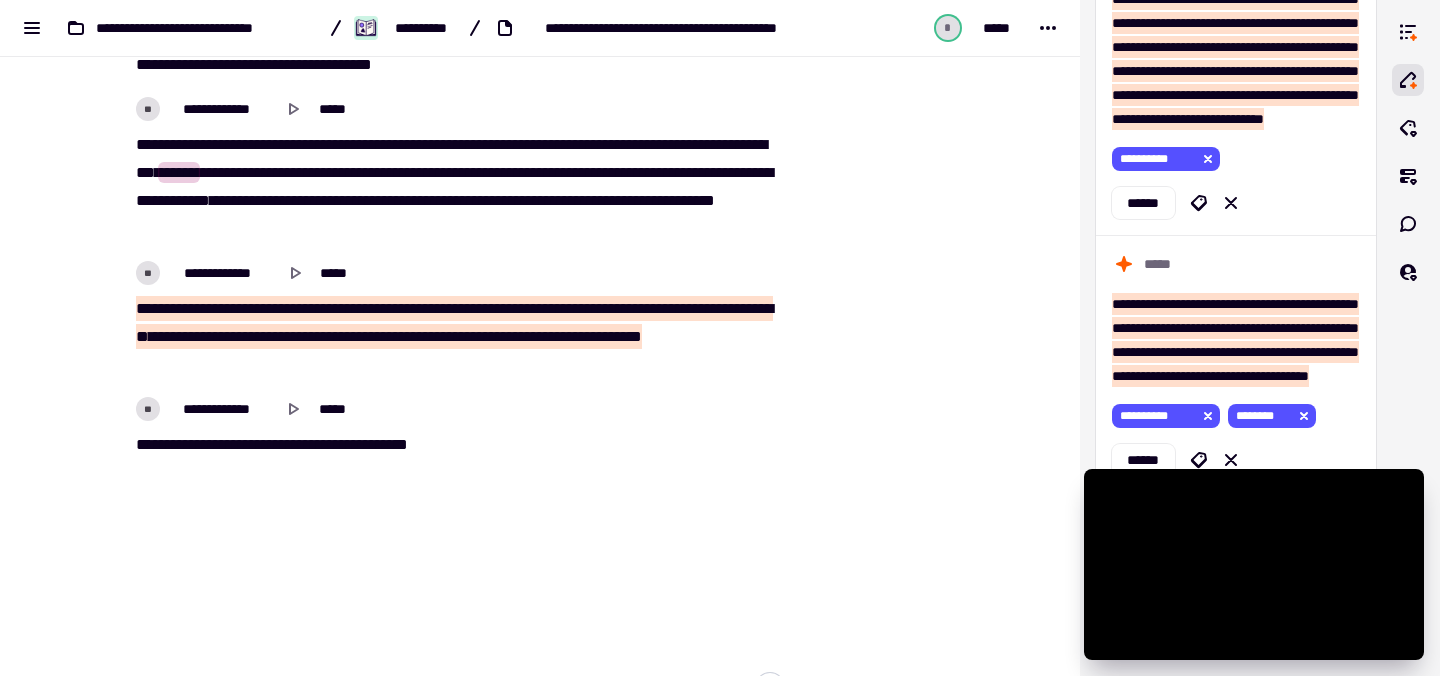 scroll, scrollTop: 9485, scrollLeft: 0, axis: vertical 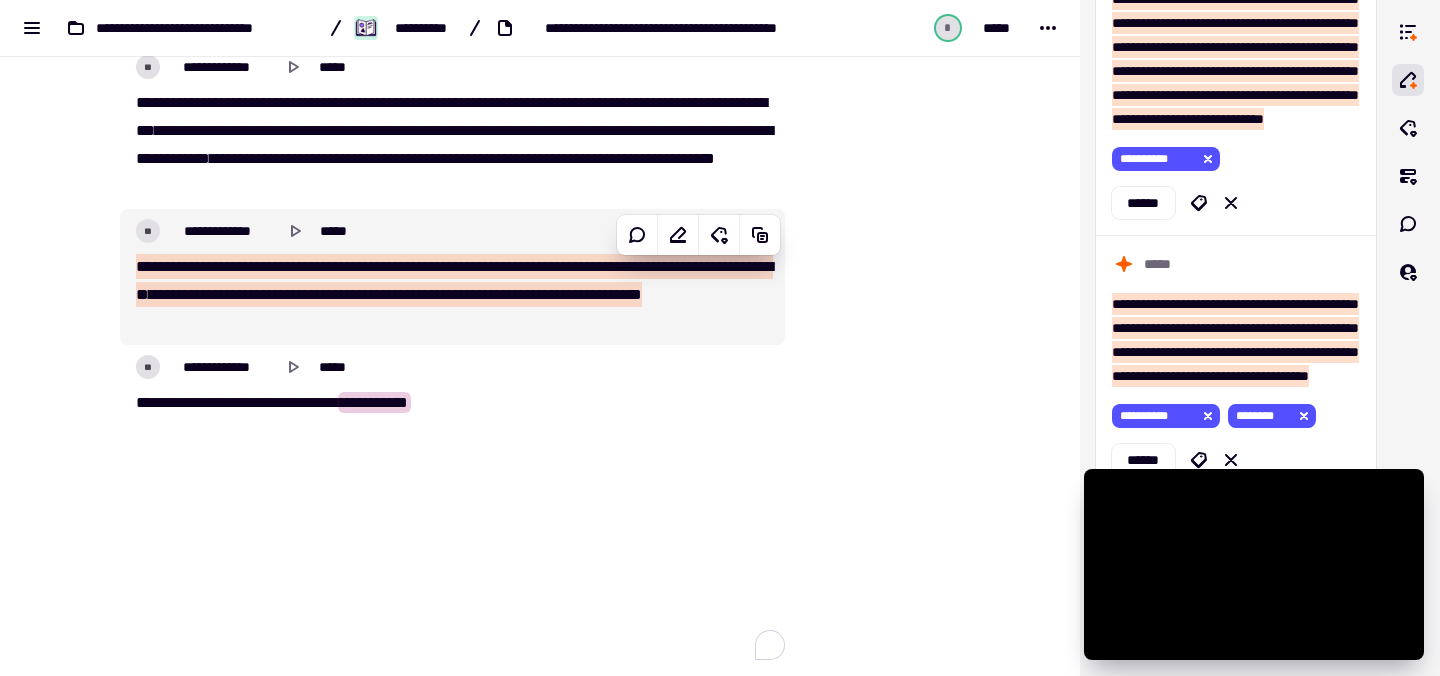type on "******" 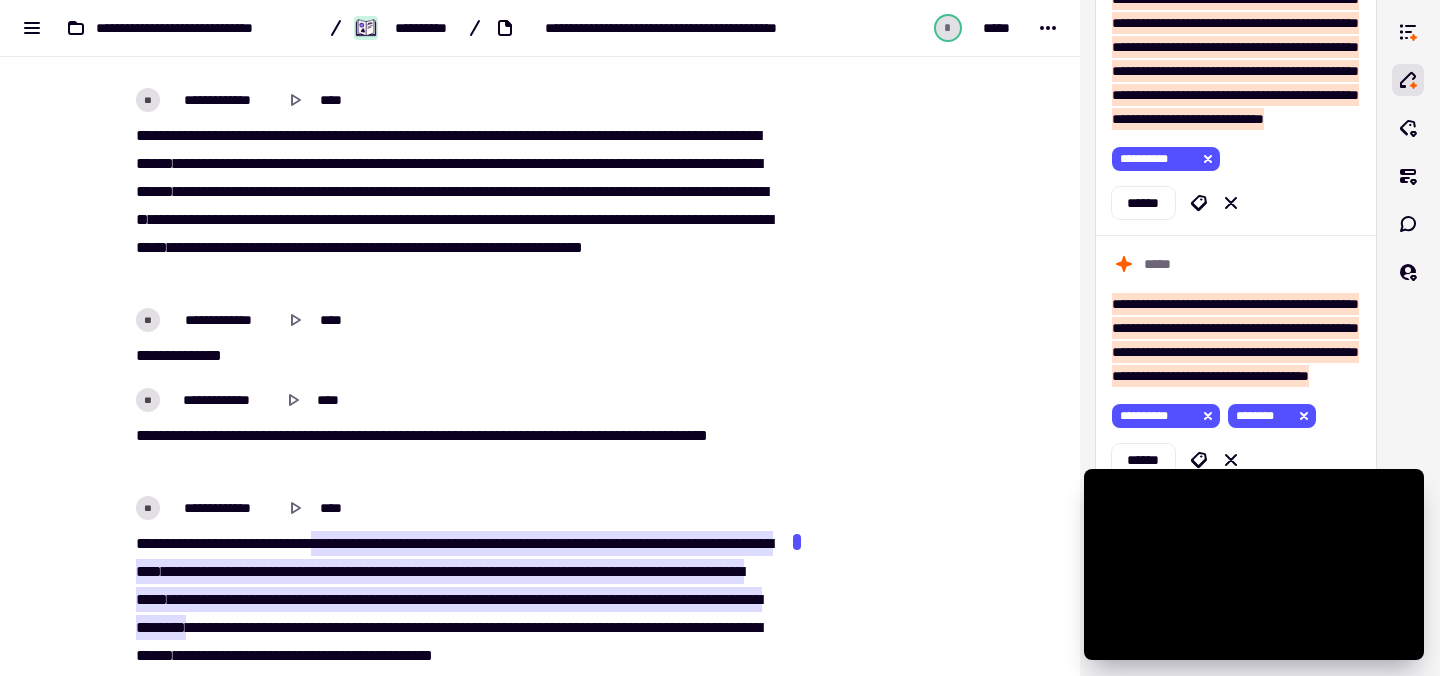 scroll, scrollTop: 3908, scrollLeft: 0, axis: vertical 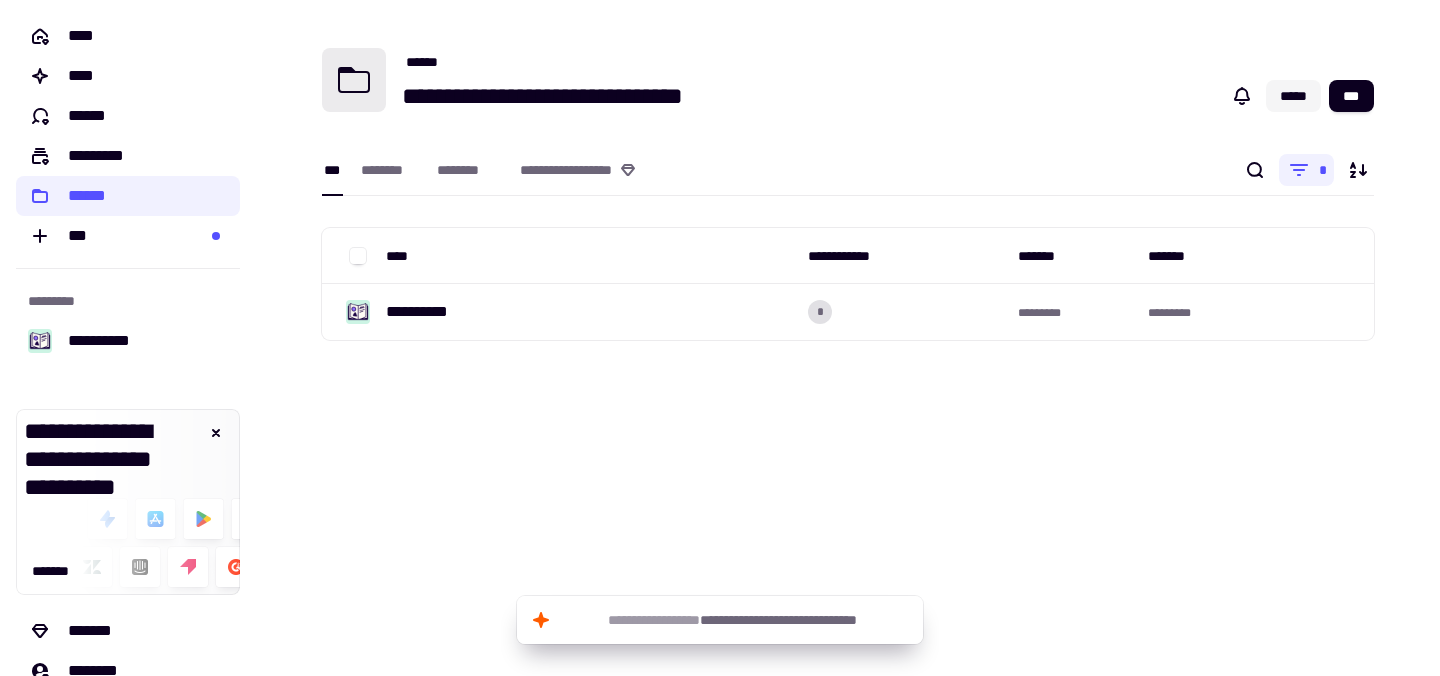 click on "*****" 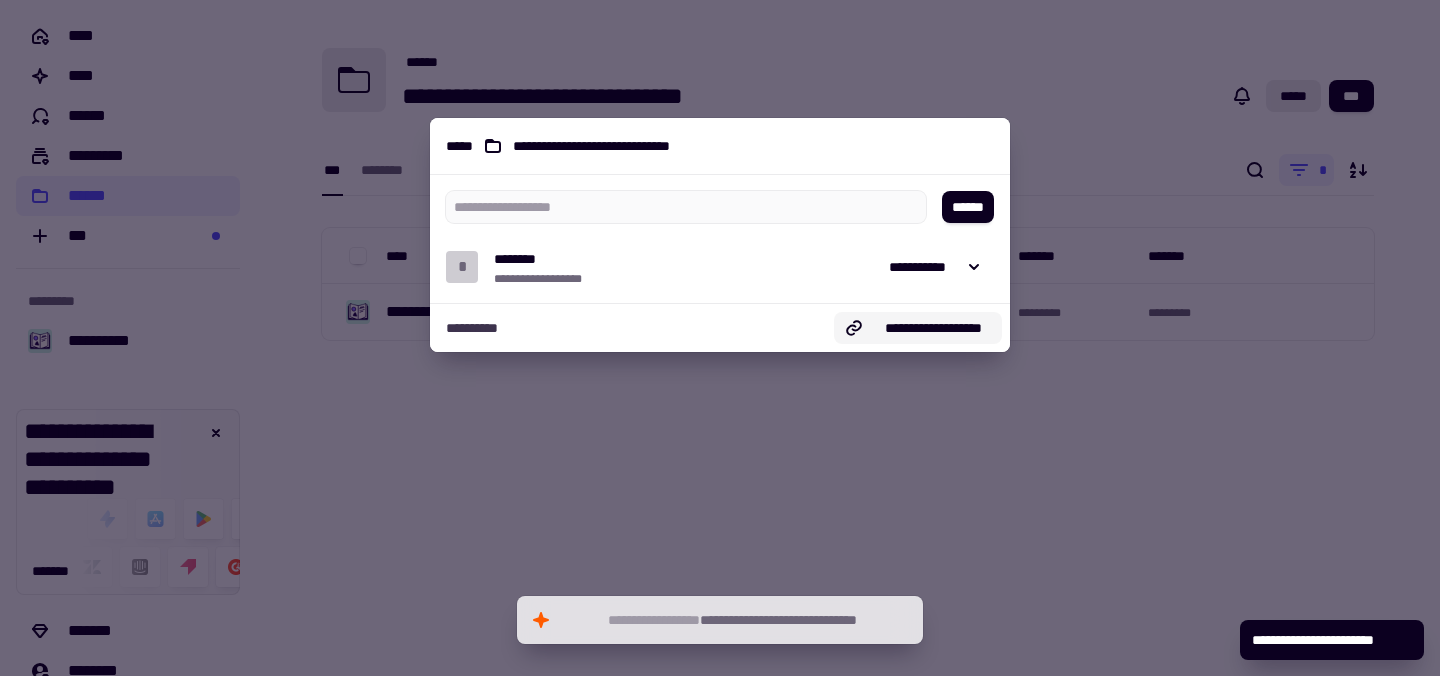 click on "**********" 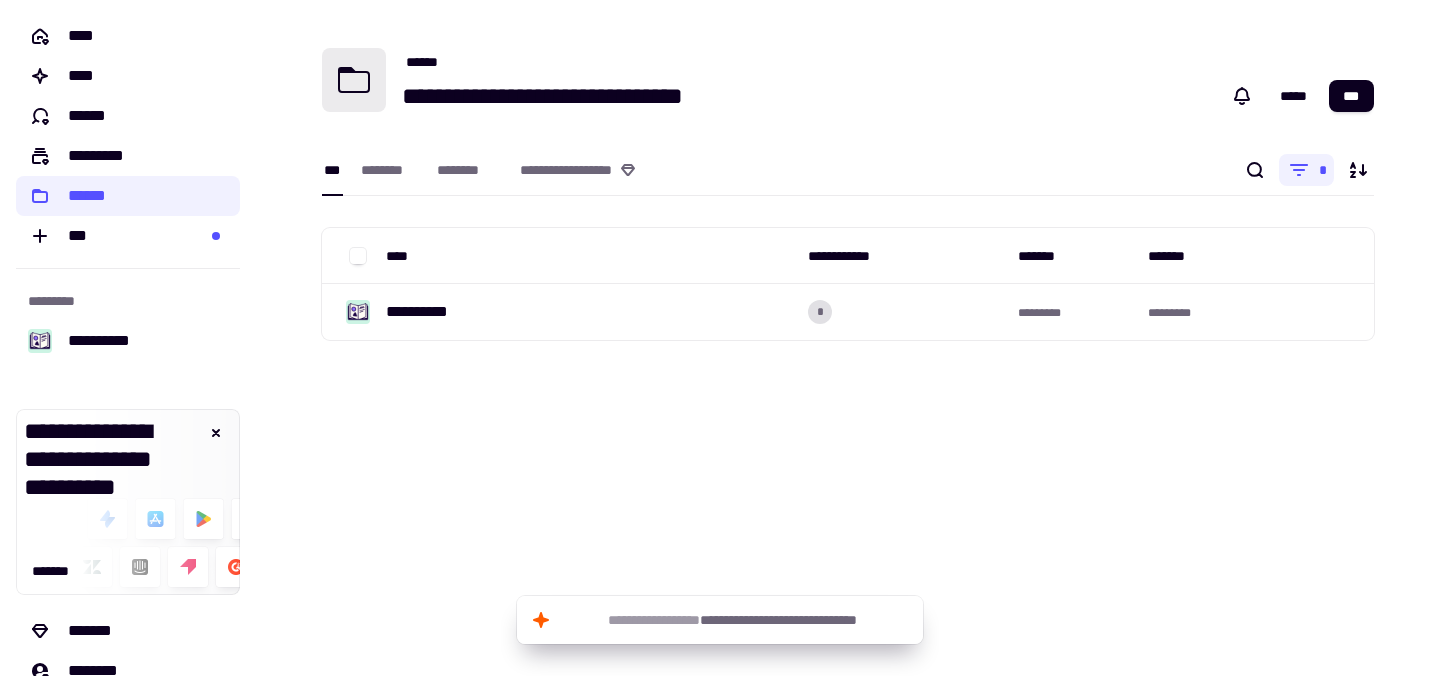 scroll, scrollTop: 0, scrollLeft: 0, axis: both 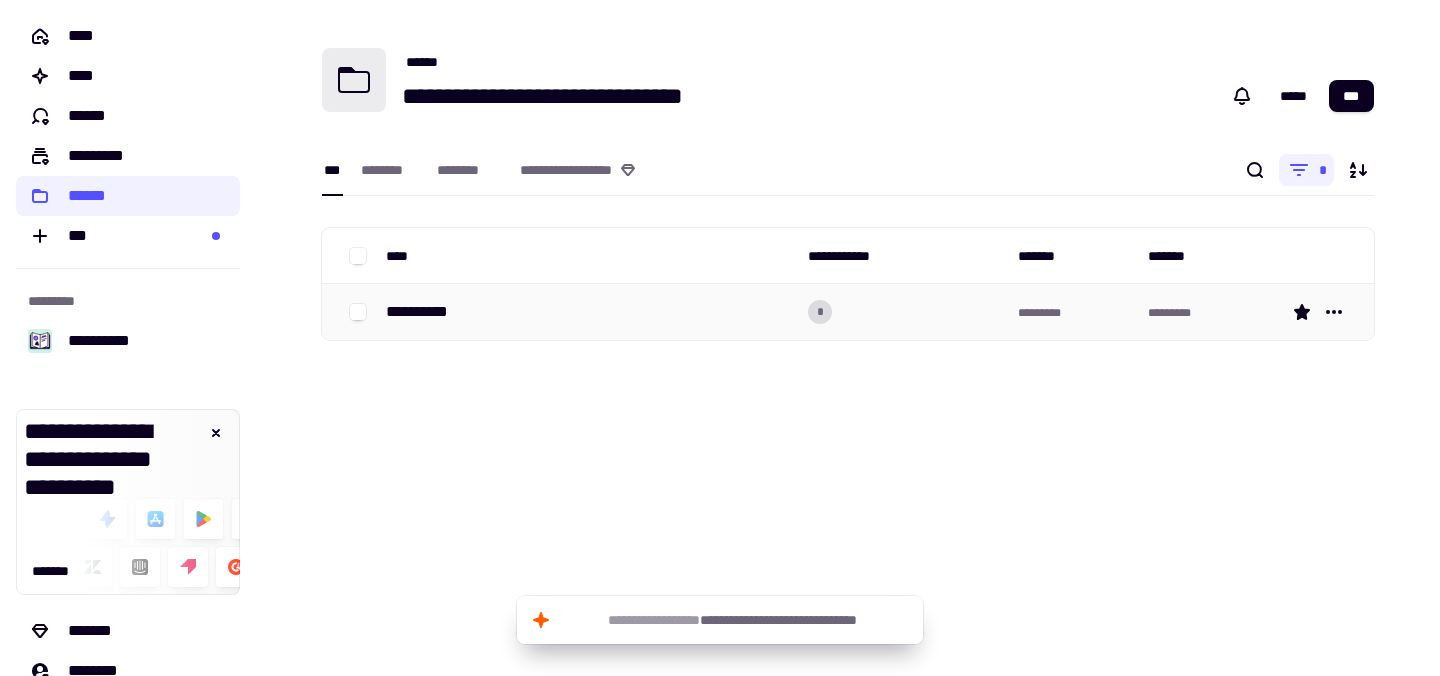 click on "**********" at bounding box center (589, 312) 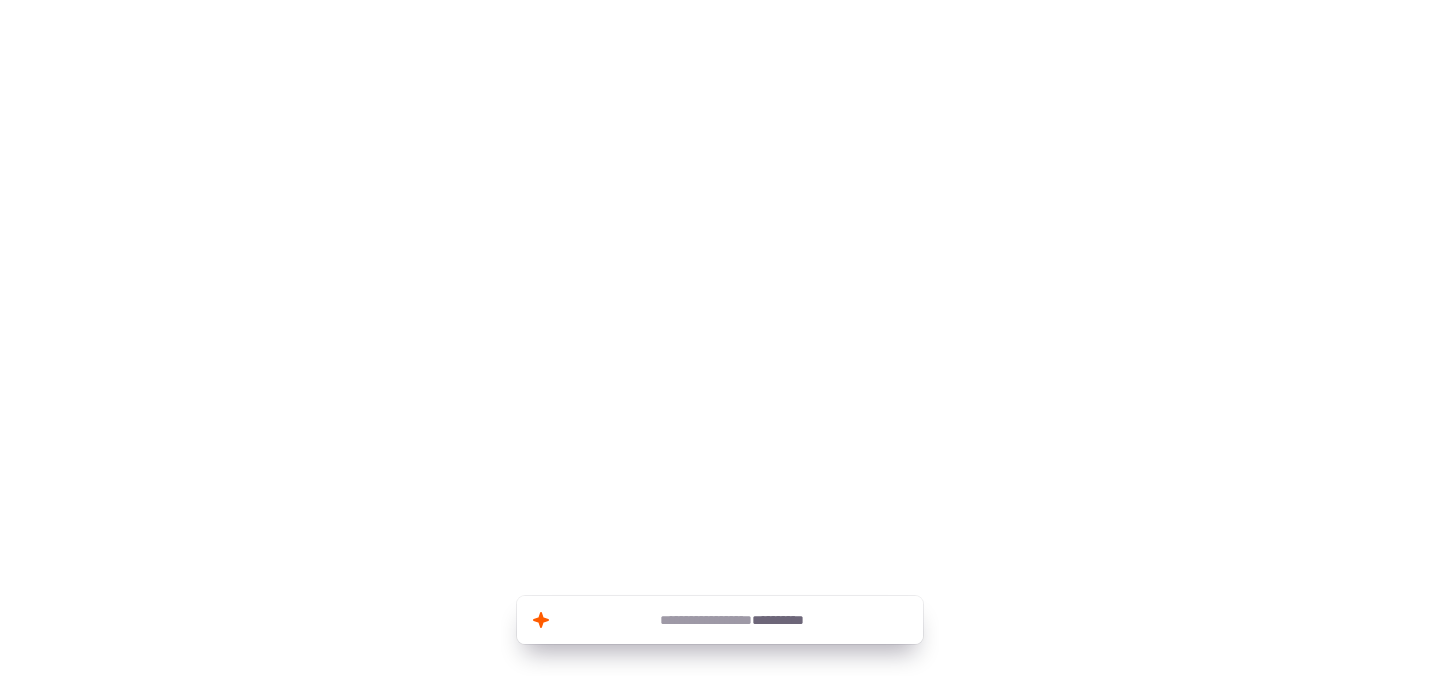 click on "**********" at bounding box center (720, 338) 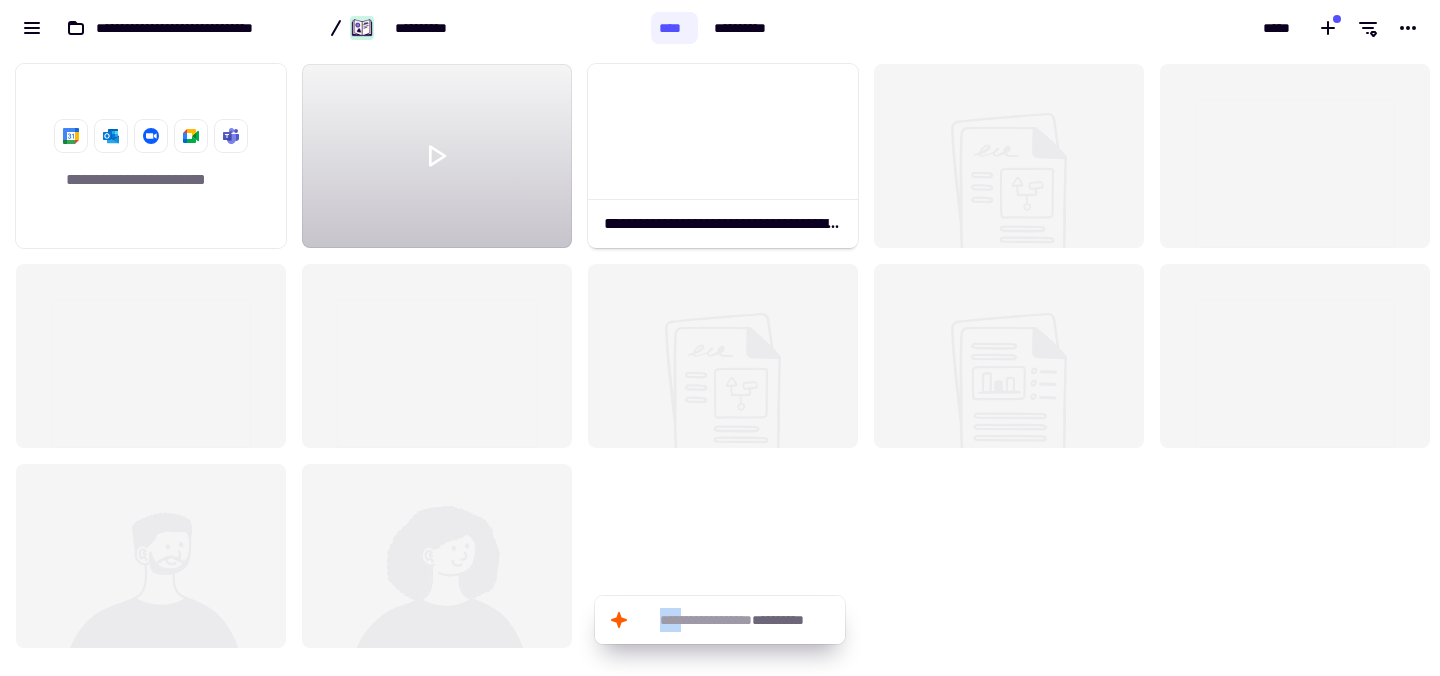 scroll, scrollTop: 605, scrollLeft: 1425, axis: both 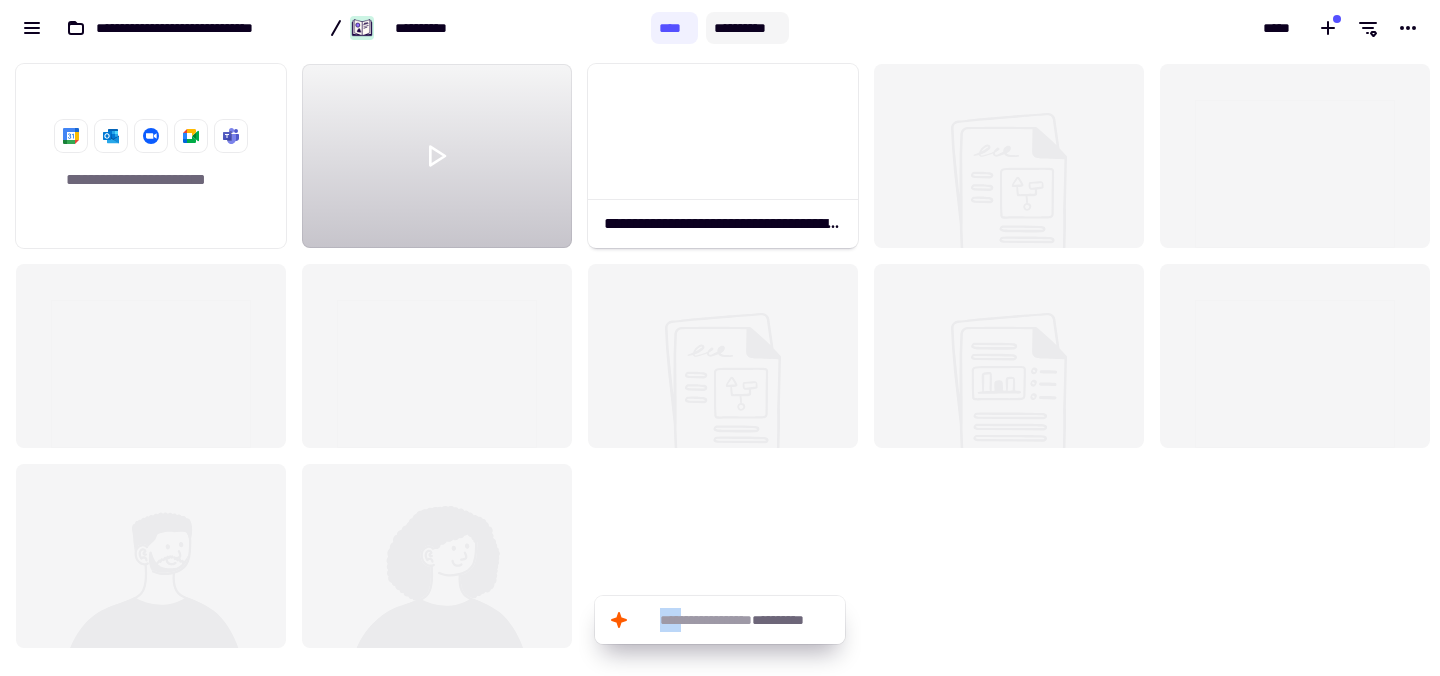 click on "**********" 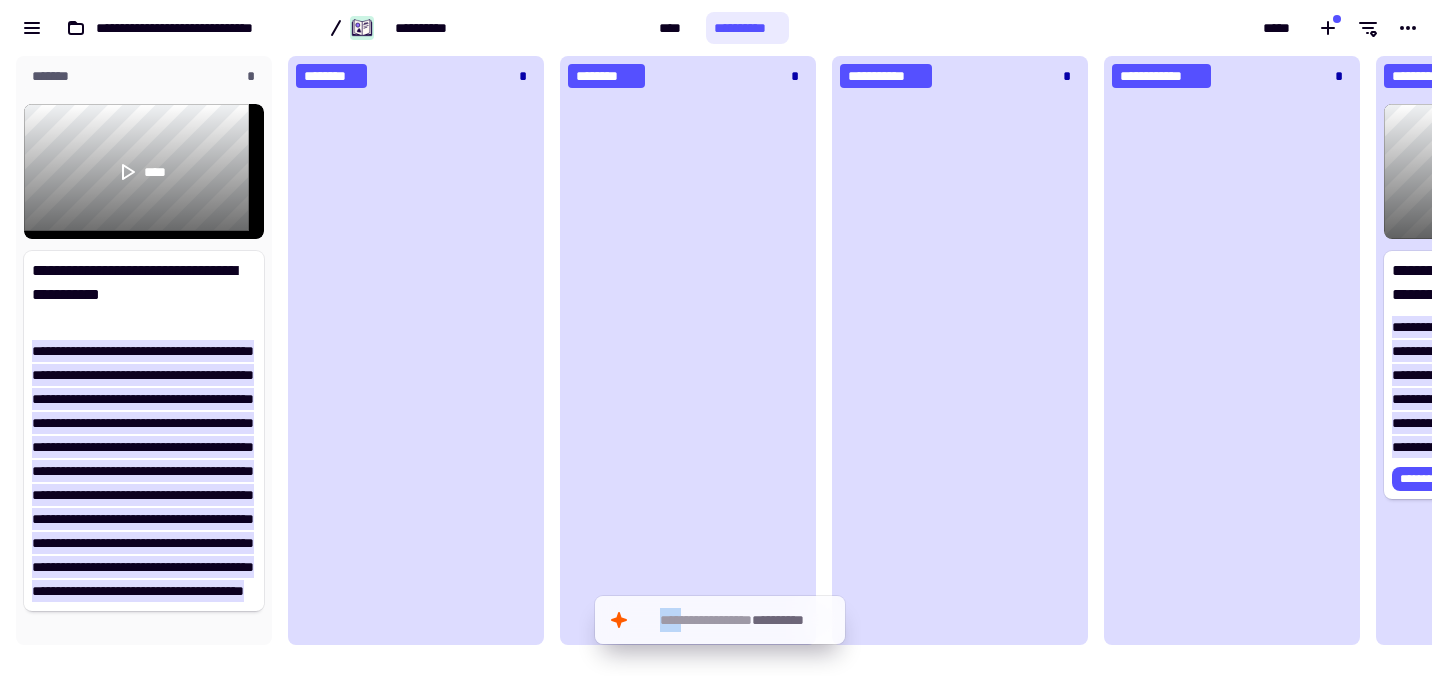 scroll, scrollTop: 16, scrollLeft: 16, axis: both 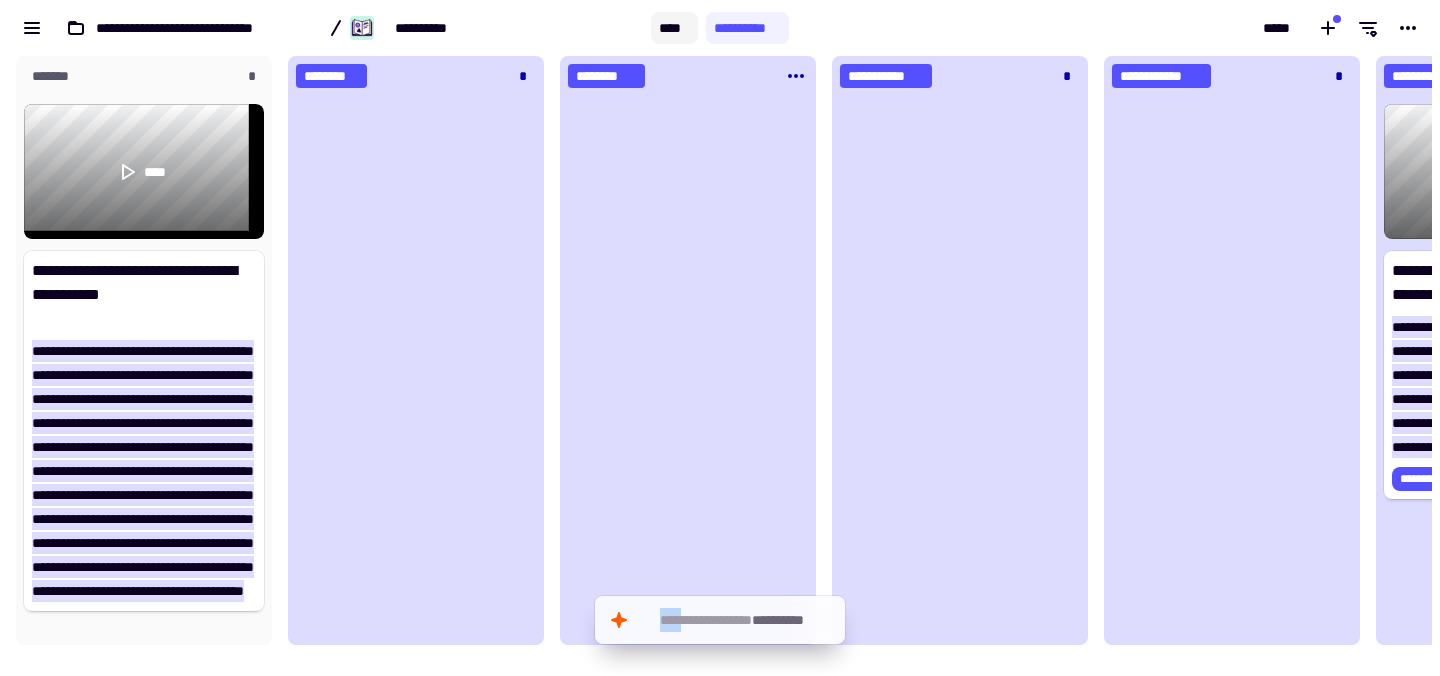 click on "****" 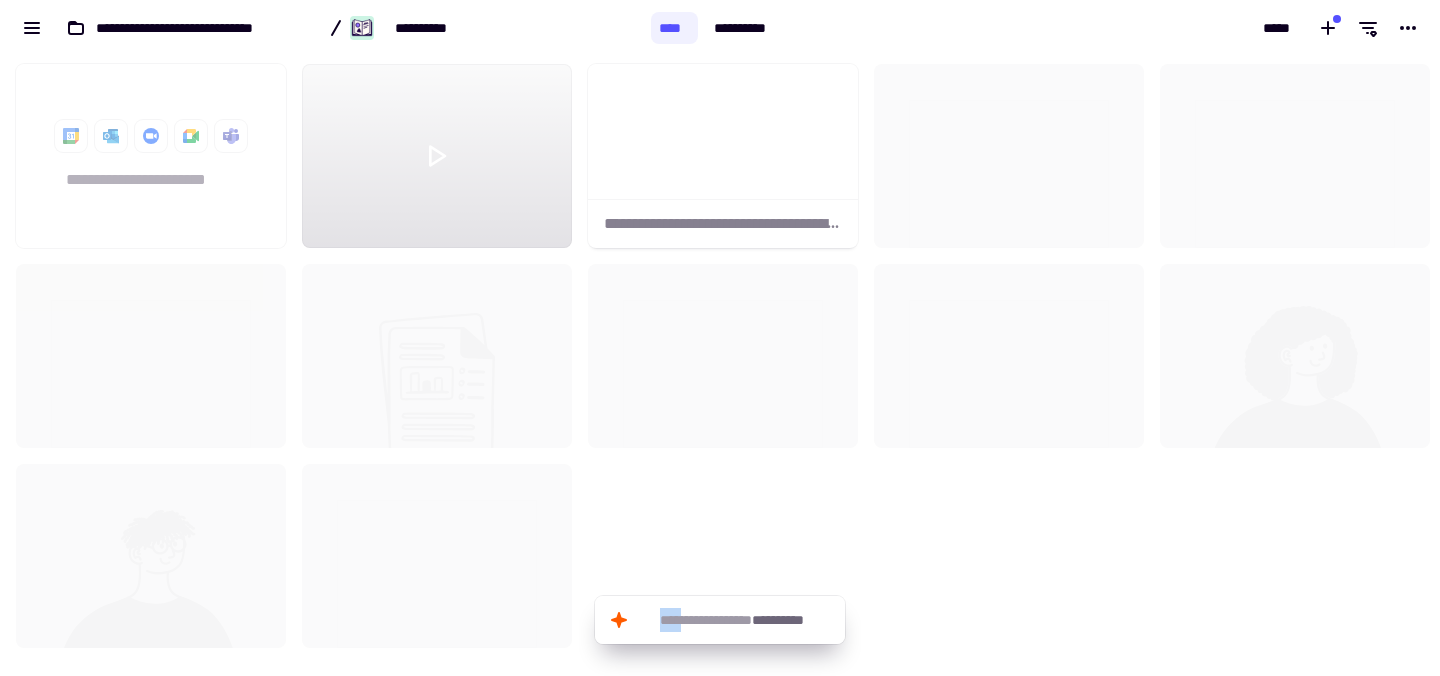 scroll, scrollTop: 16, scrollLeft: 16, axis: both 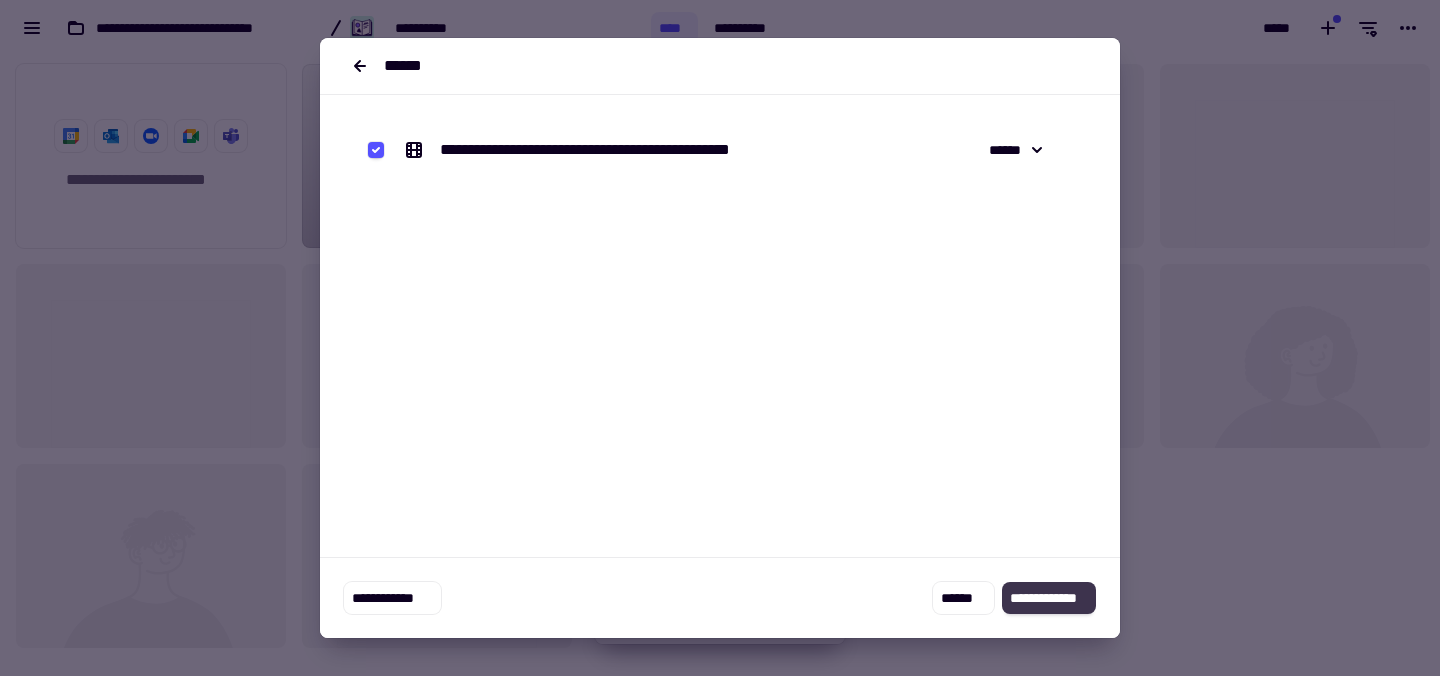 click on "**********" 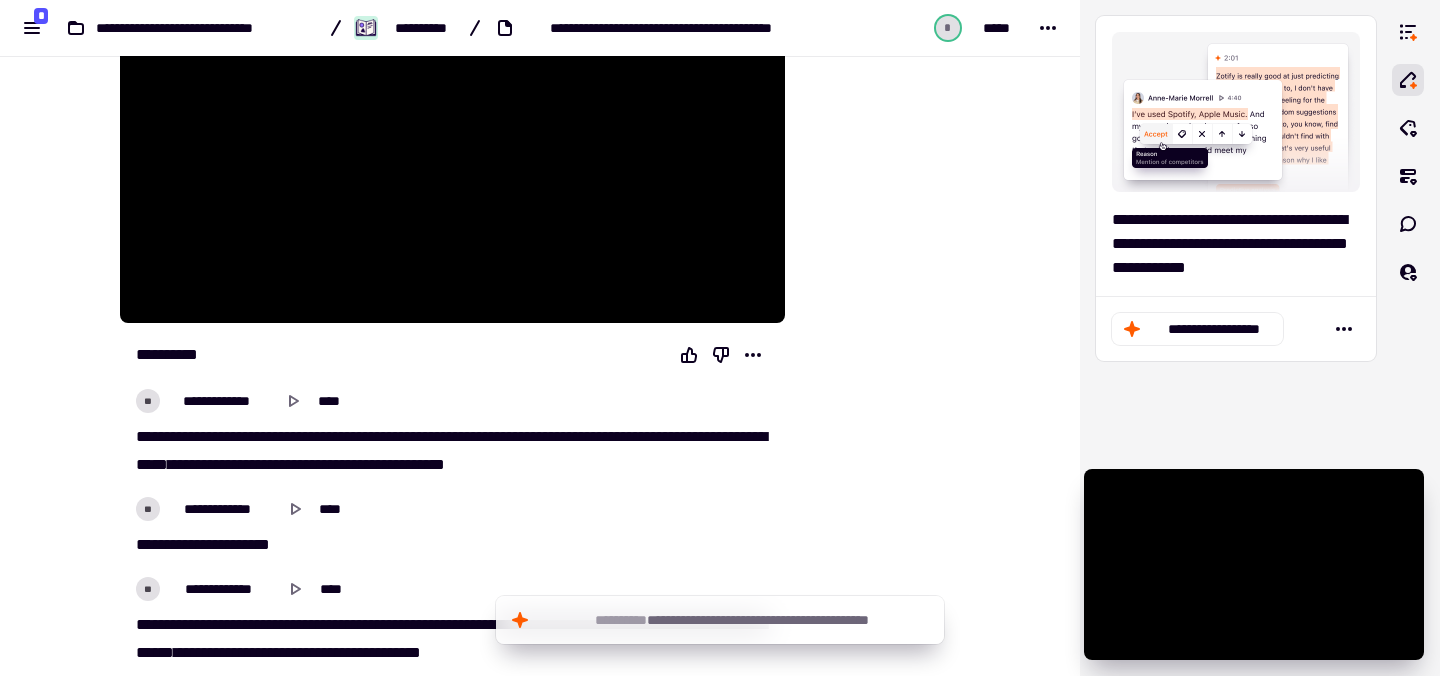 scroll, scrollTop: 1180, scrollLeft: 0, axis: vertical 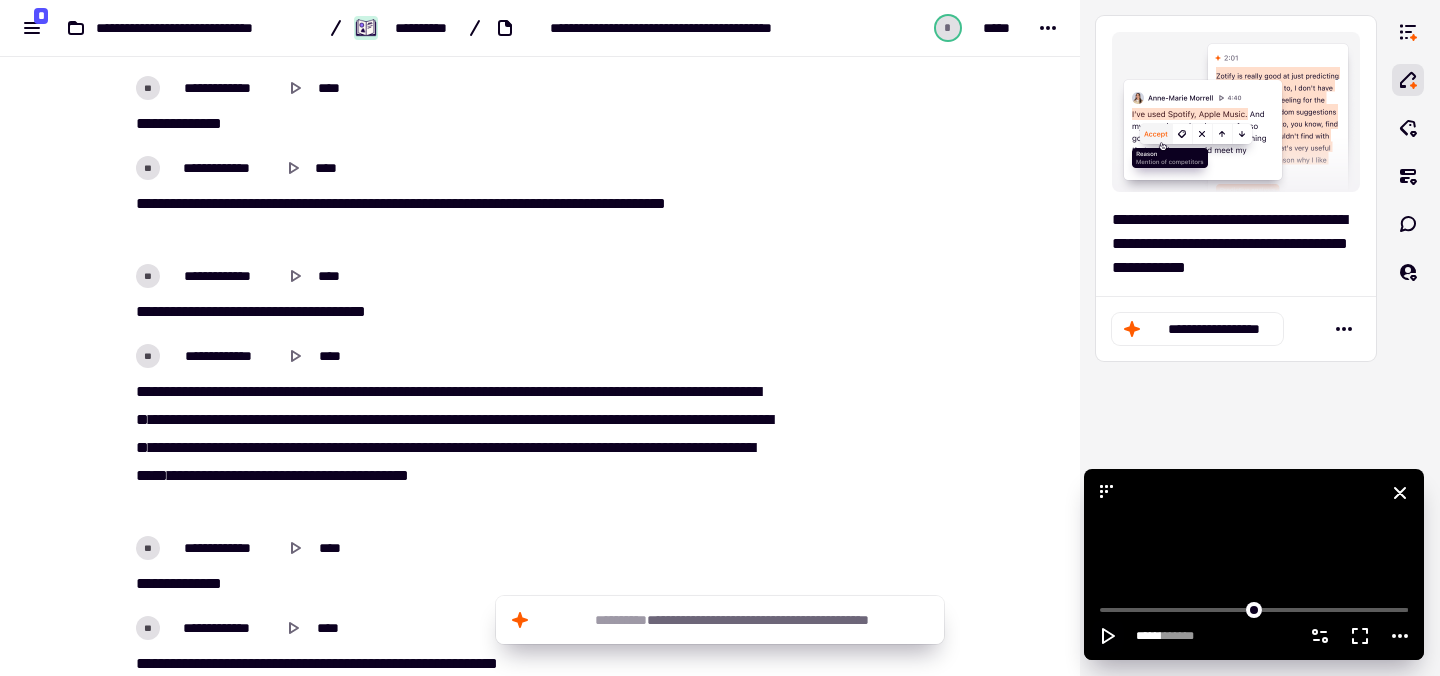 click 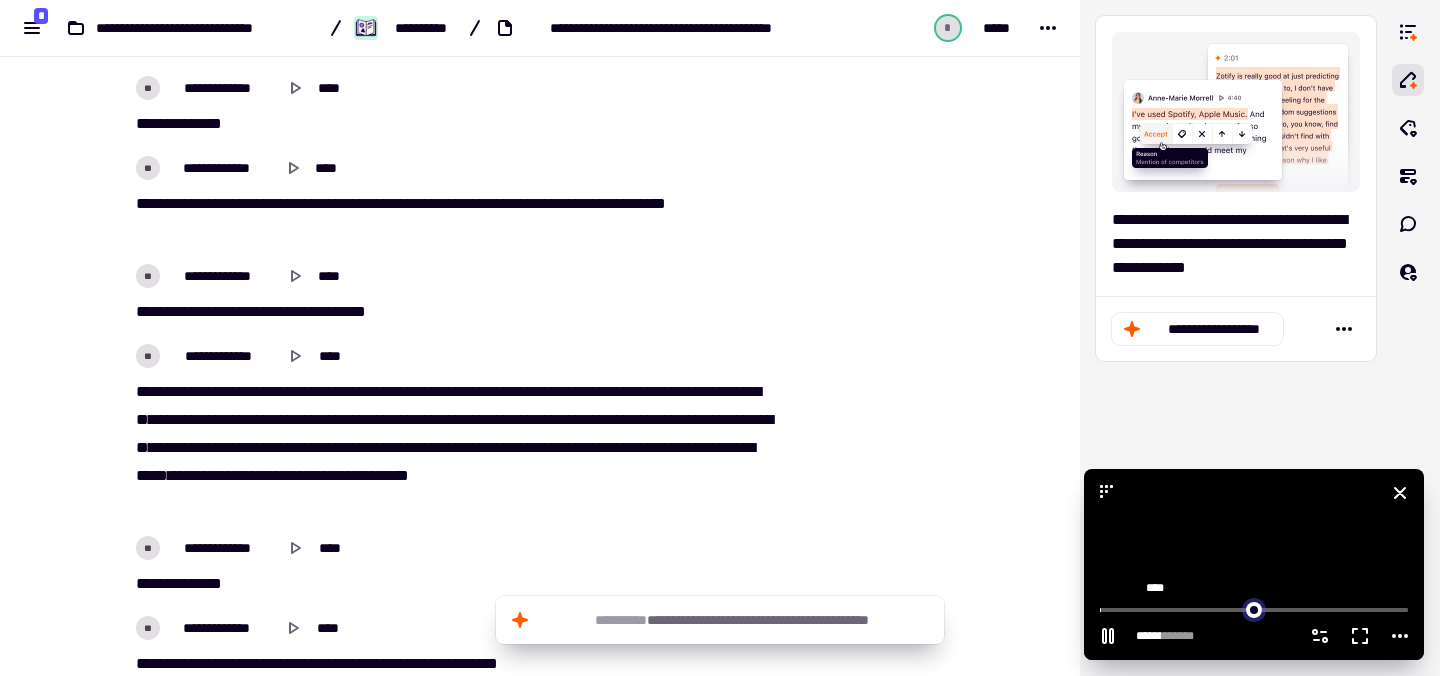 click at bounding box center (1254, 608) 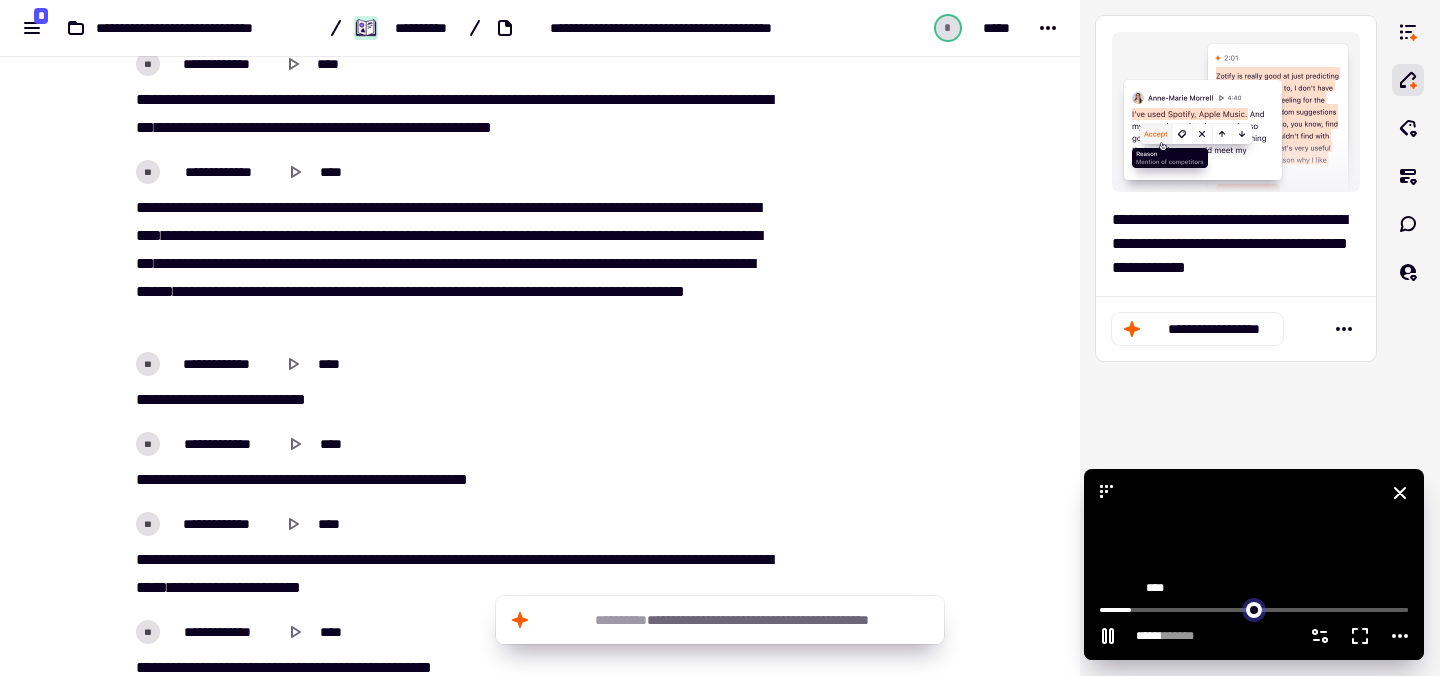 scroll, scrollTop: 2571, scrollLeft: 0, axis: vertical 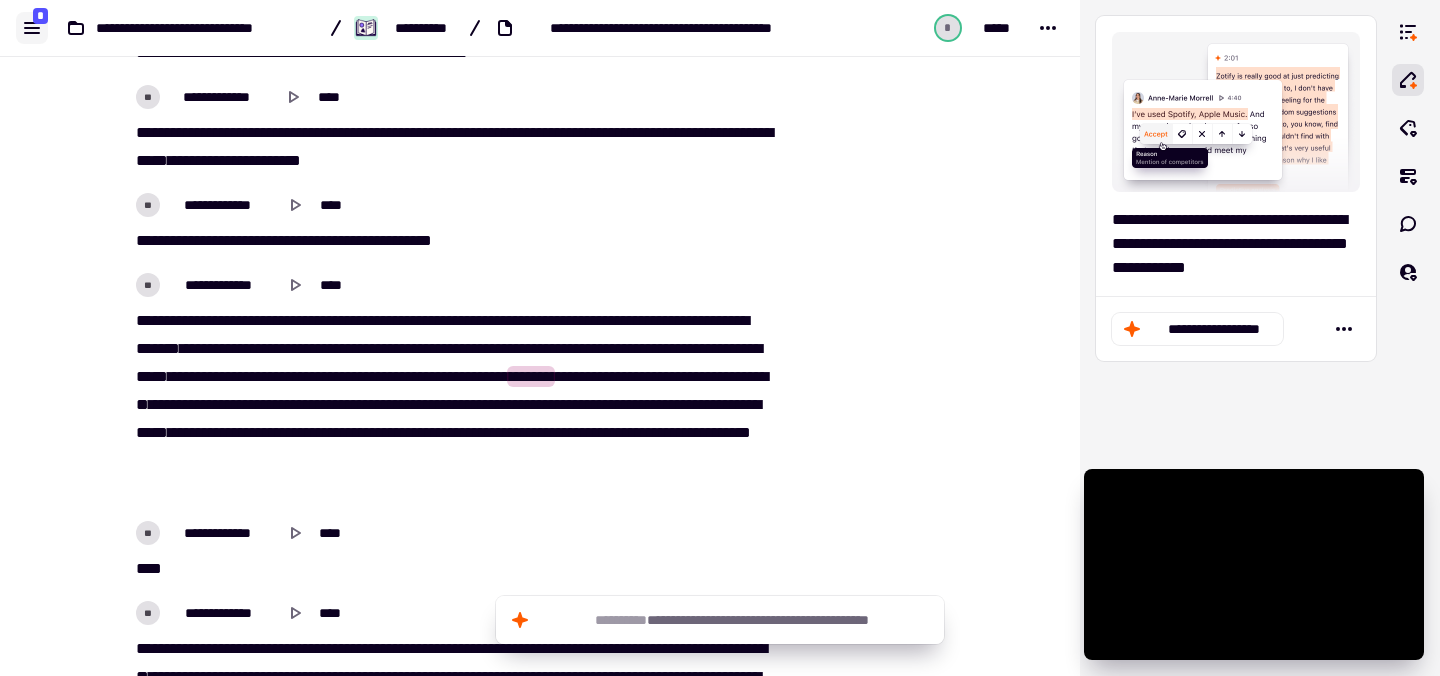 click 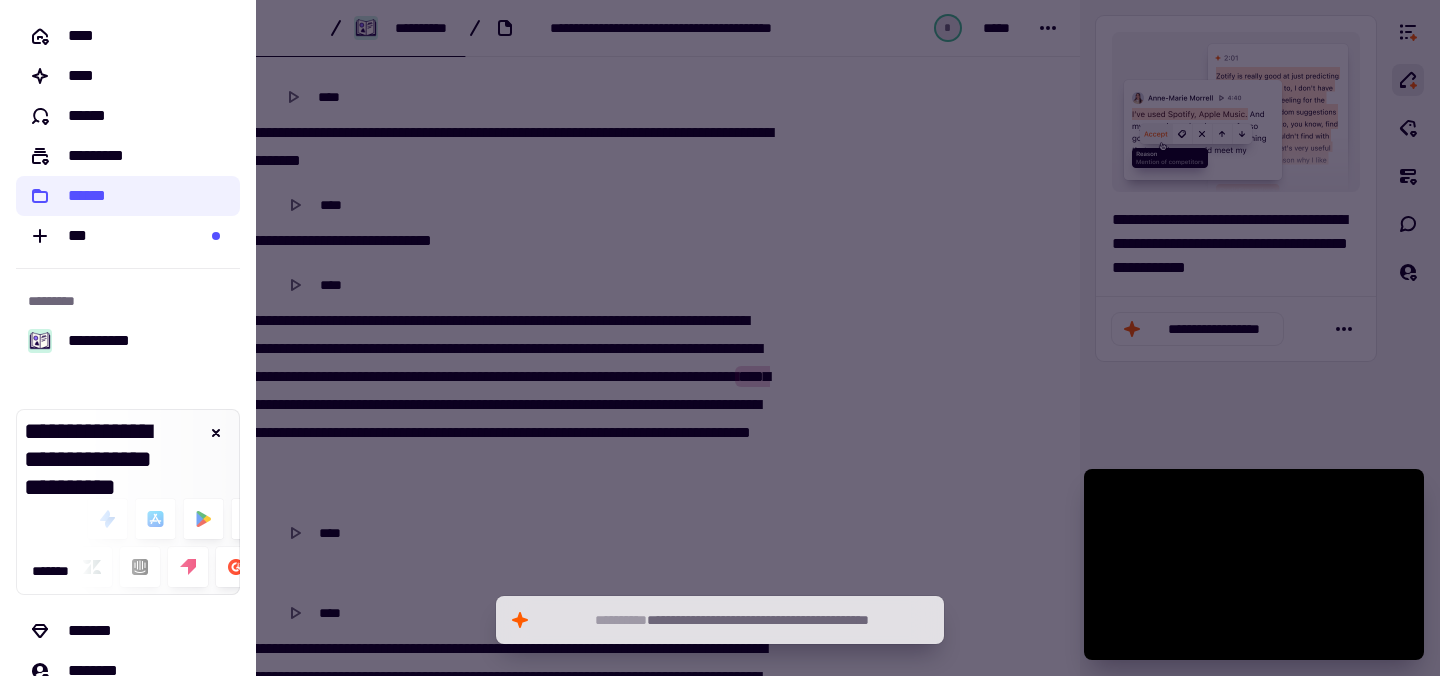 type on "******" 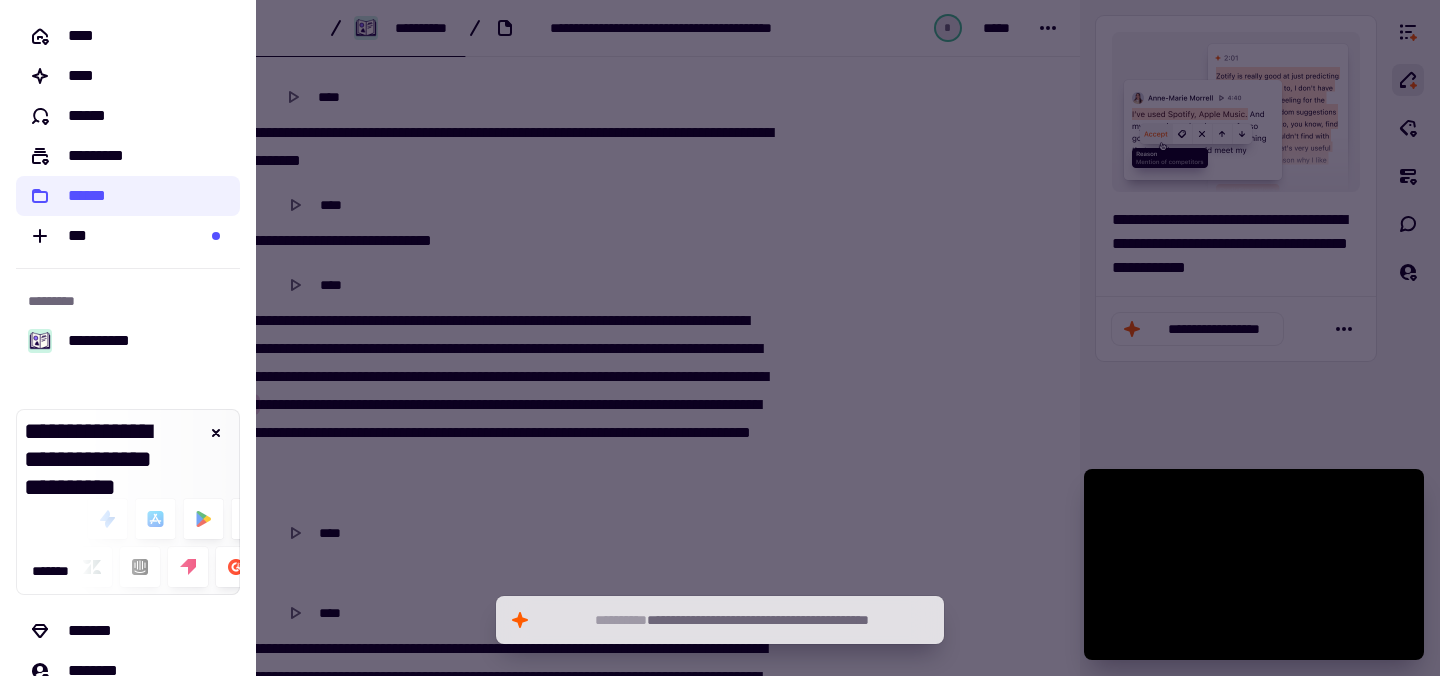 click 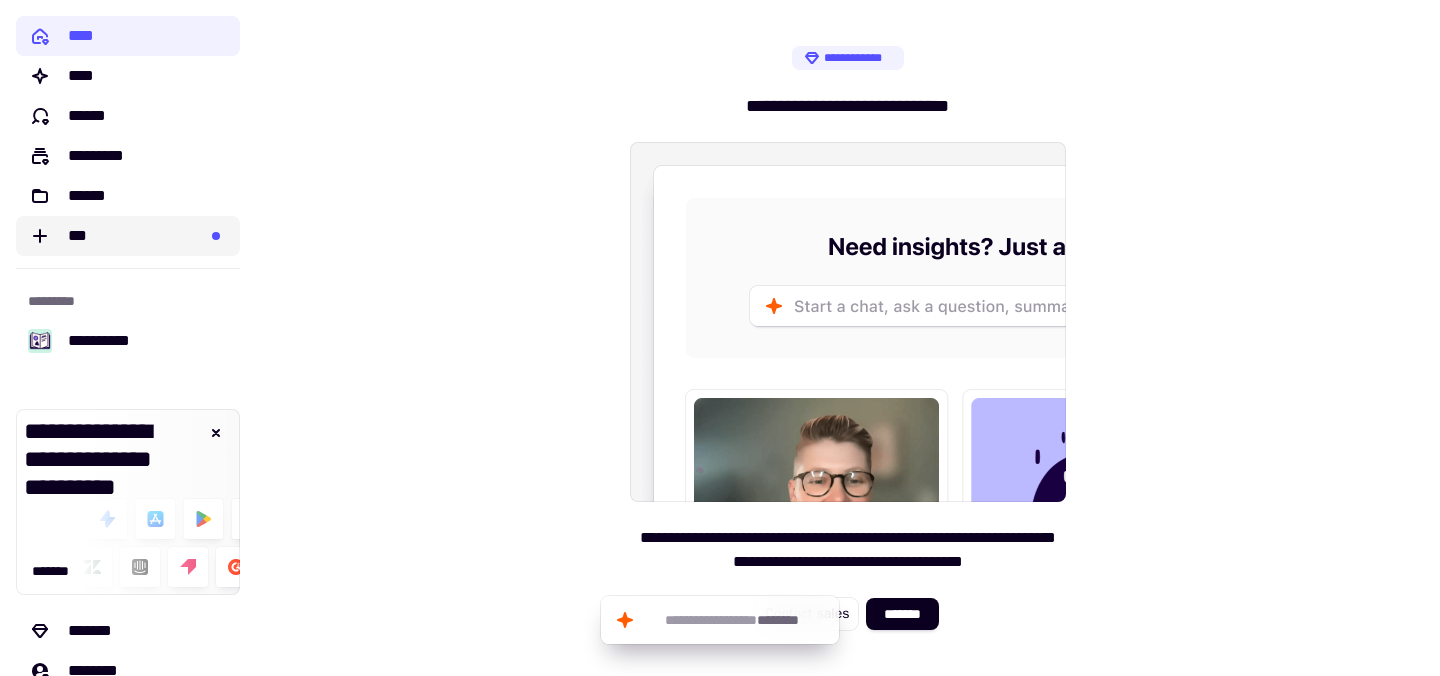 click on "***" 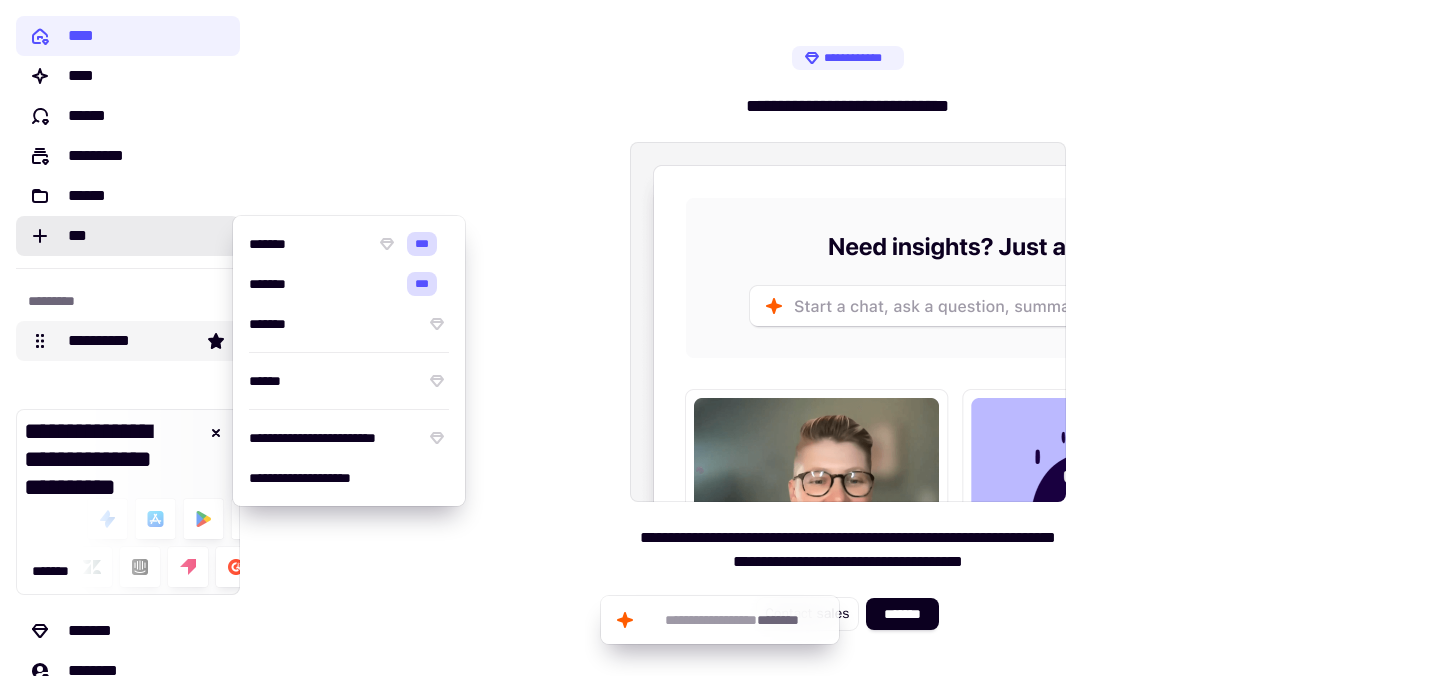 click on "**********" 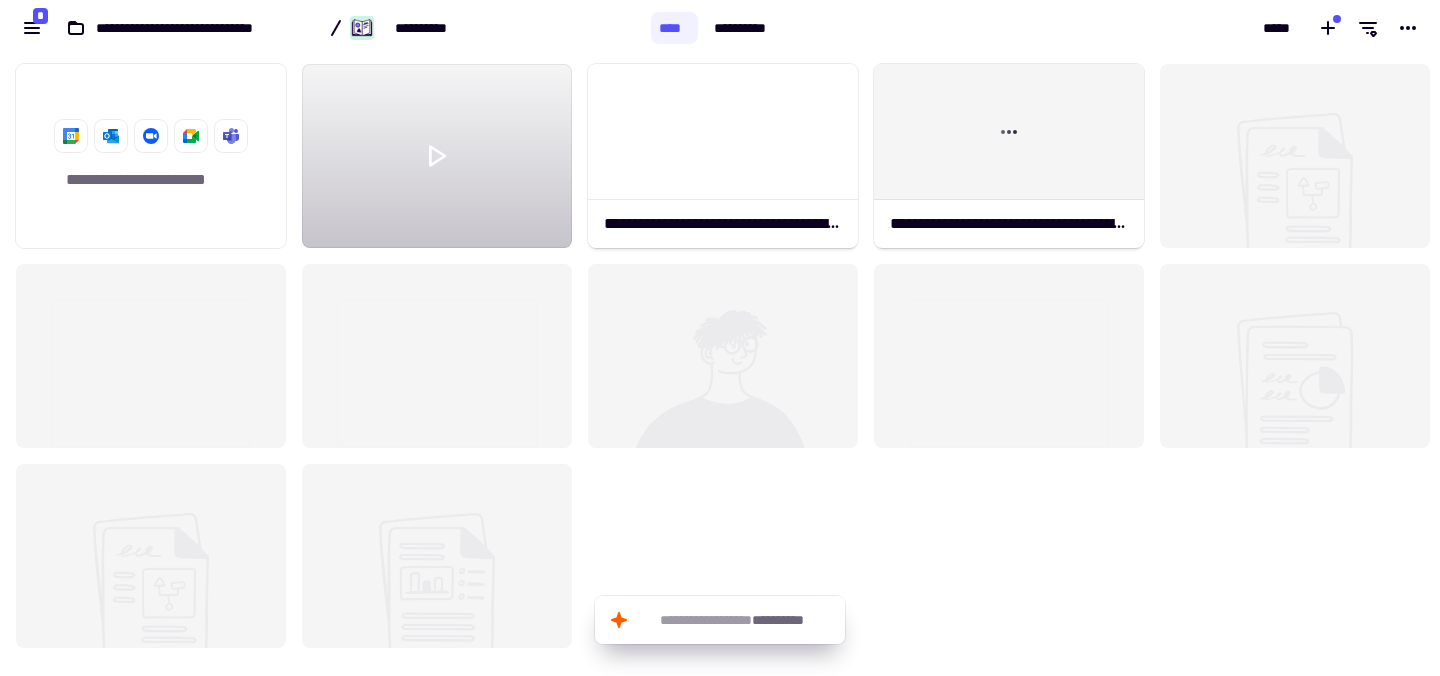 scroll, scrollTop: 16, scrollLeft: 16, axis: both 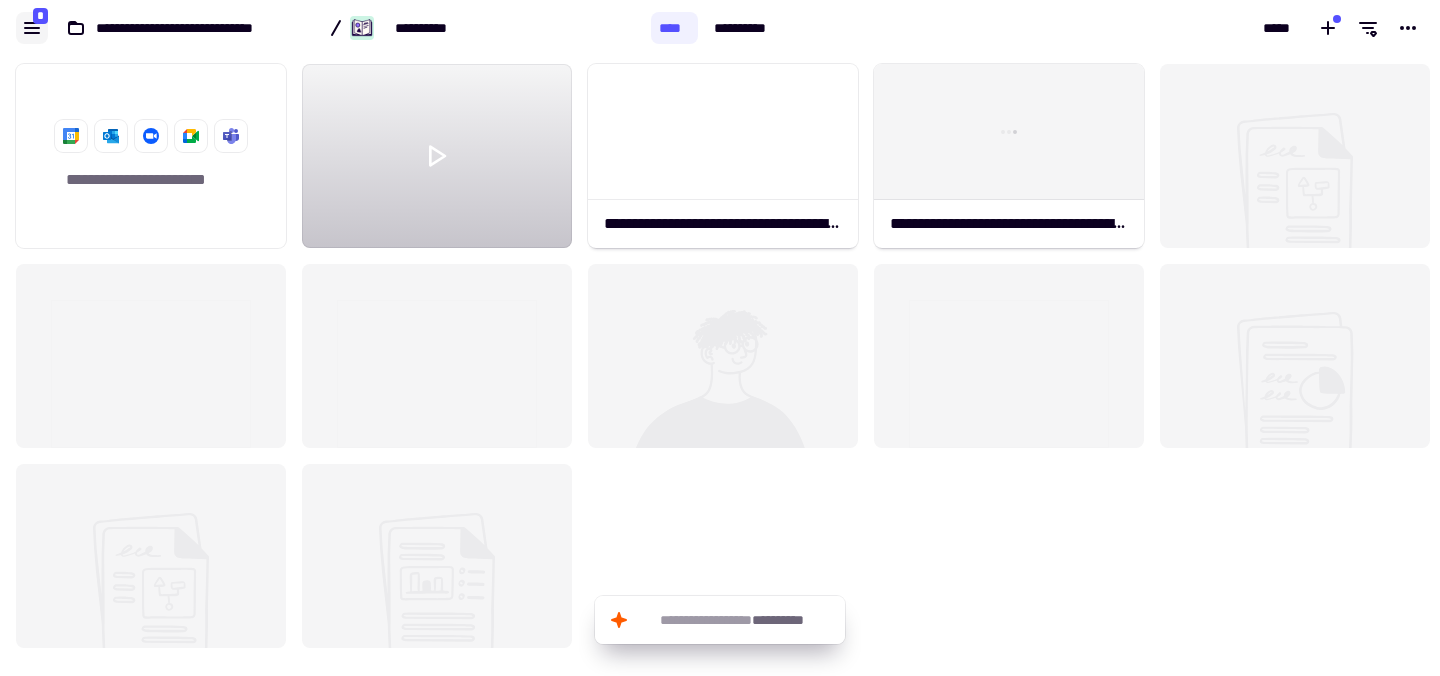 click 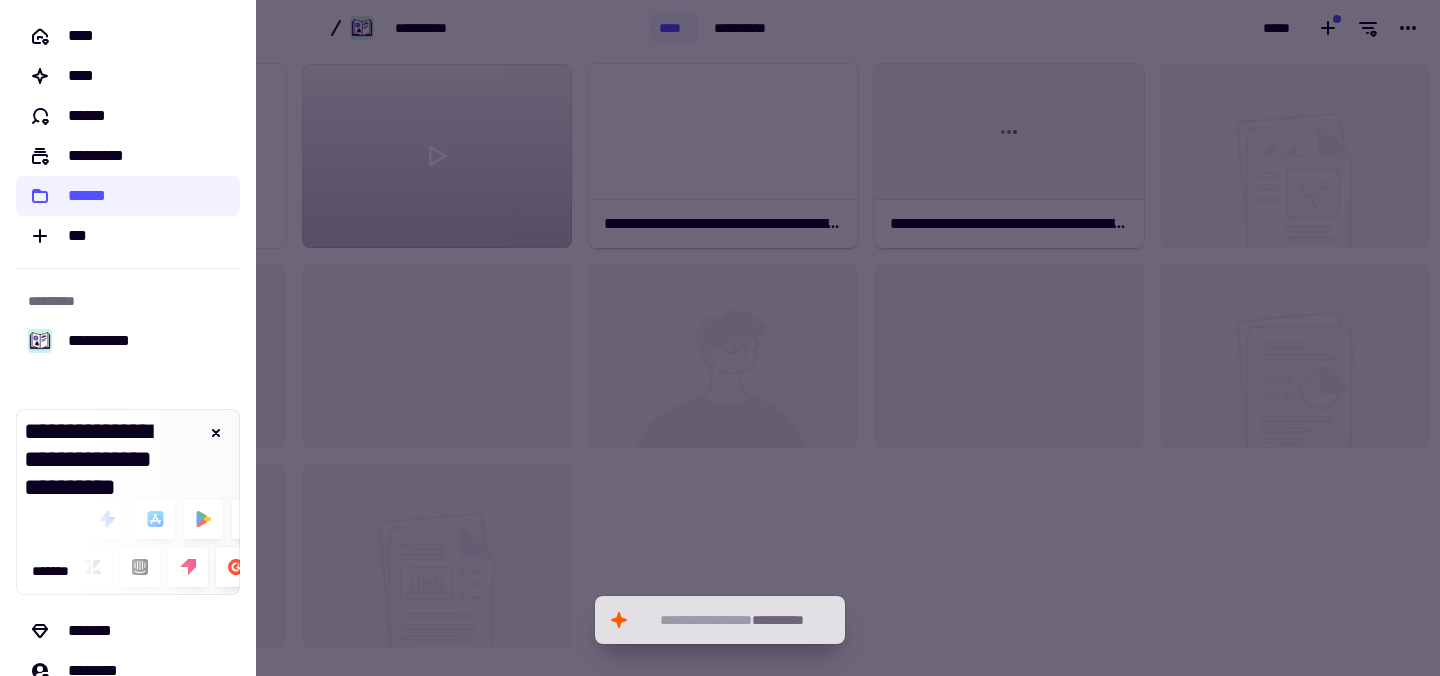 scroll, scrollTop: 151, scrollLeft: 0, axis: vertical 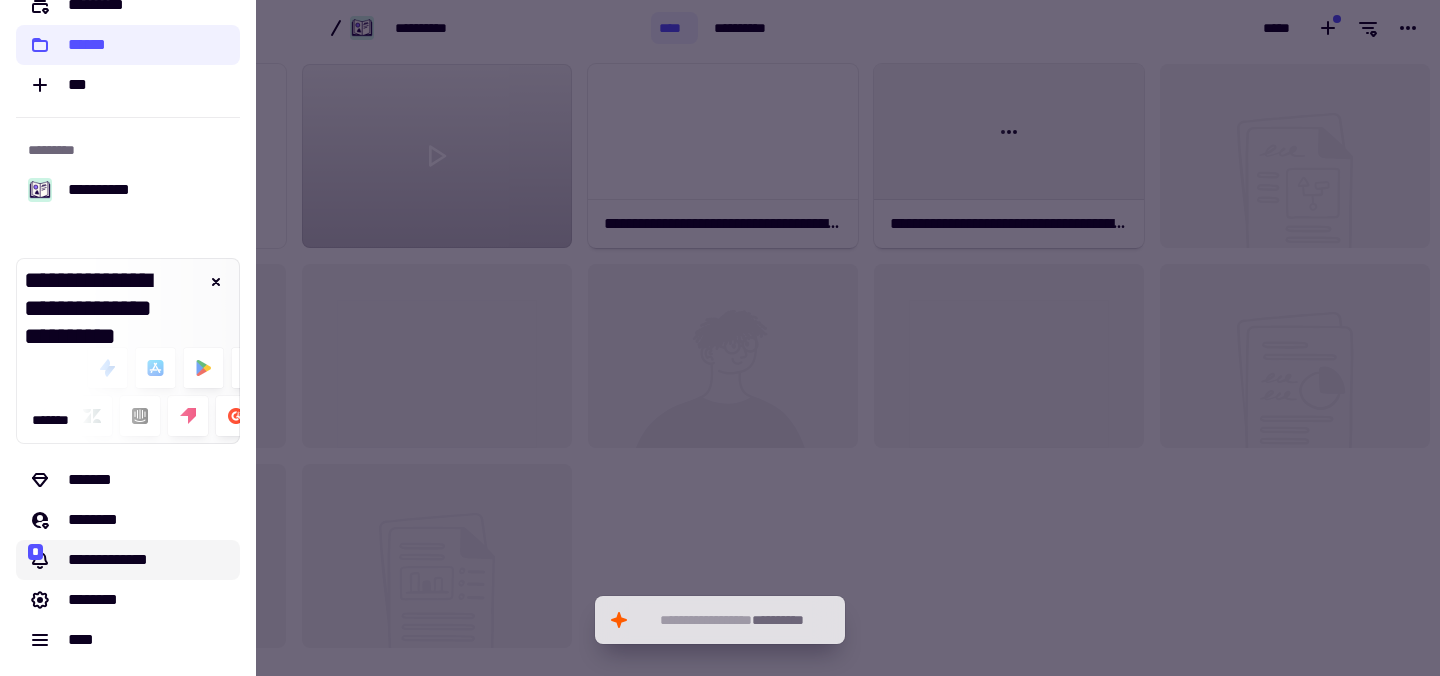 click on "**********" 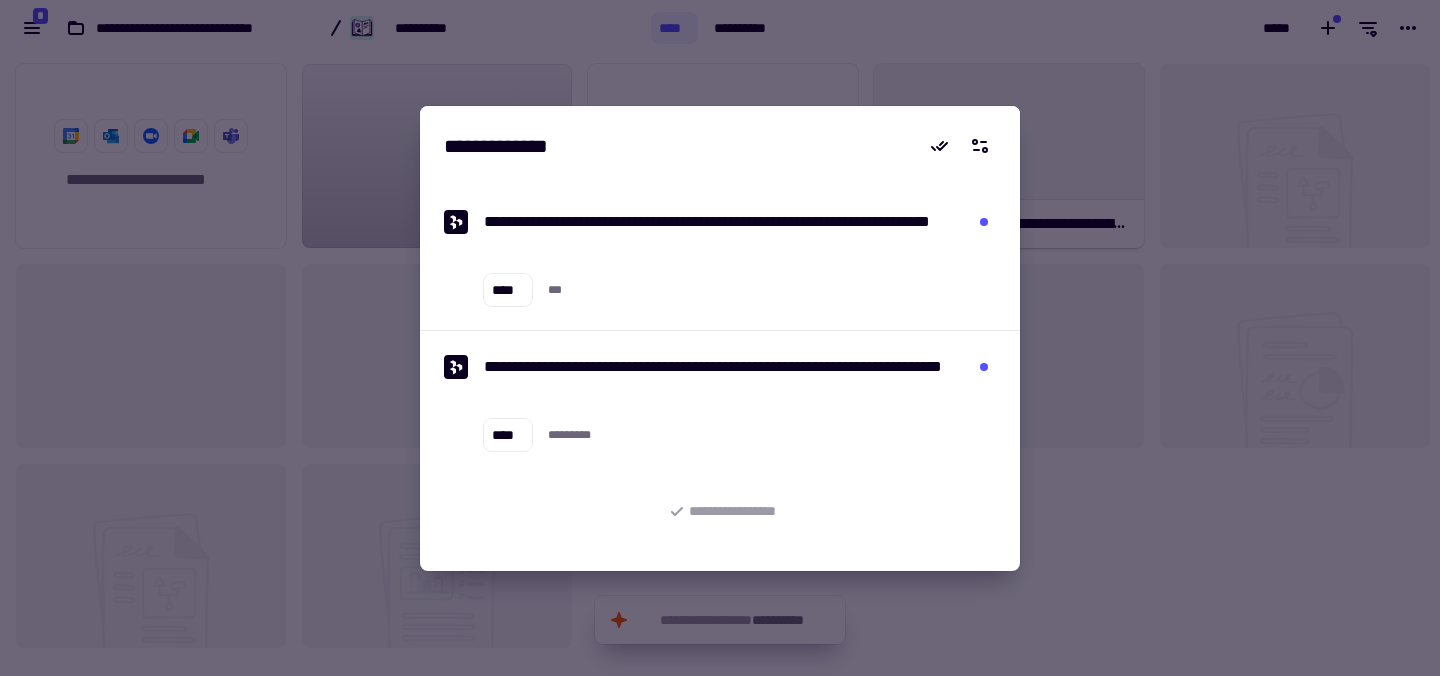 click at bounding box center (720, 338) 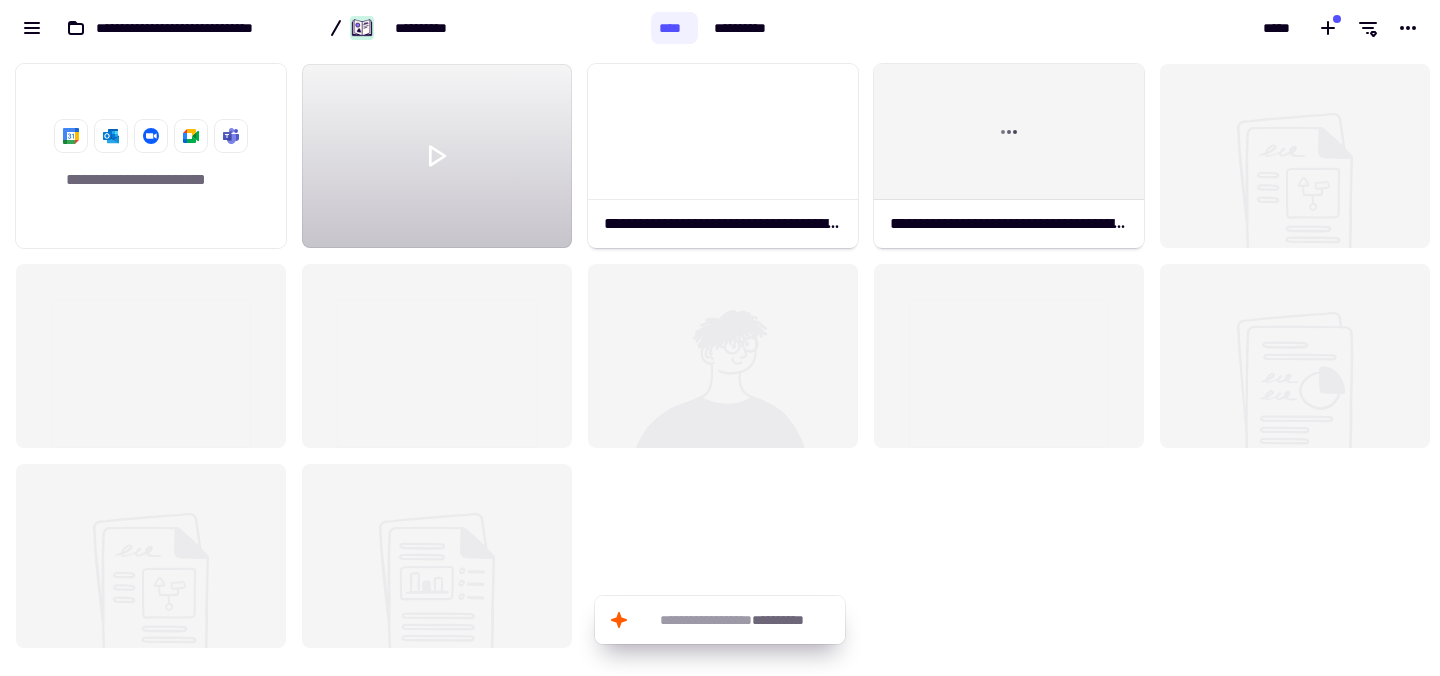 scroll, scrollTop: 111, scrollLeft: 0, axis: vertical 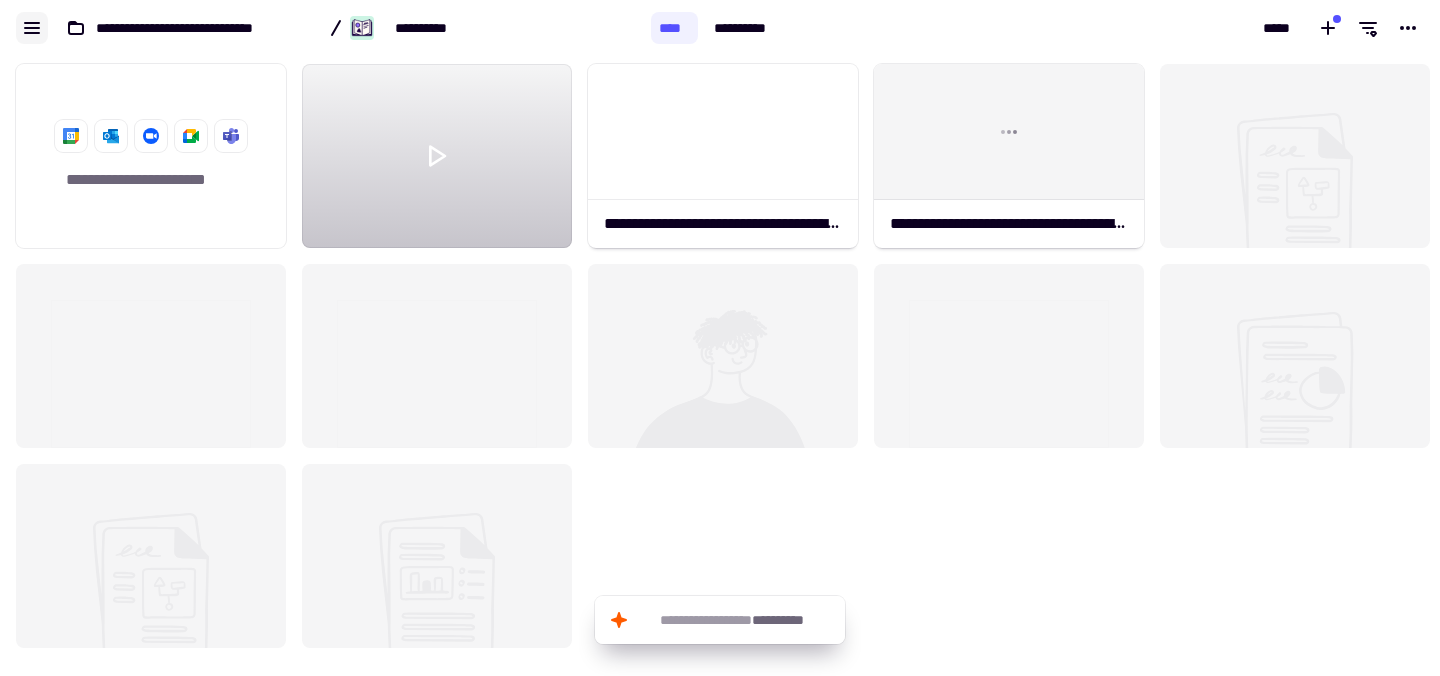 click 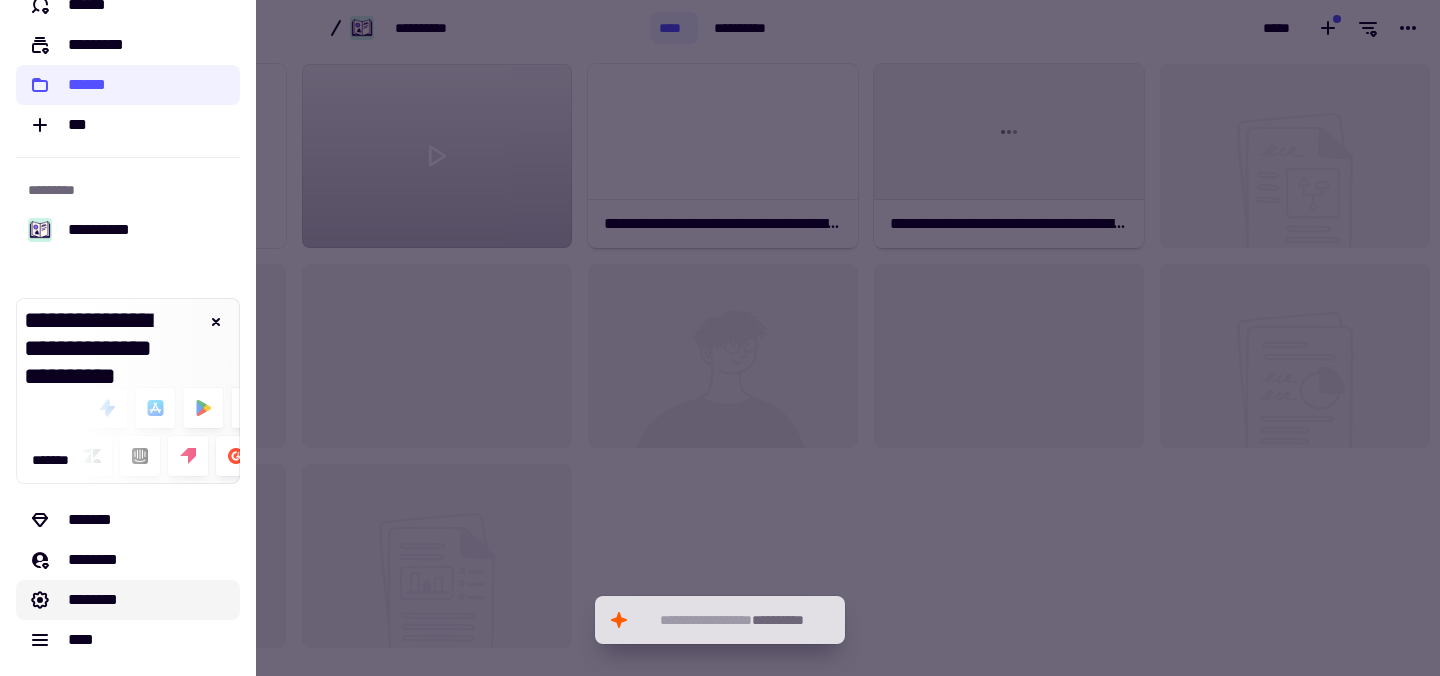 scroll, scrollTop: 0, scrollLeft: 0, axis: both 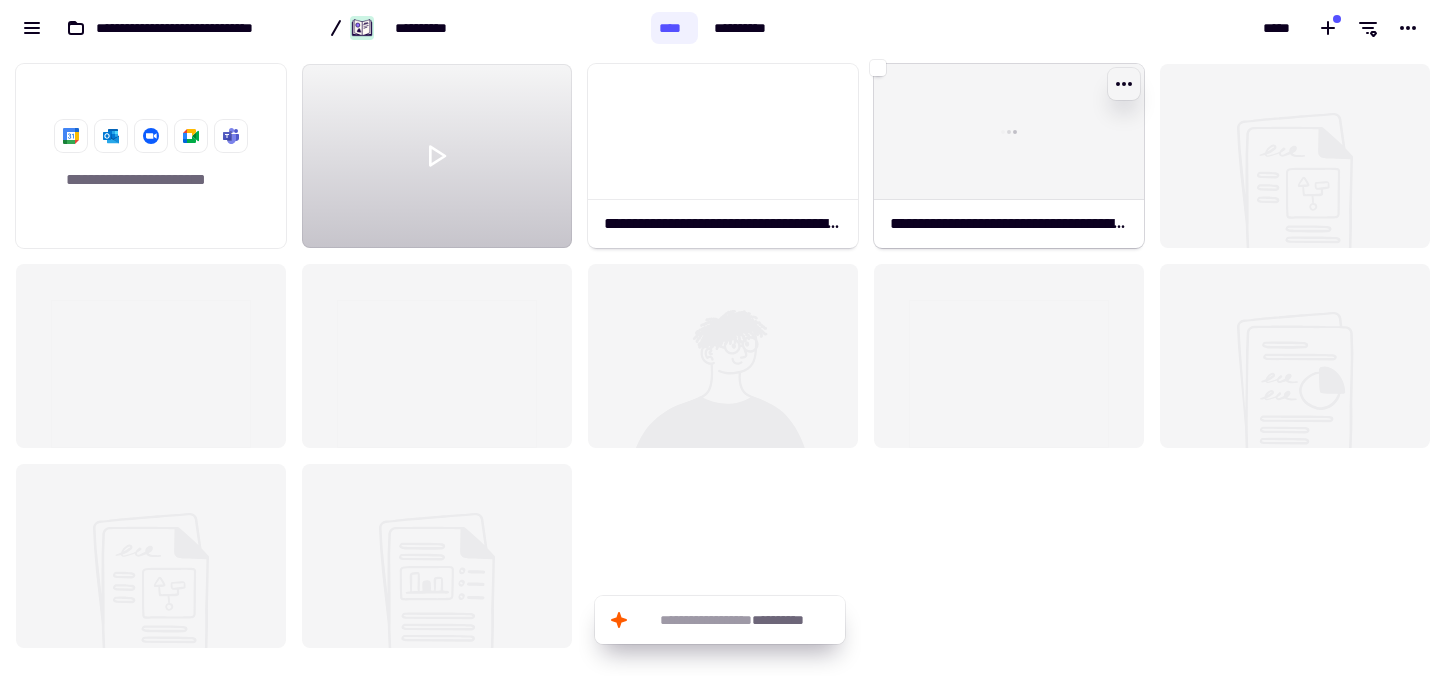 click 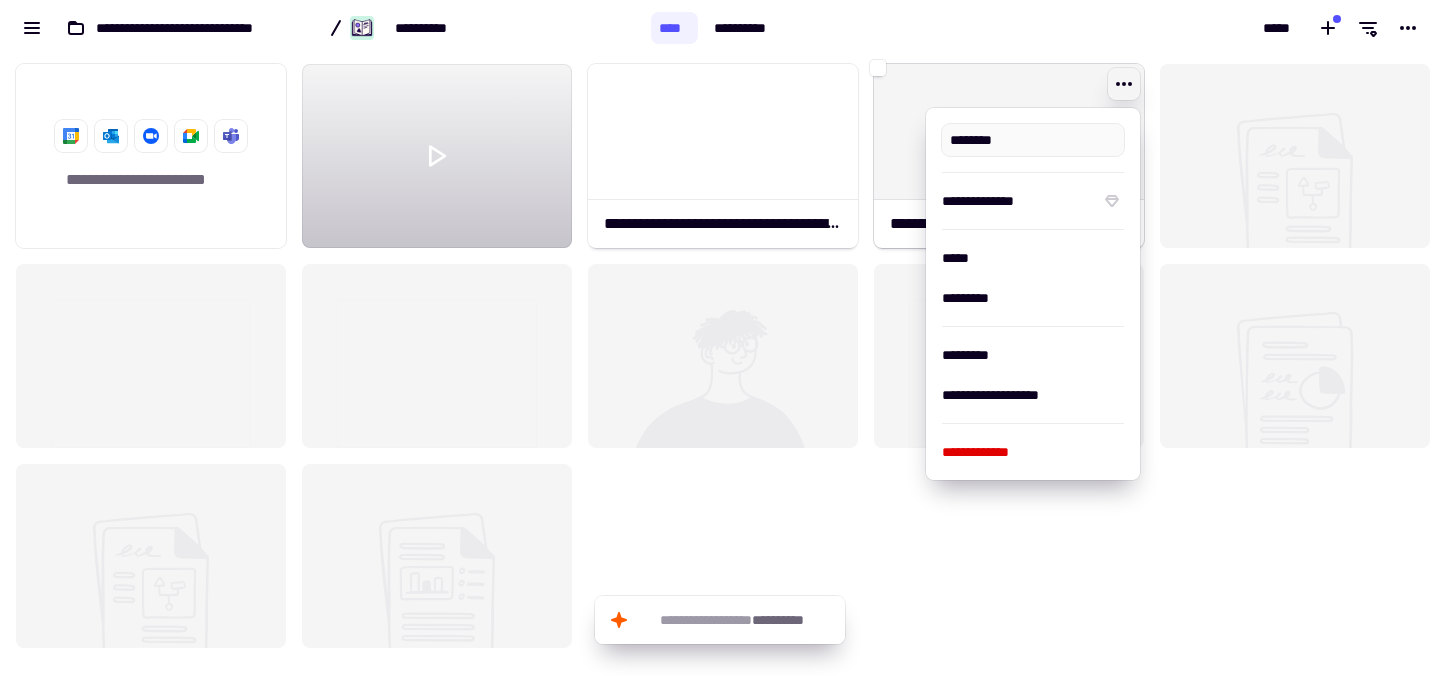 type on "**********" 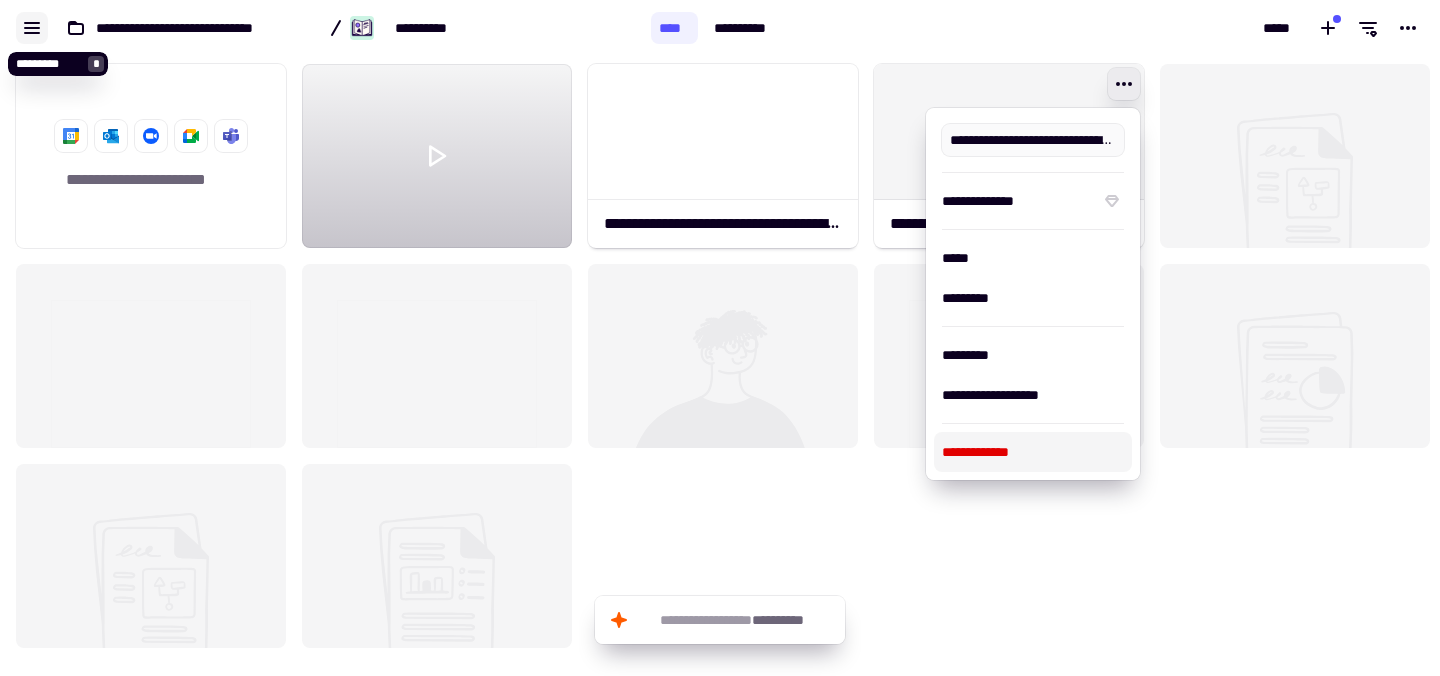 click 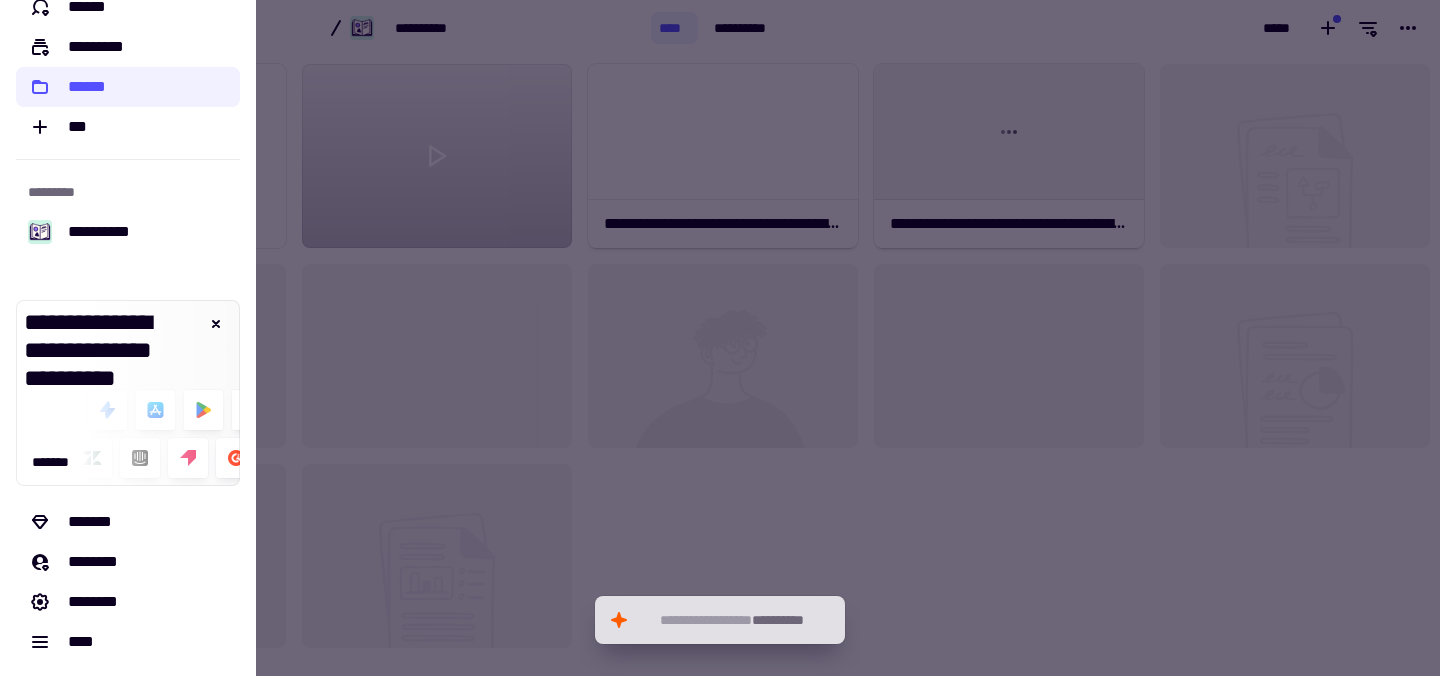 scroll, scrollTop: 111, scrollLeft: 0, axis: vertical 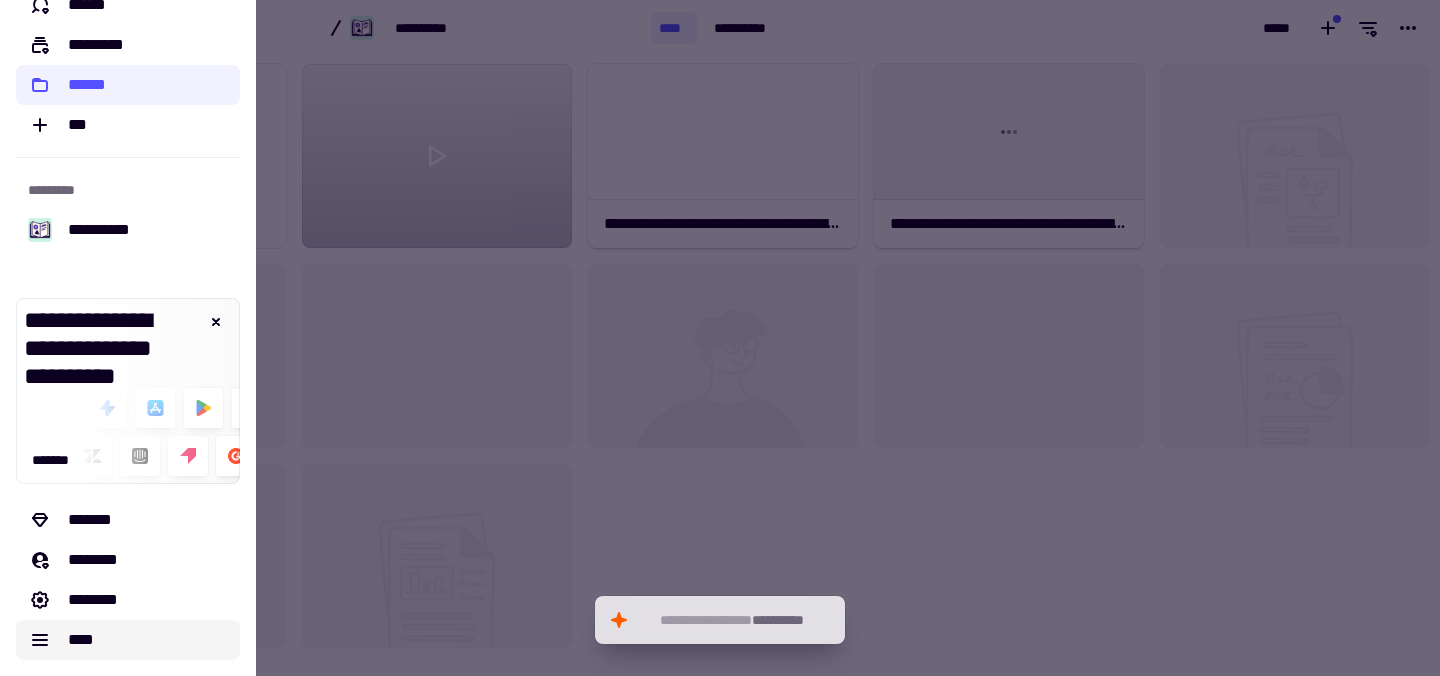 click on "****" 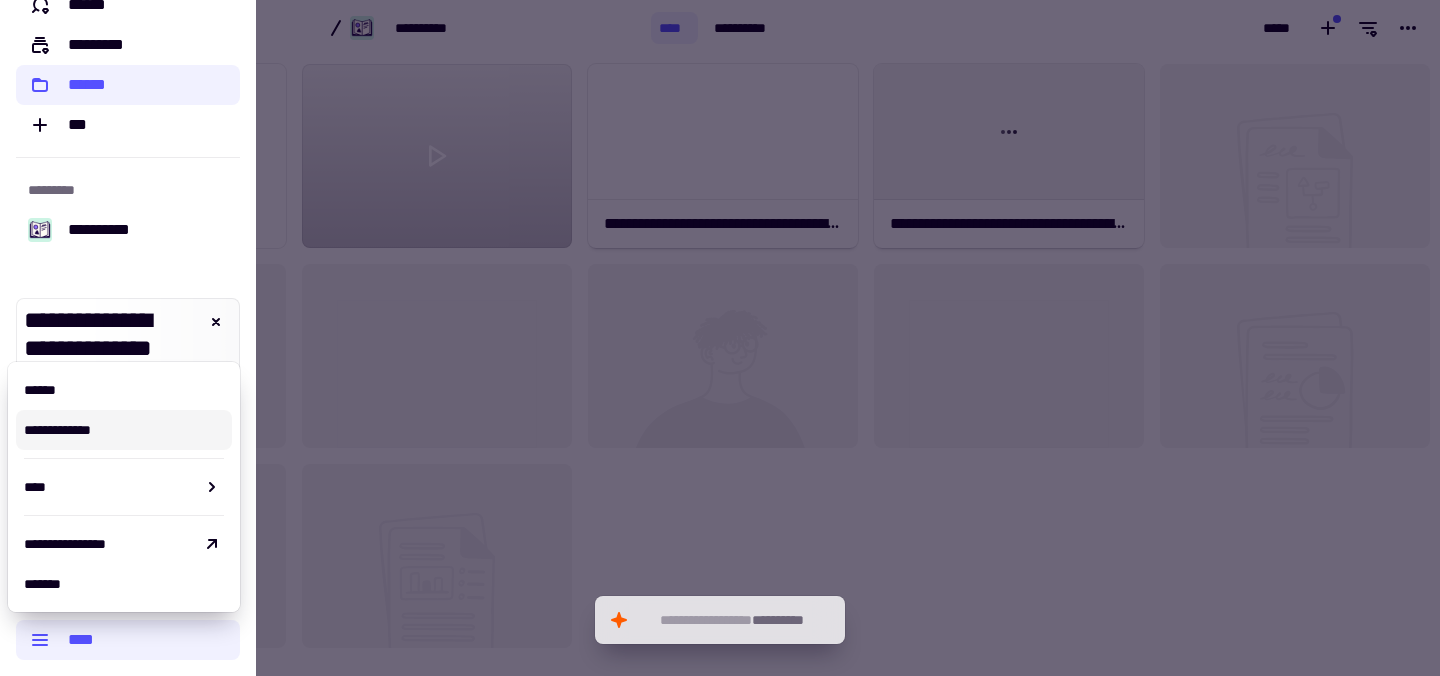 click on "**********" at bounding box center (124, 430) 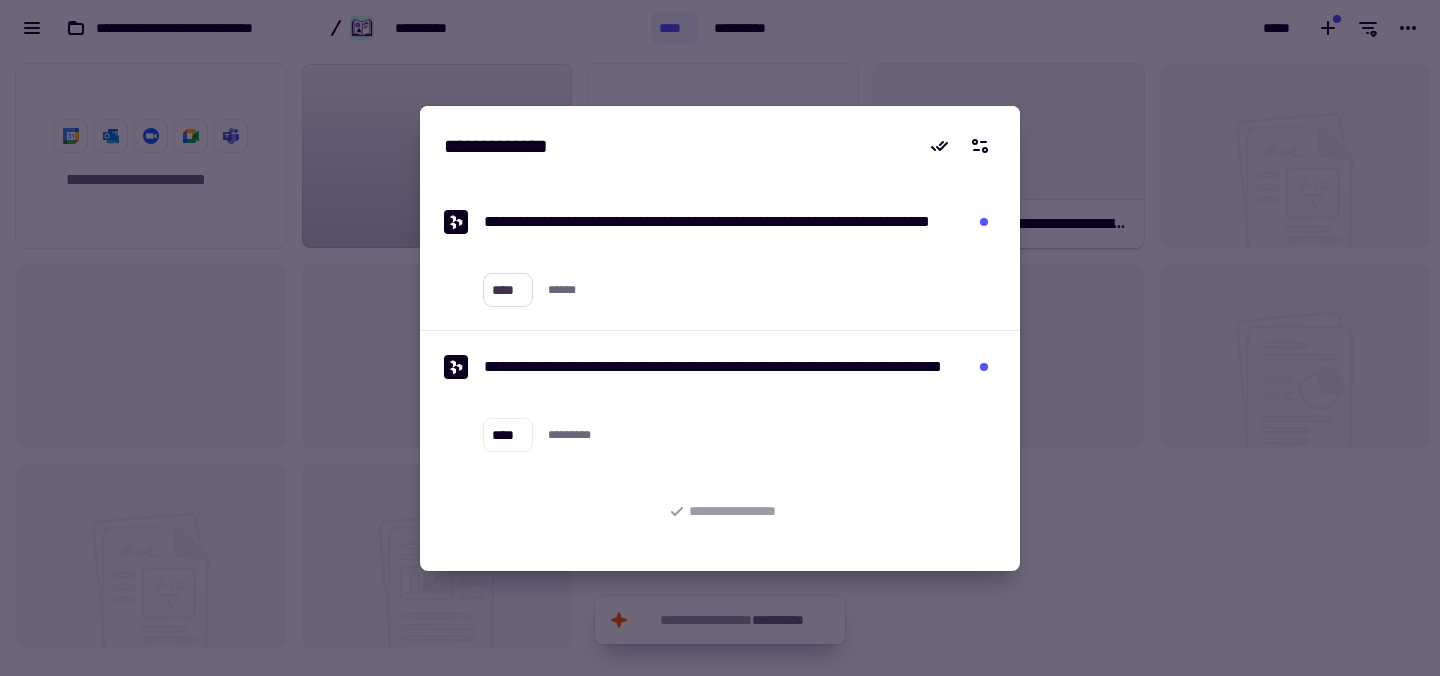 click on "****" at bounding box center (508, 290) 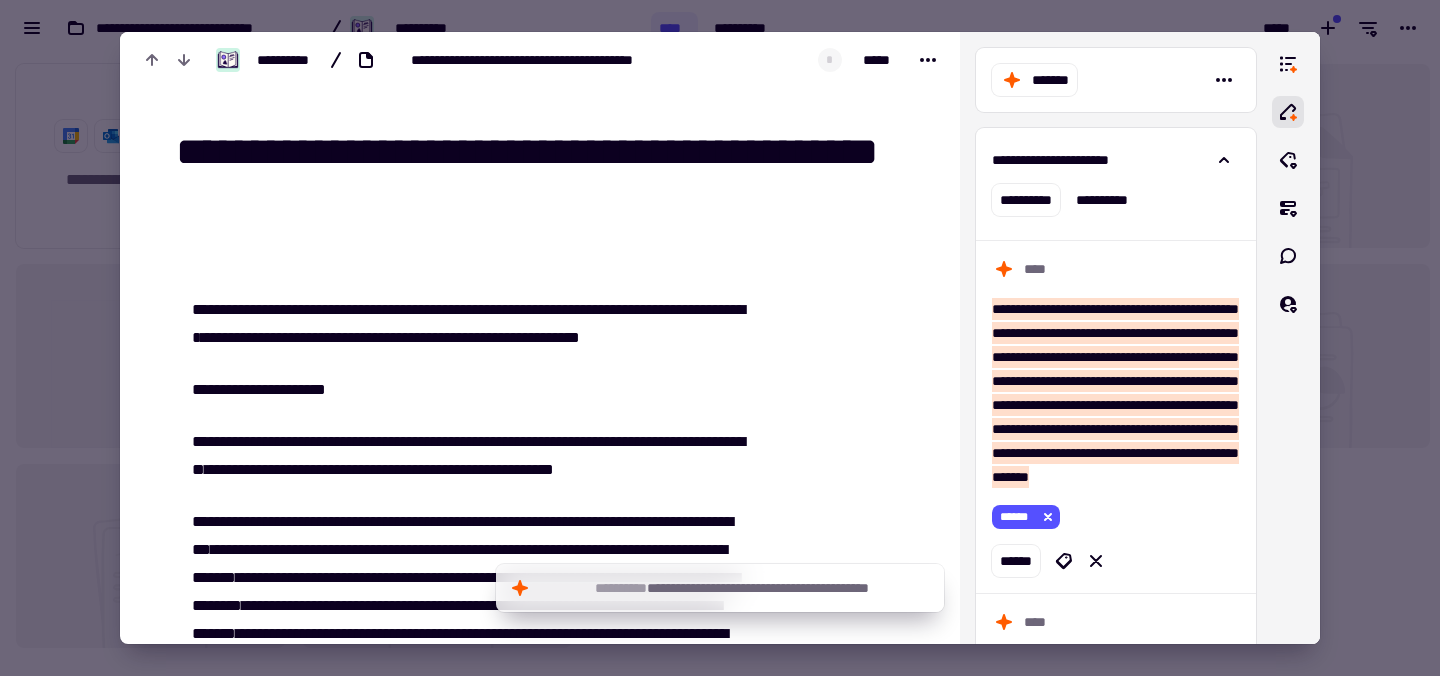 scroll, scrollTop: 46, scrollLeft: 0, axis: vertical 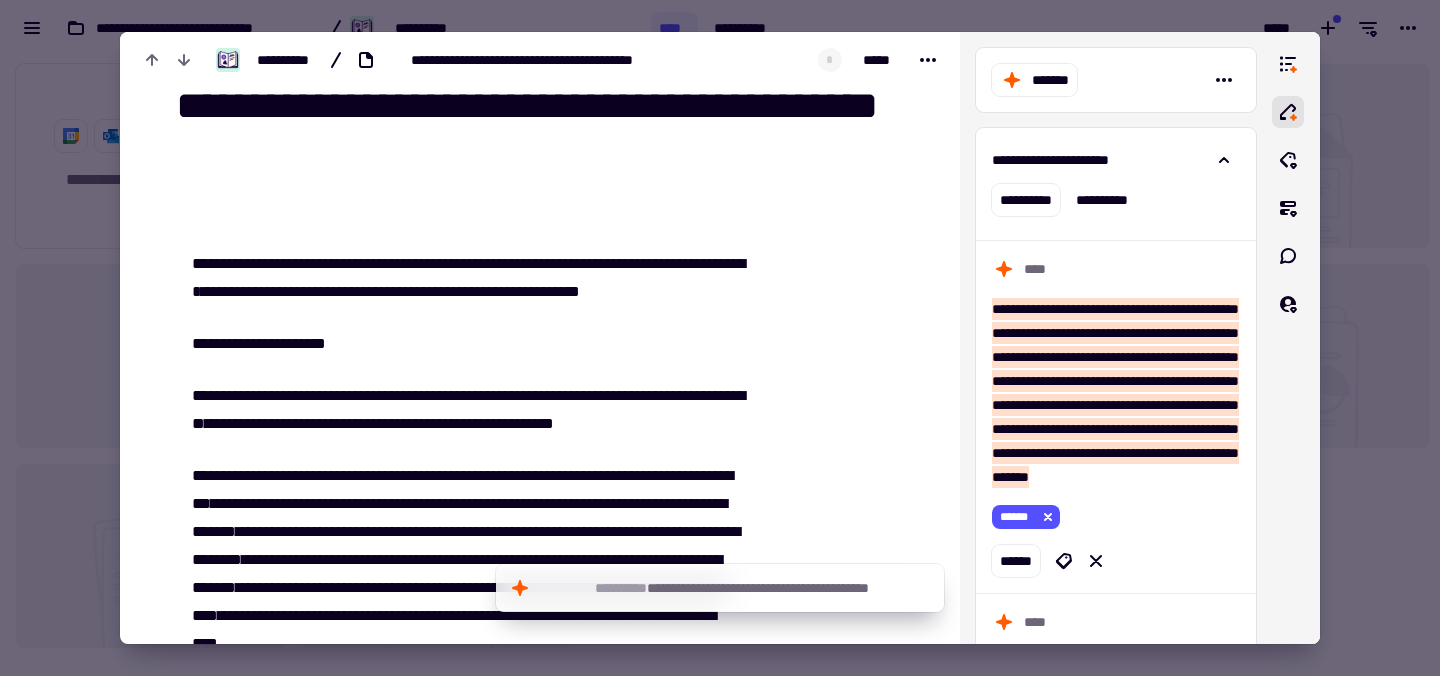 click at bounding box center (720, 338) 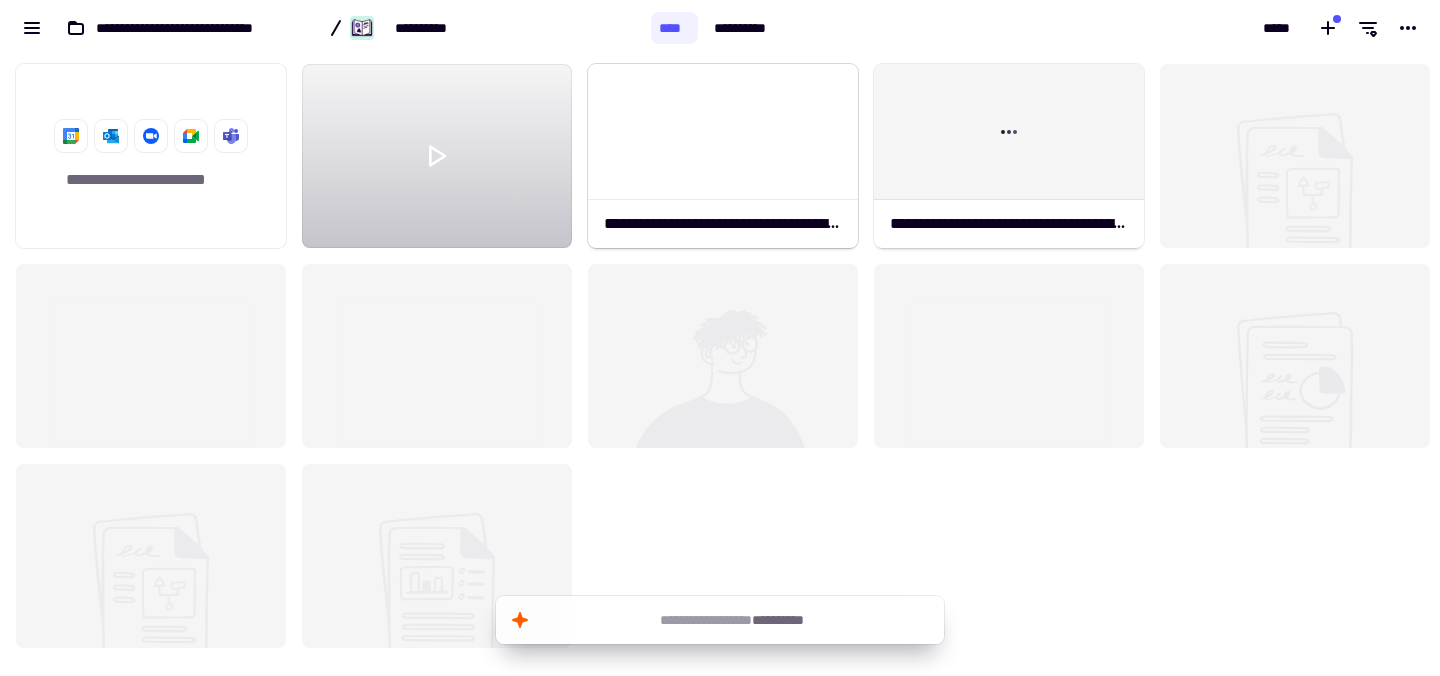 click 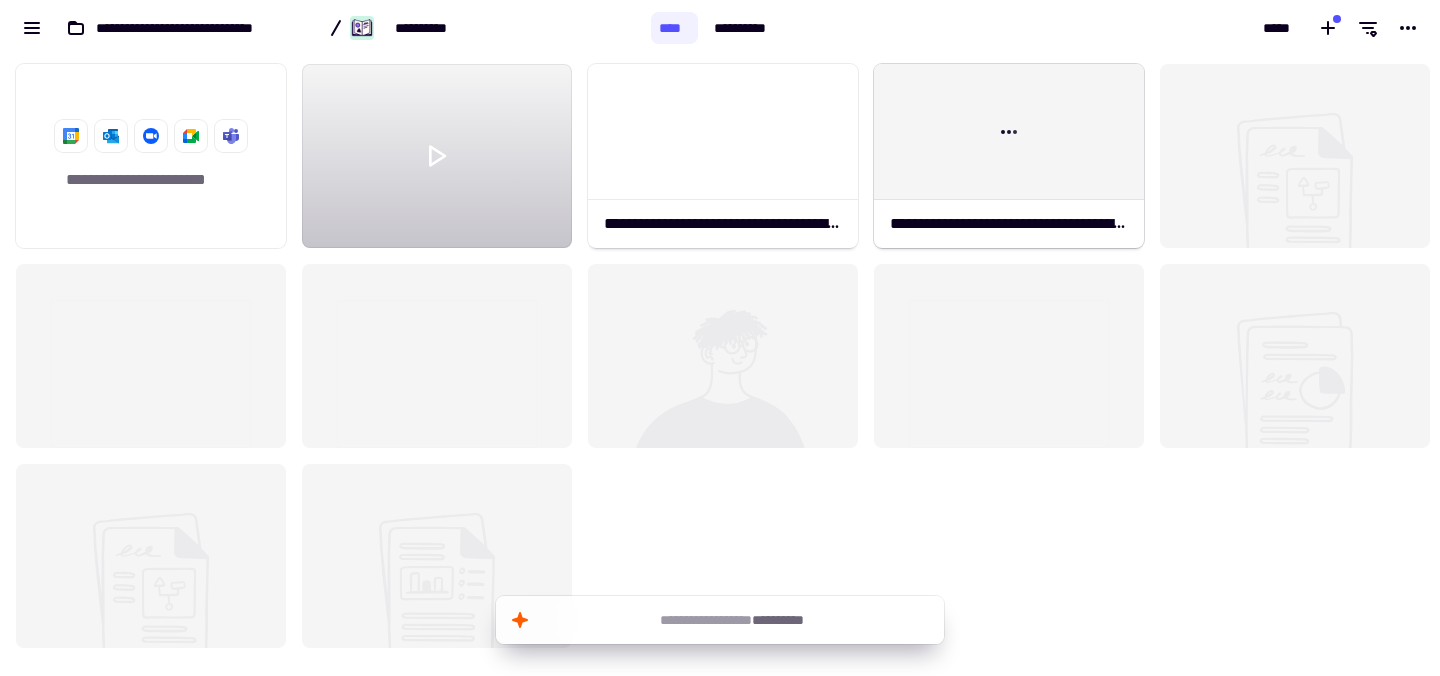 click 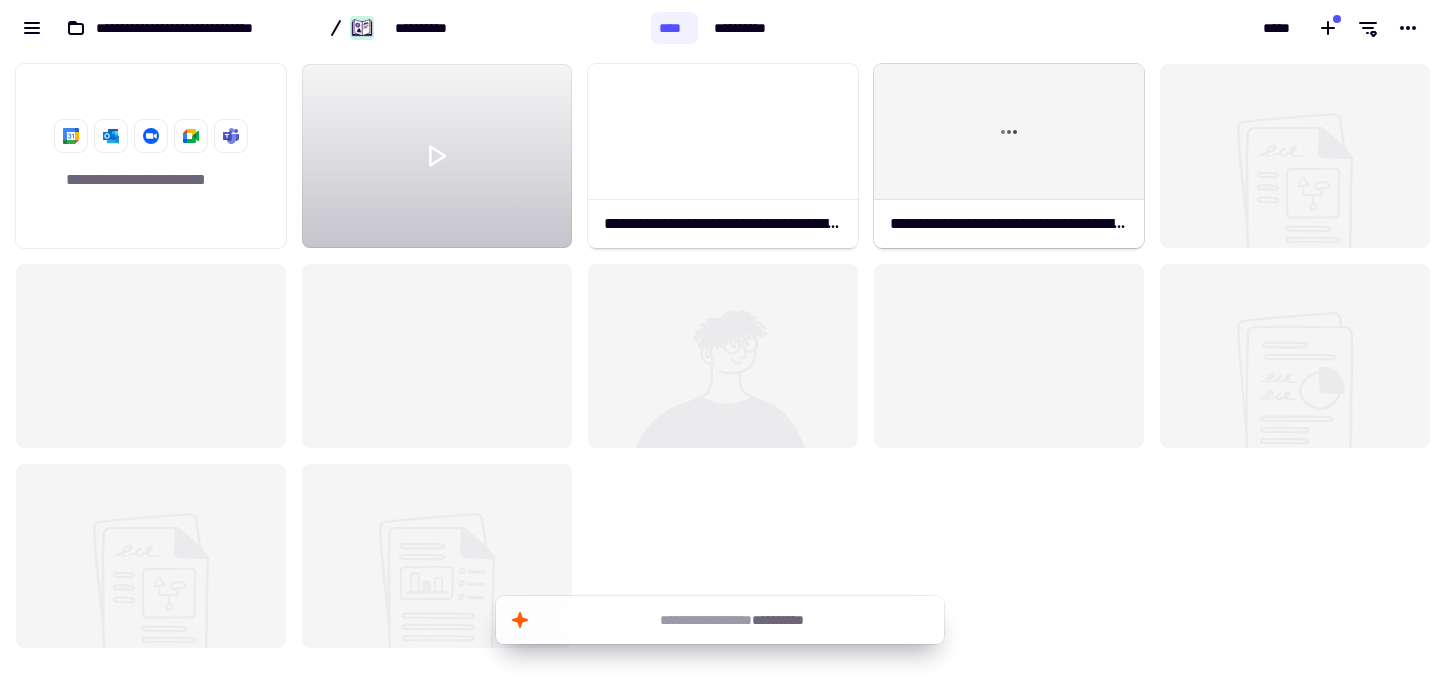 click 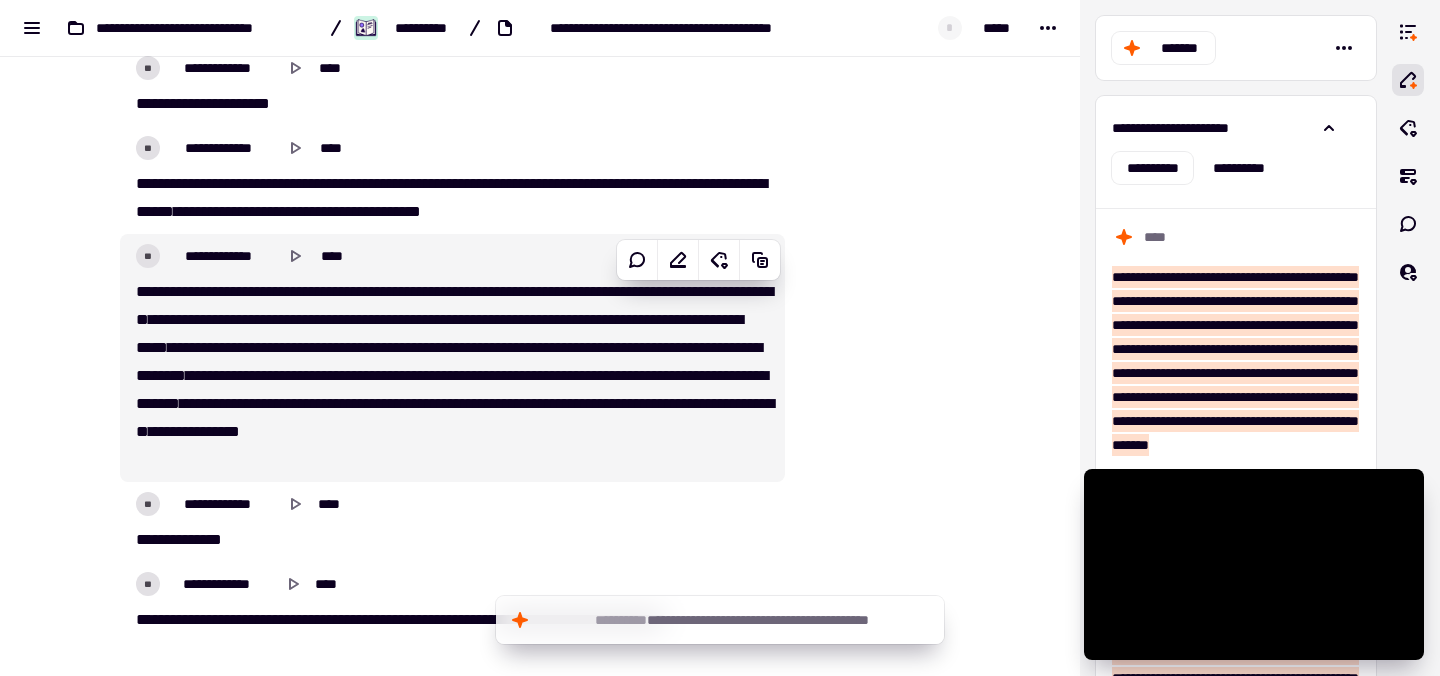 scroll, scrollTop: 724, scrollLeft: 0, axis: vertical 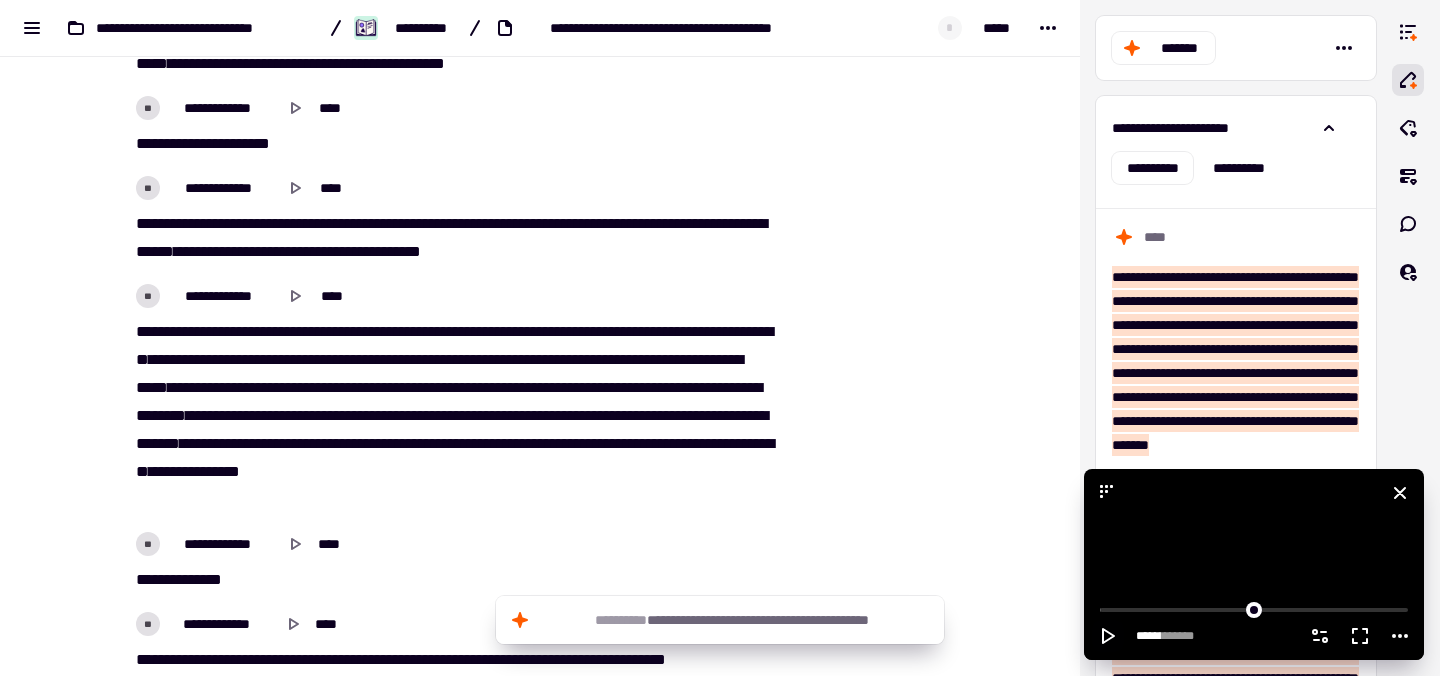 click 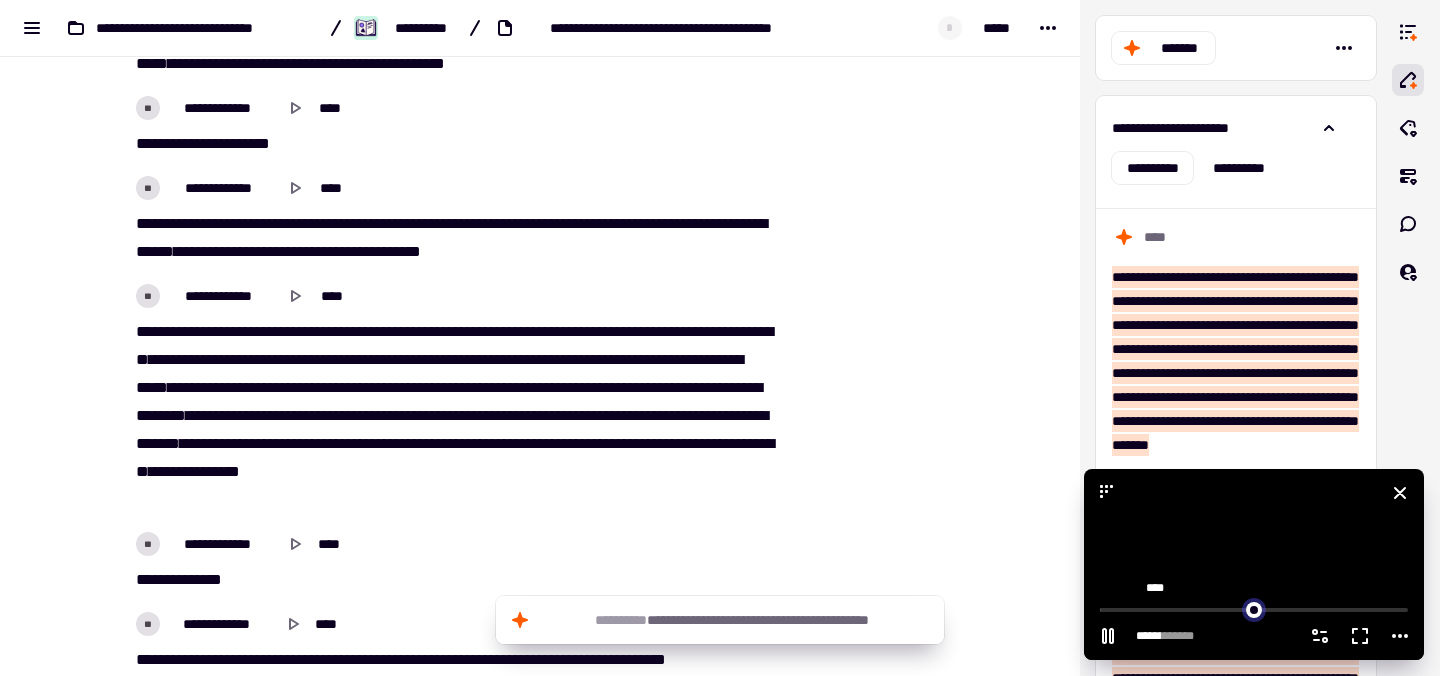 click at bounding box center (1254, 608) 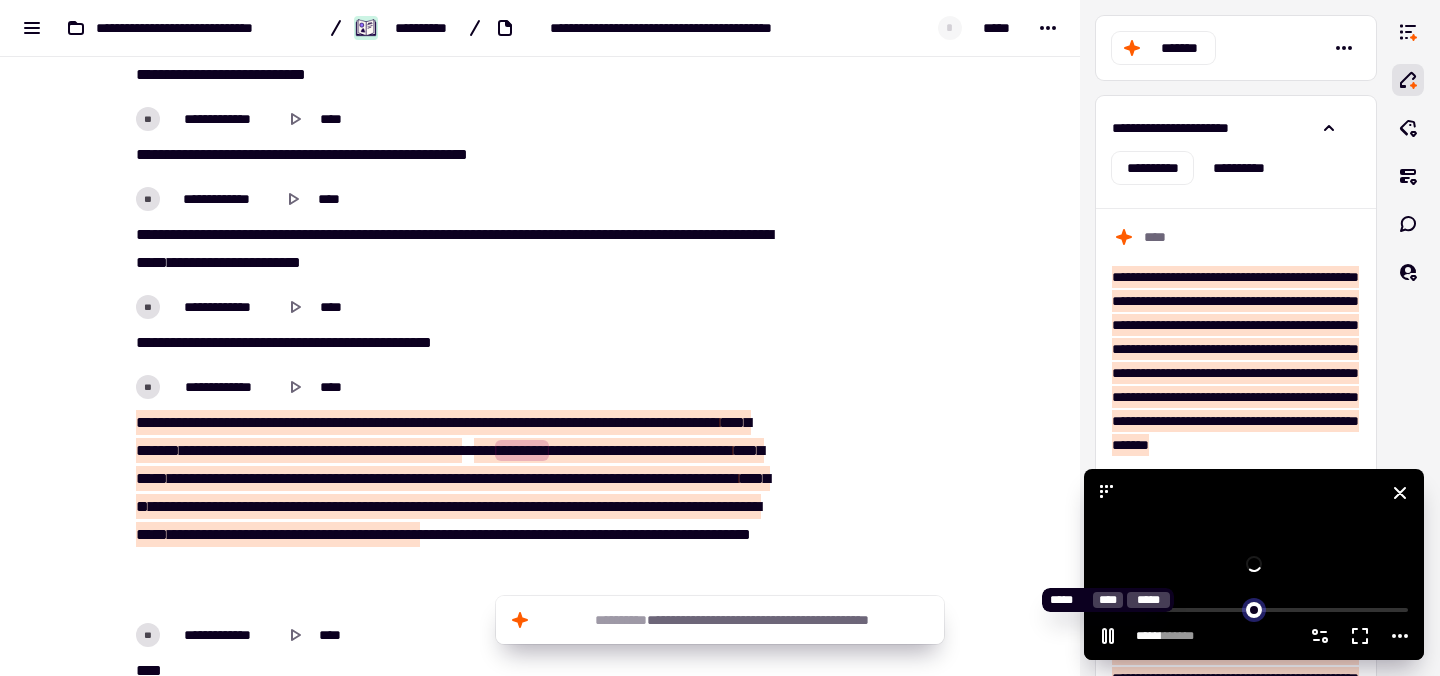 scroll, scrollTop: 2571, scrollLeft: 0, axis: vertical 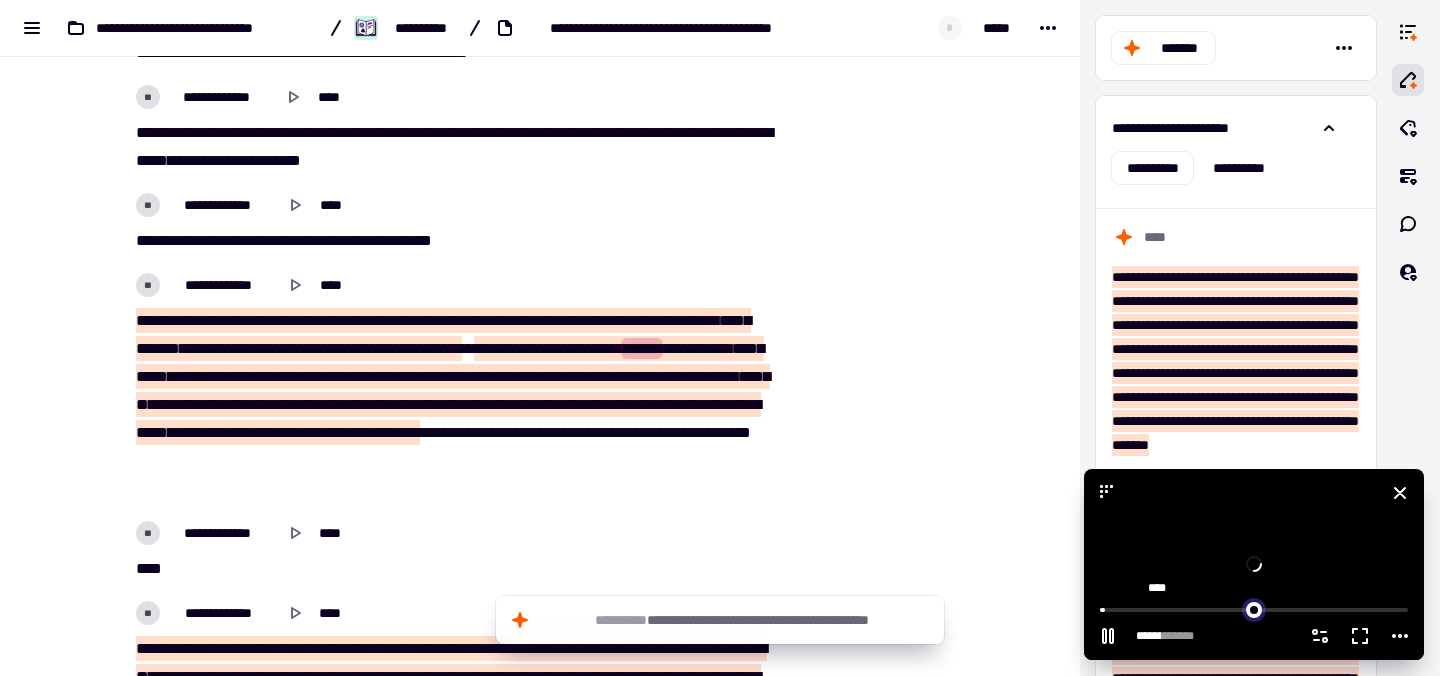 click at bounding box center [1254, 608] 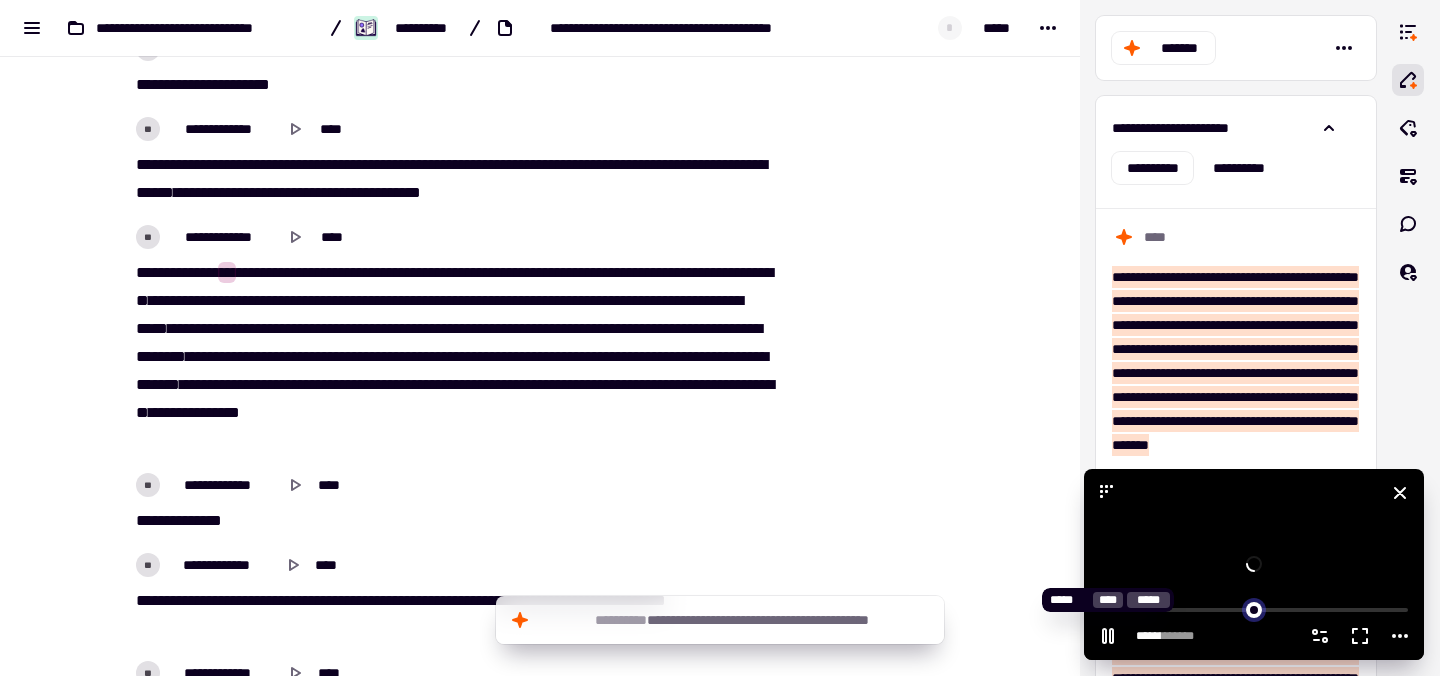 scroll, scrollTop: 707, scrollLeft: 0, axis: vertical 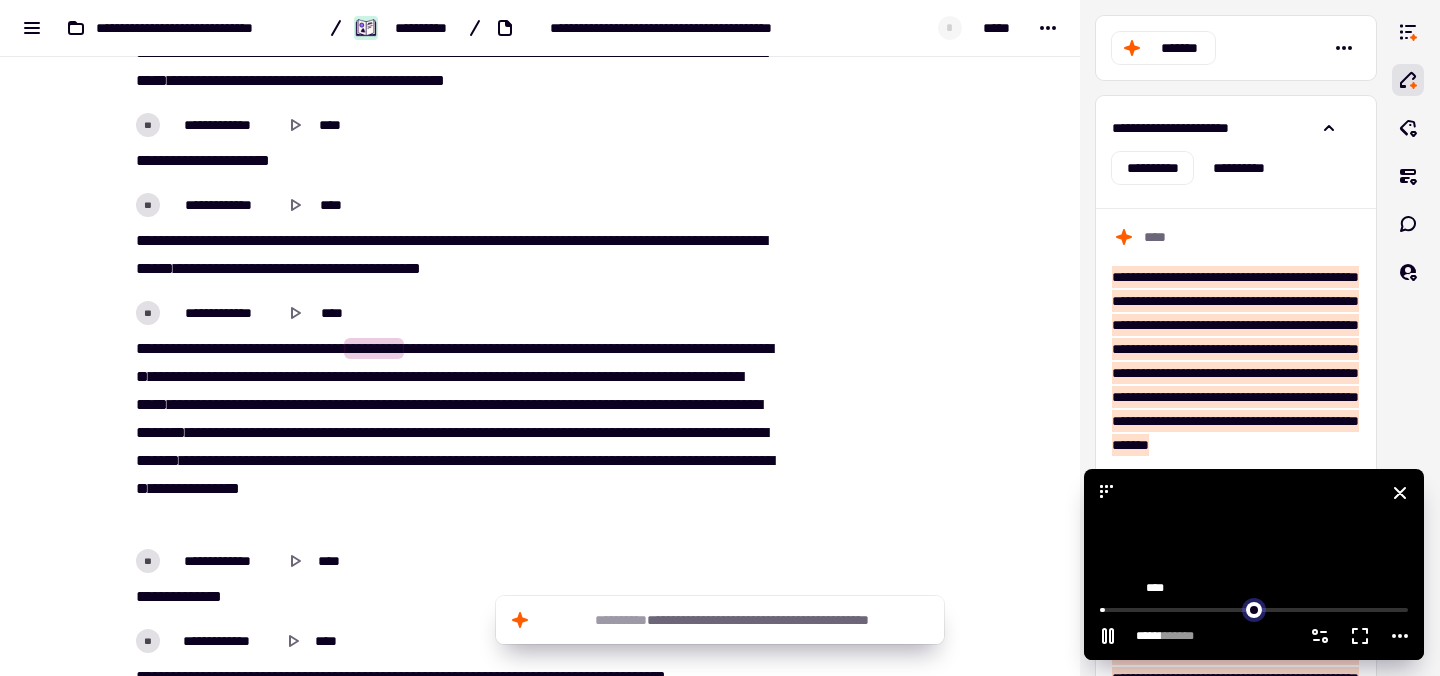 click at bounding box center [1254, 608] 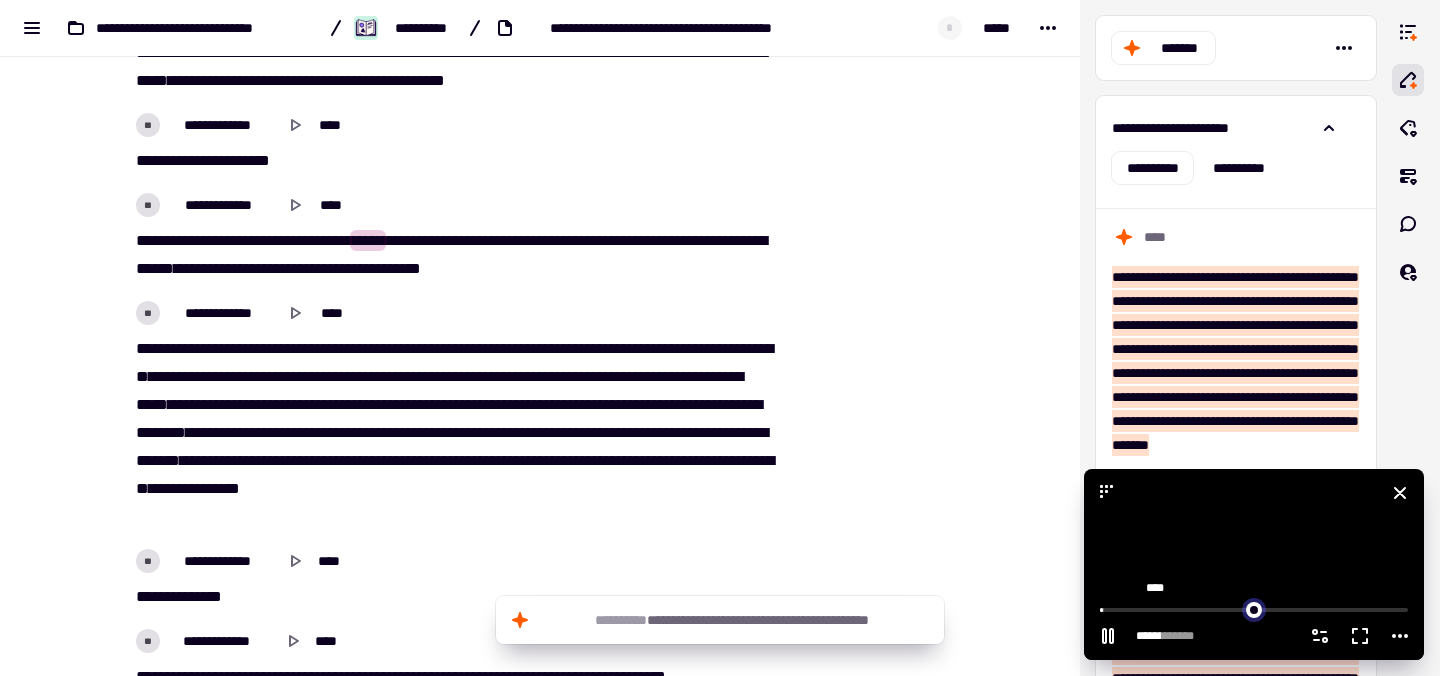 click at bounding box center [1254, 608] 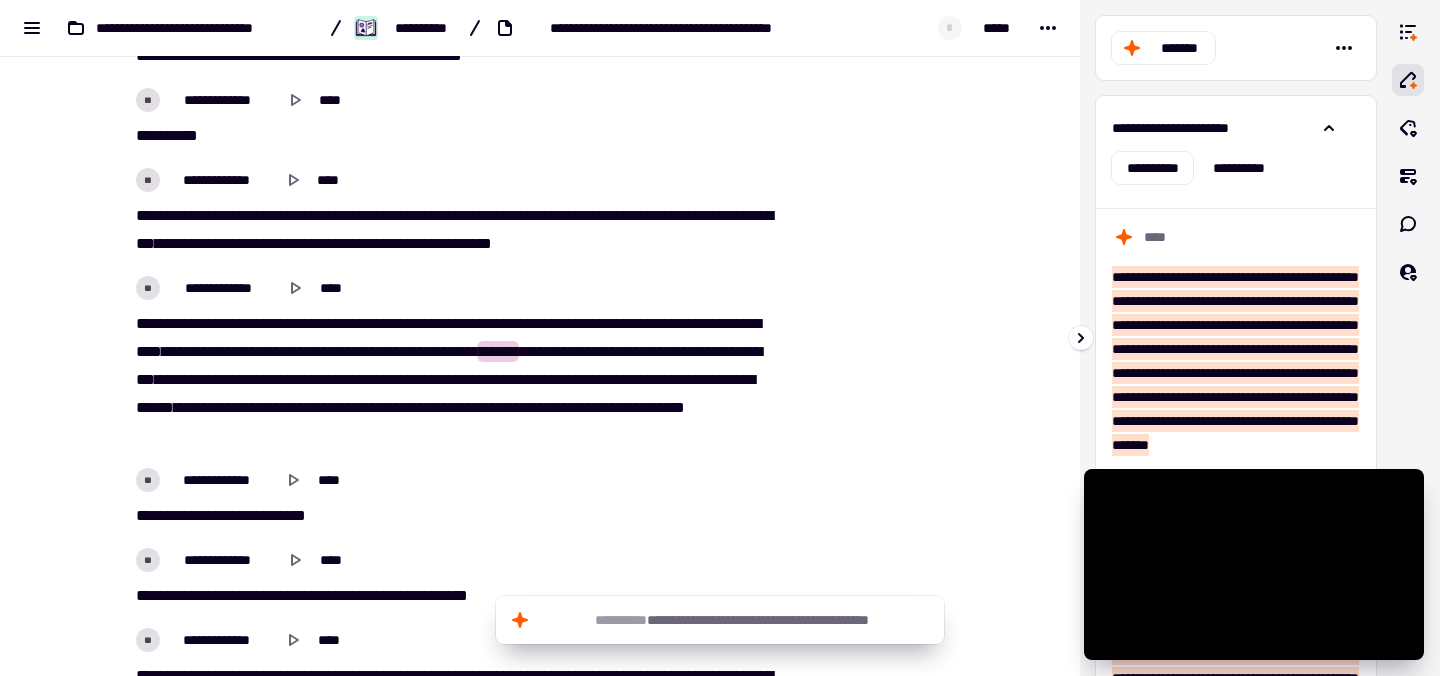 scroll, scrollTop: 2031, scrollLeft: 0, axis: vertical 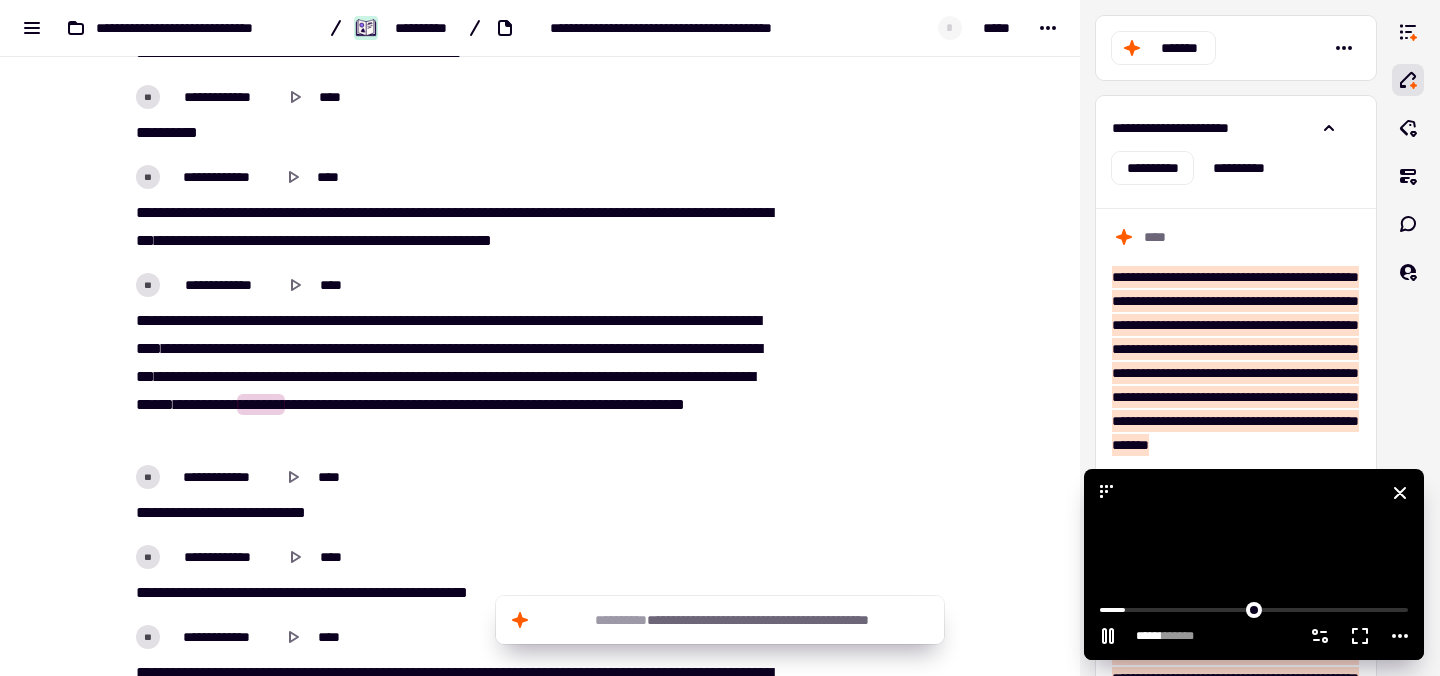 click at bounding box center (1254, 608) 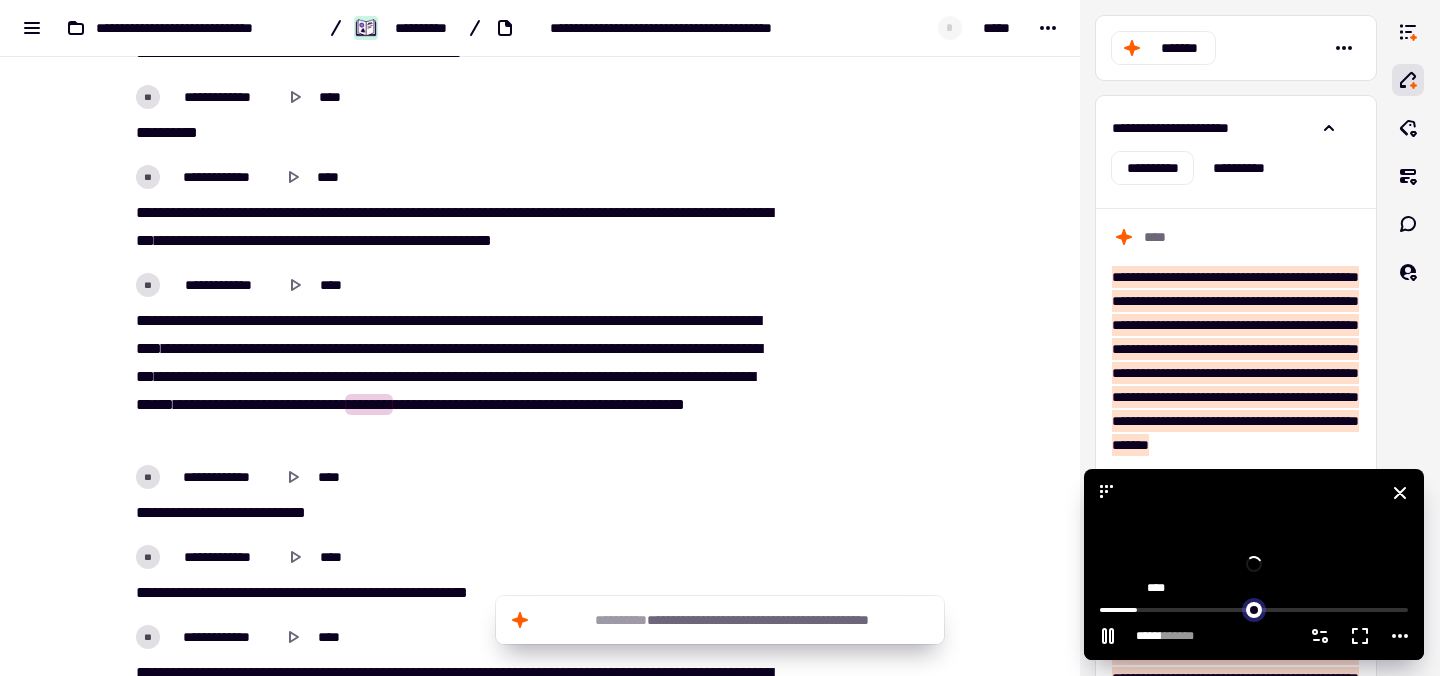 click at bounding box center [1254, 608] 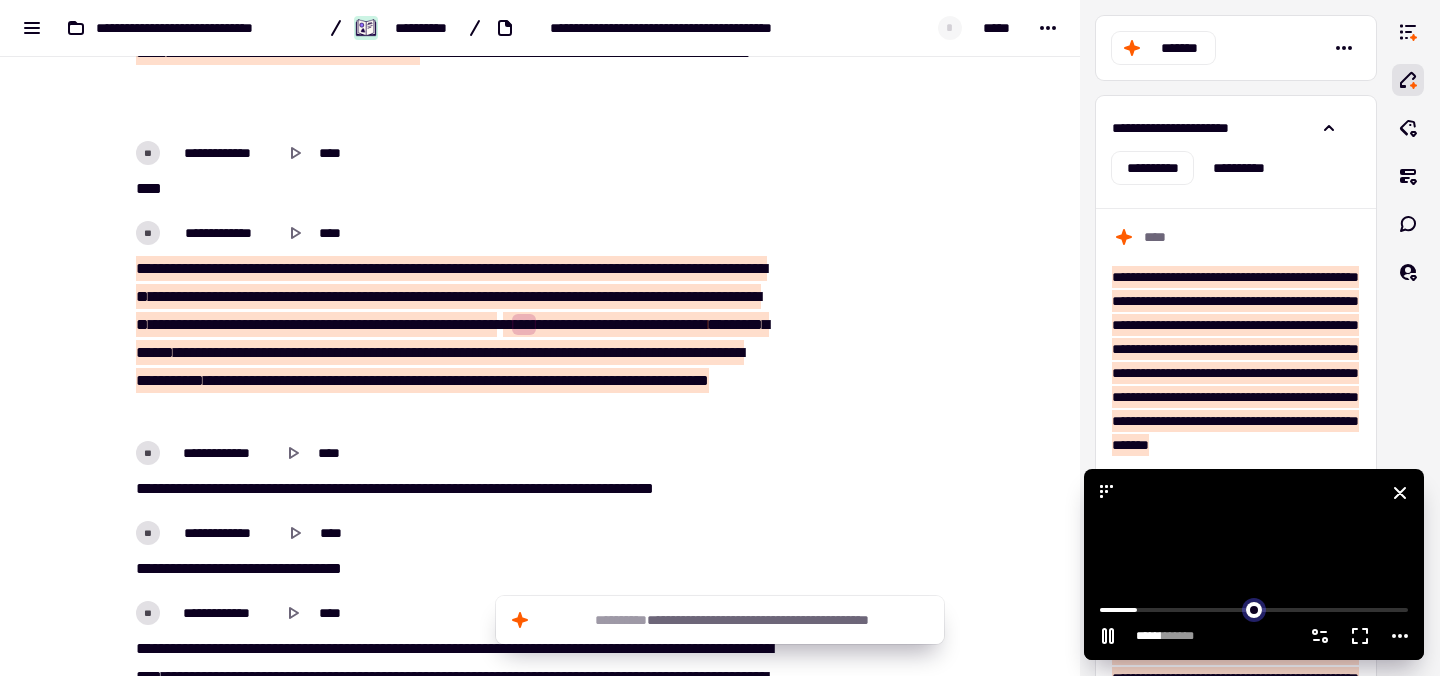 scroll, scrollTop: 2955, scrollLeft: 0, axis: vertical 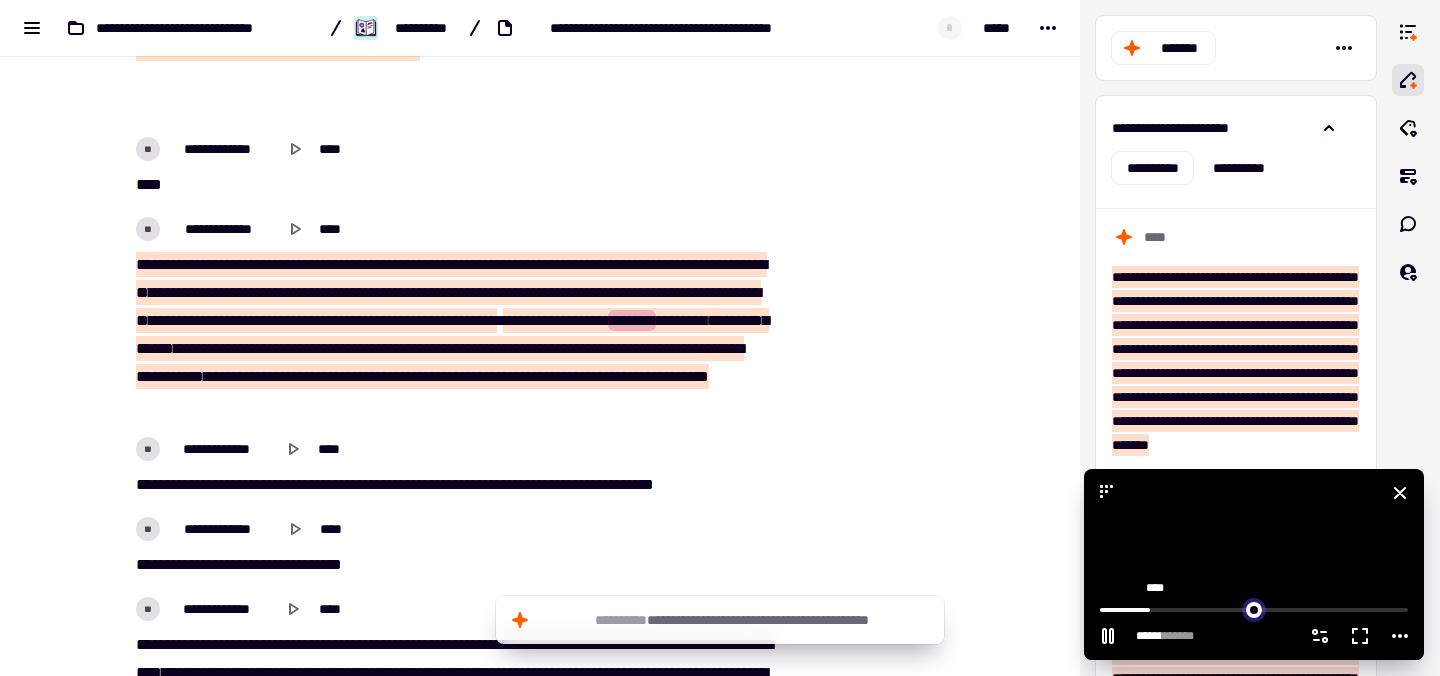 click at bounding box center [1254, 608] 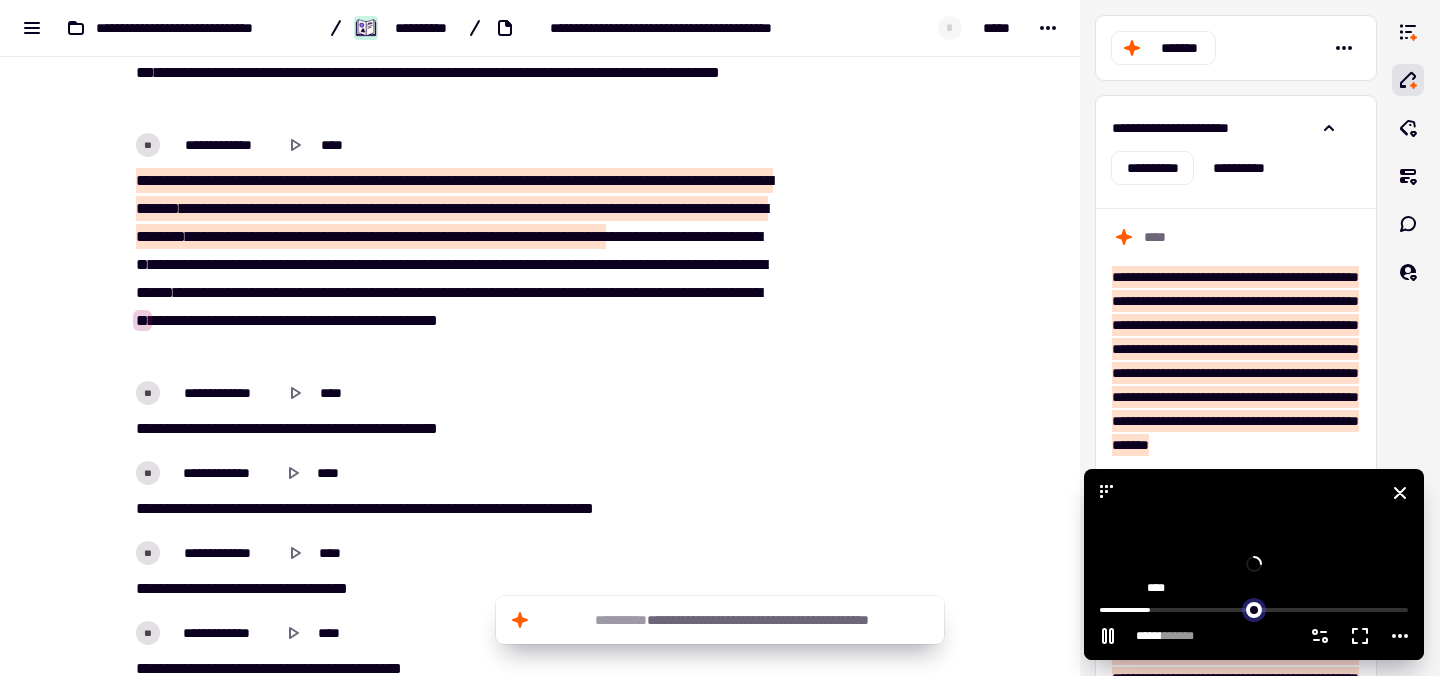 click at bounding box center [1254, 608] 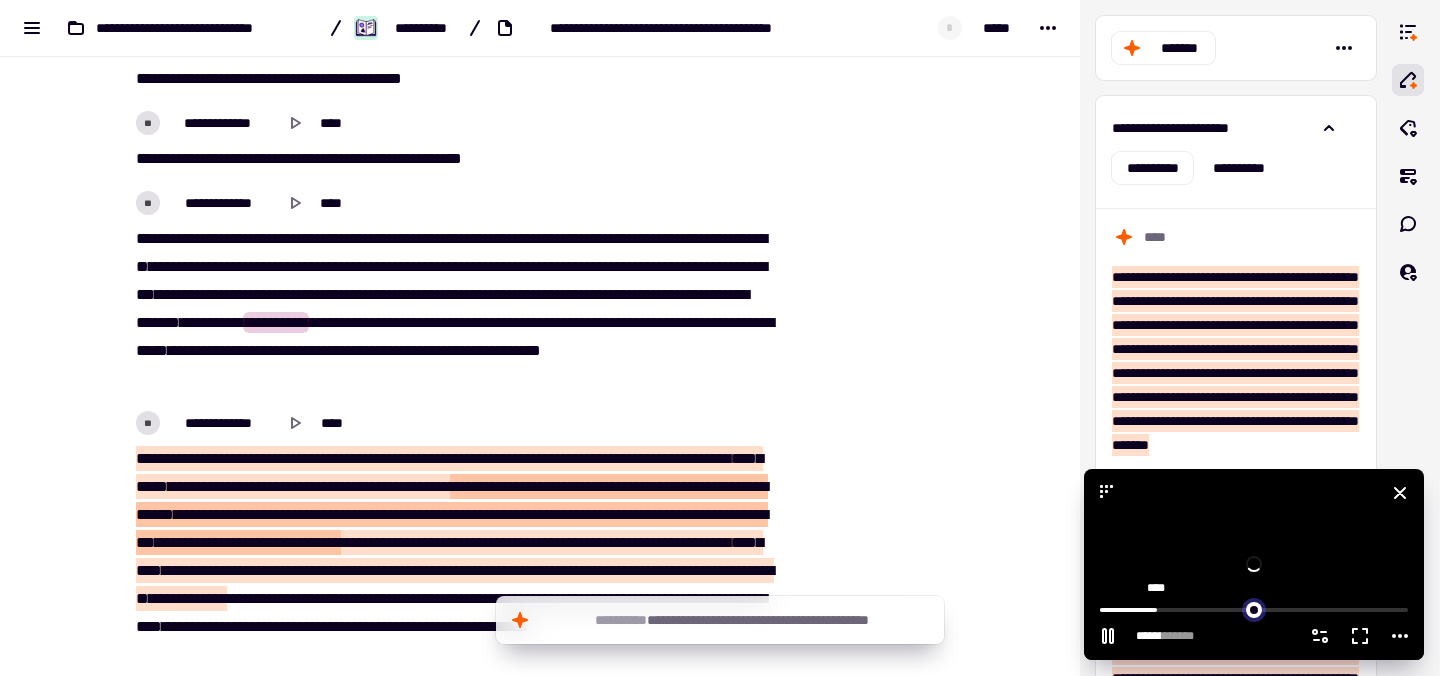 click at bounding box center [1254, 608] 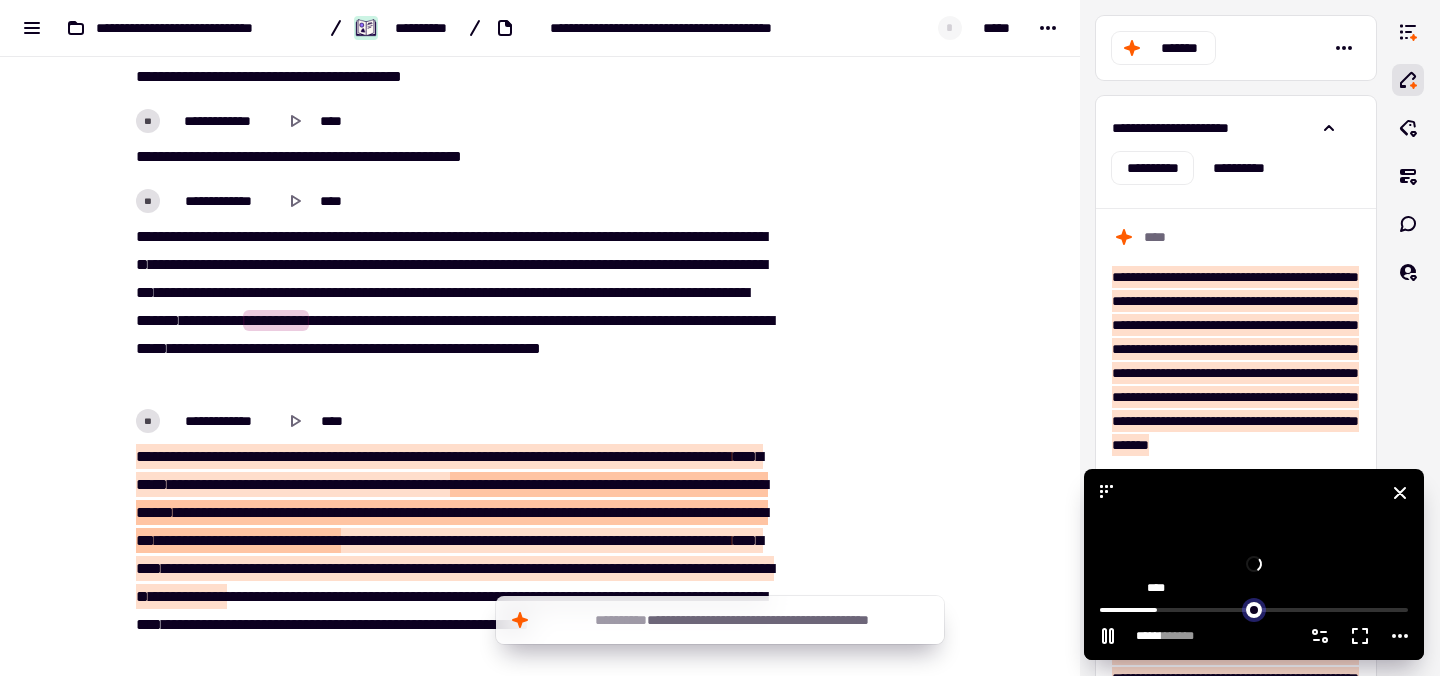 click at bounding box center [1254, 608] 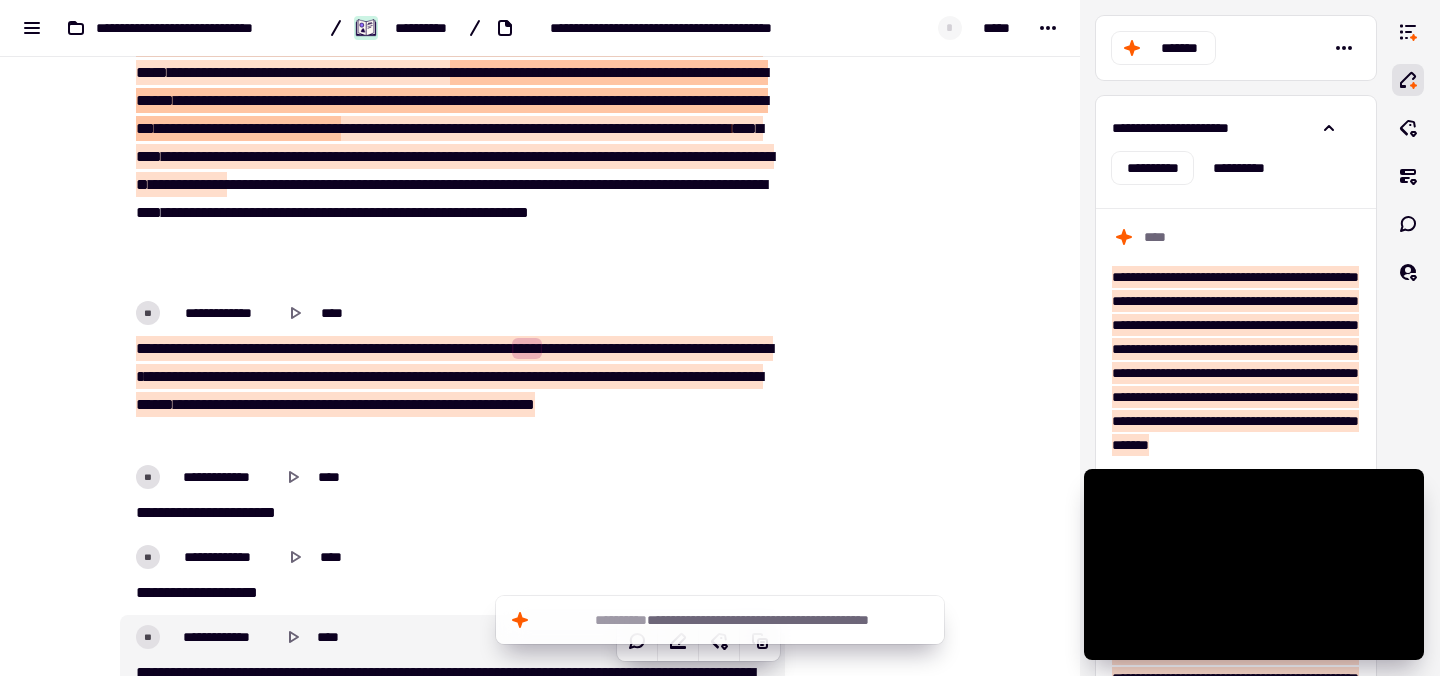 scroll, scrollTop: 4834, scrollLeft: 0, axis: vertical 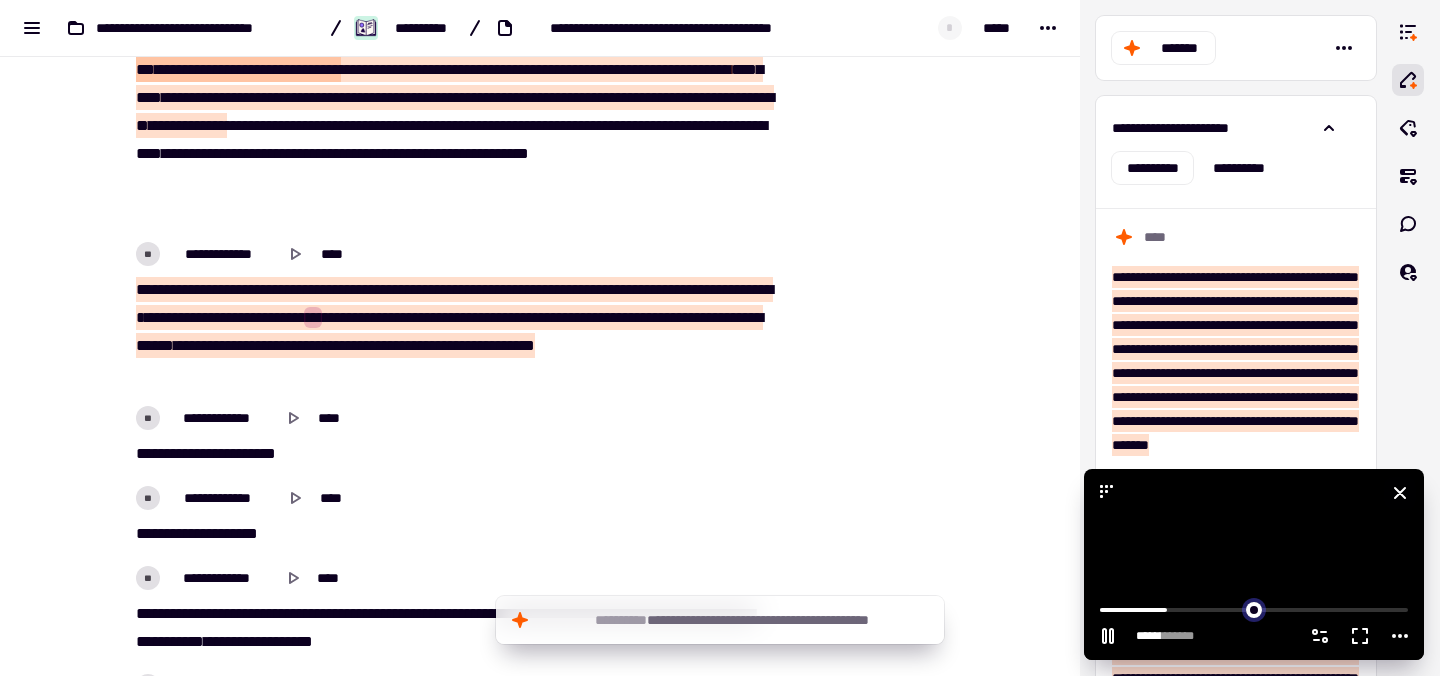 type on "******" 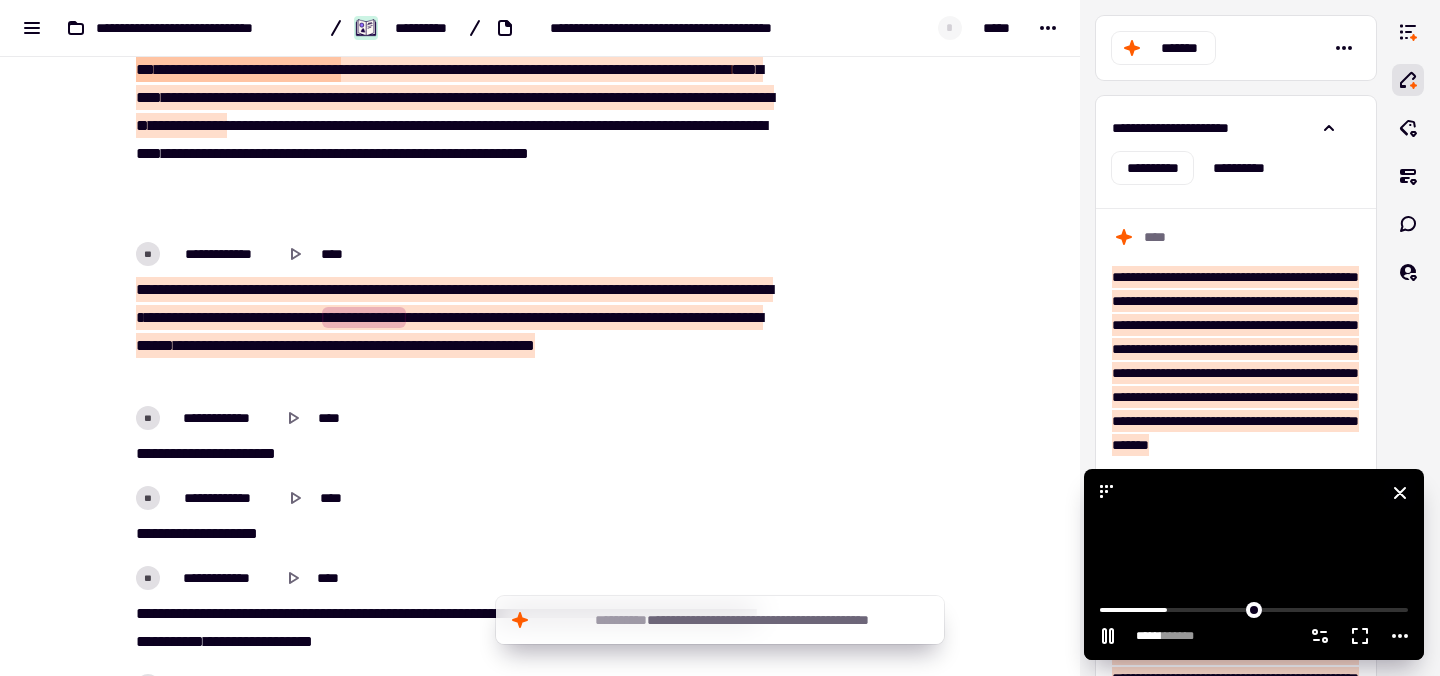 click 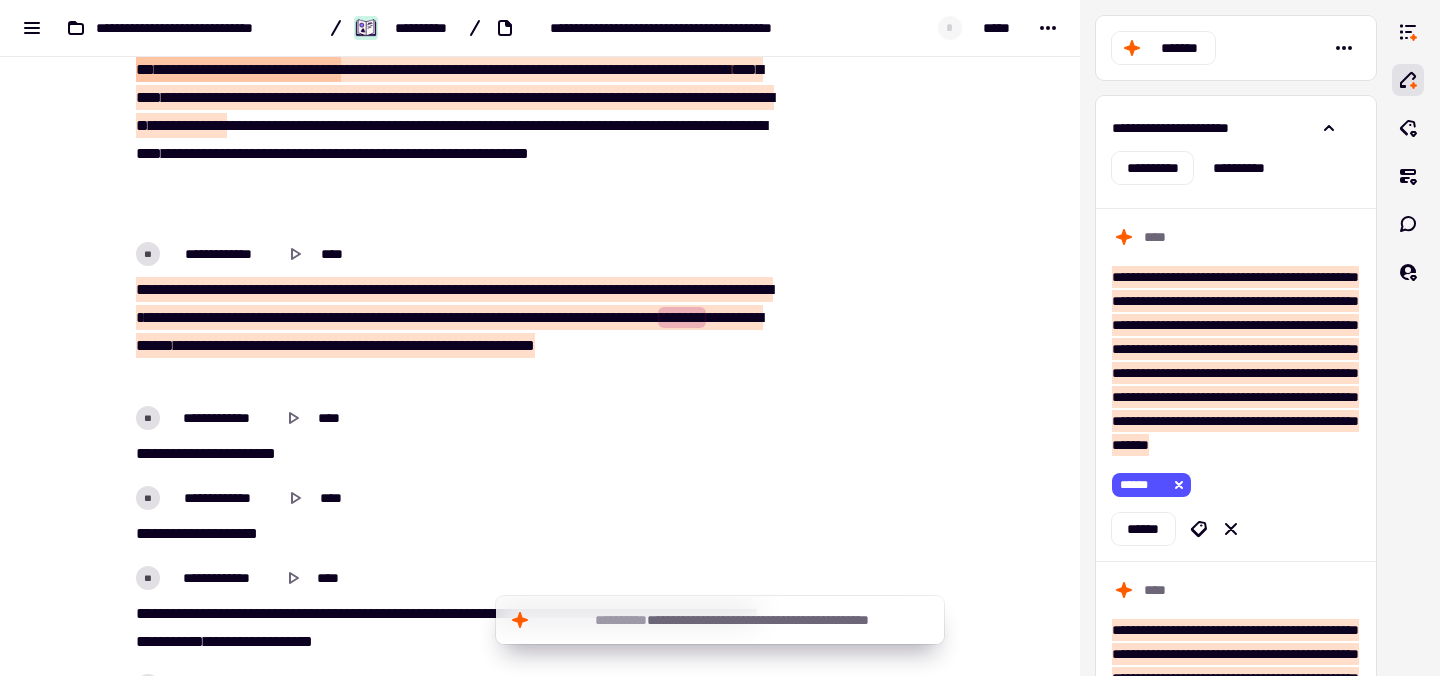type on "******" 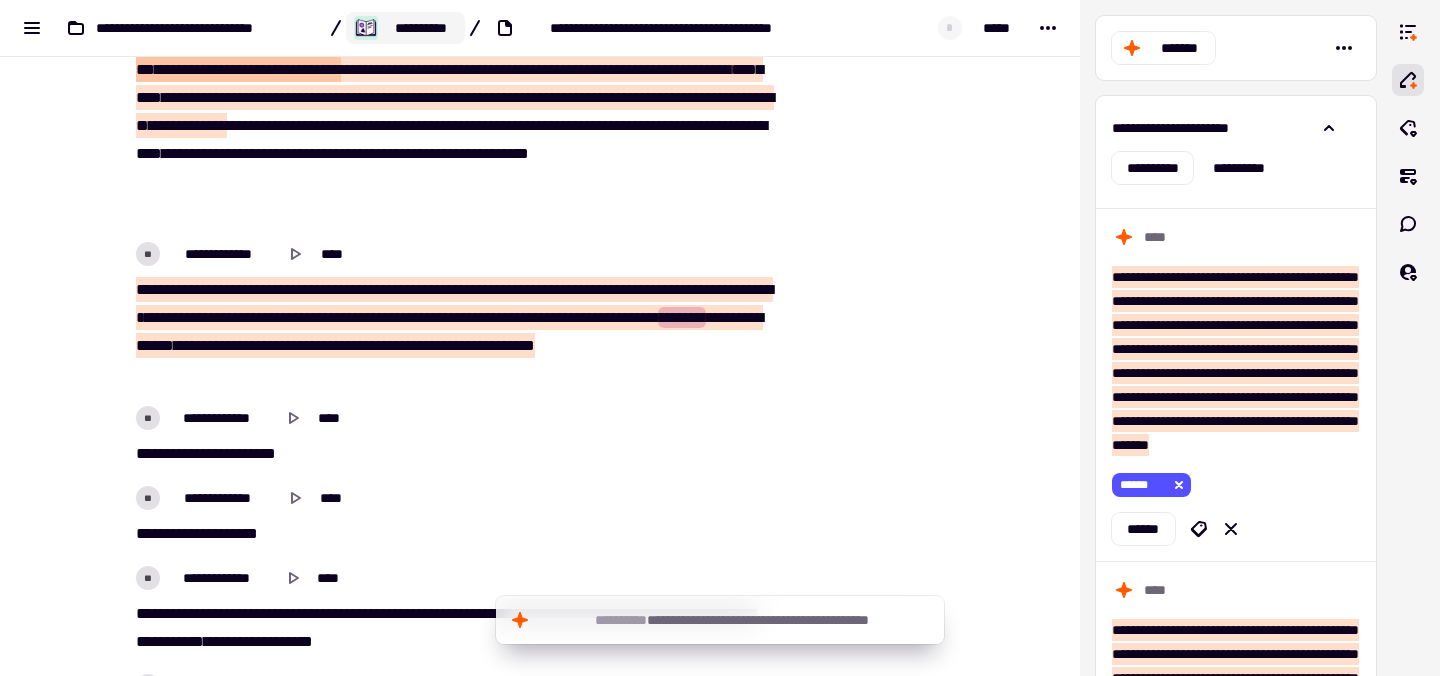 click on "**********" 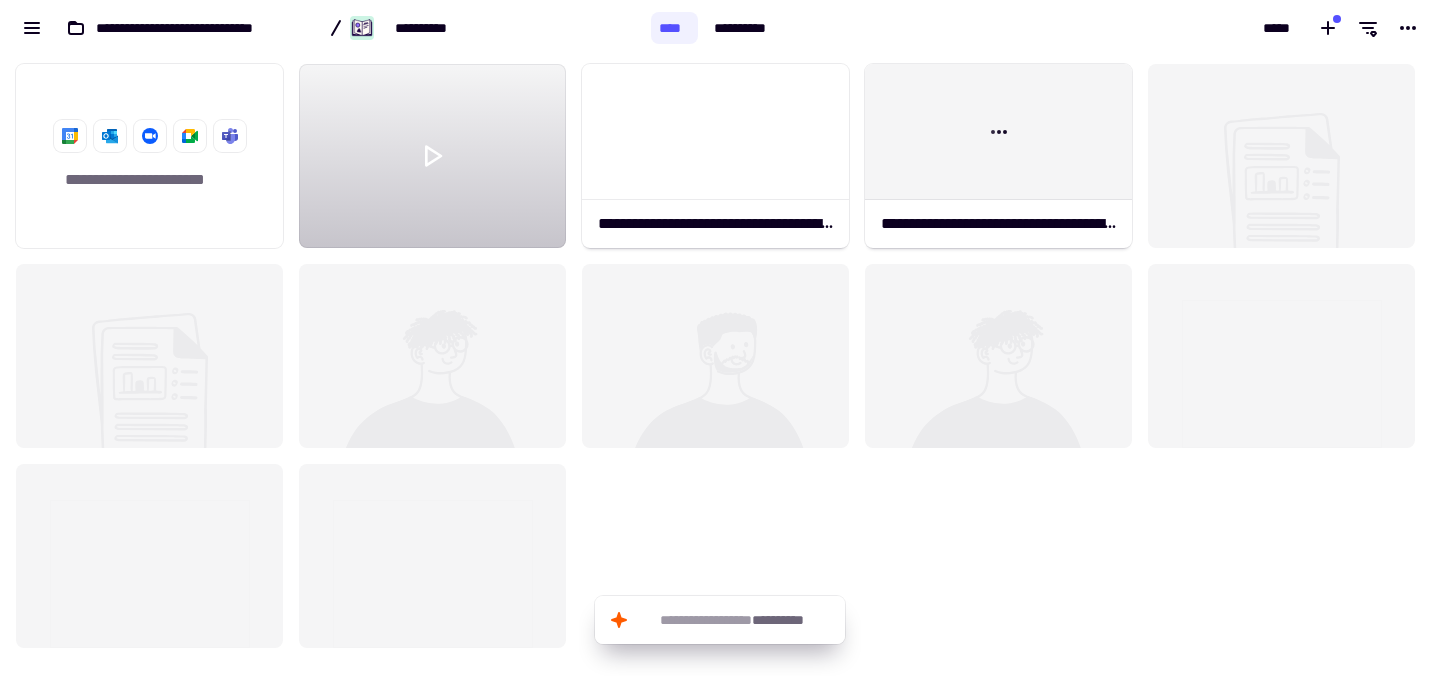 scroll, scrollTop: 605, scrollLeft: 1425, axis: both 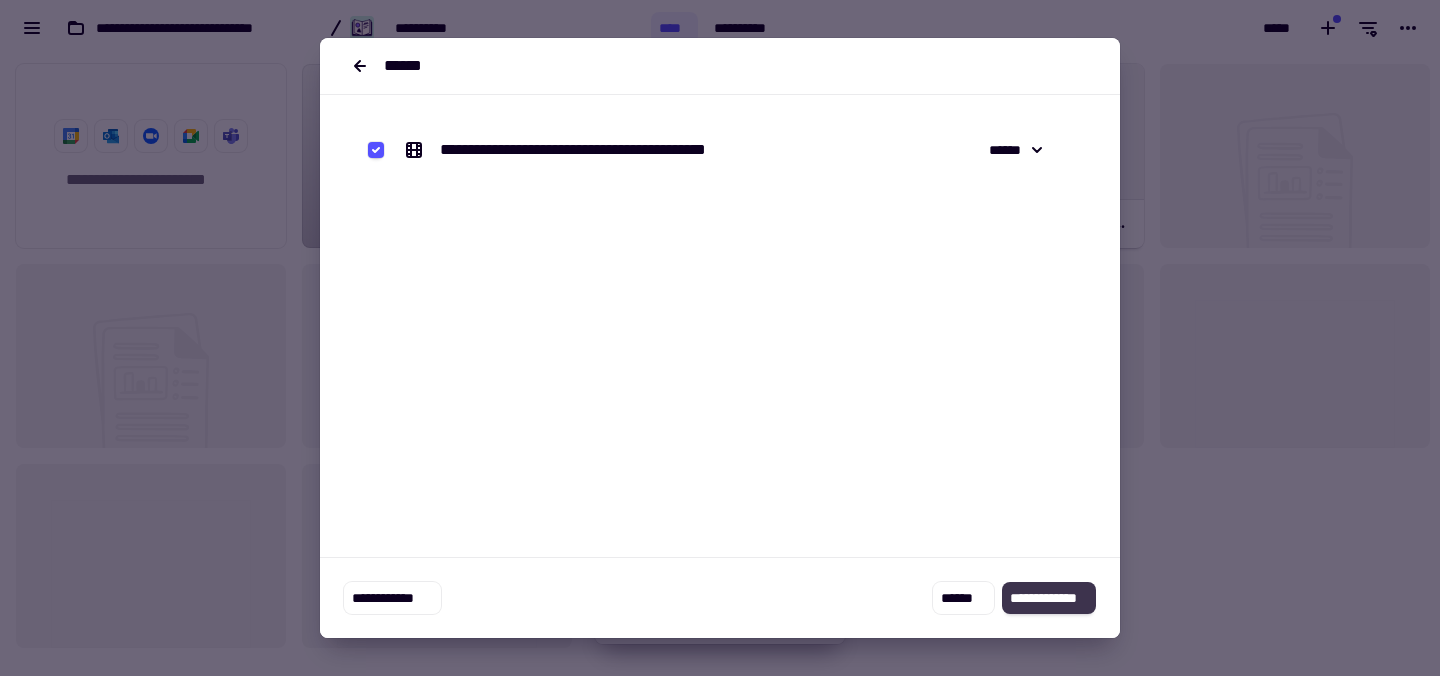 click on "**********" 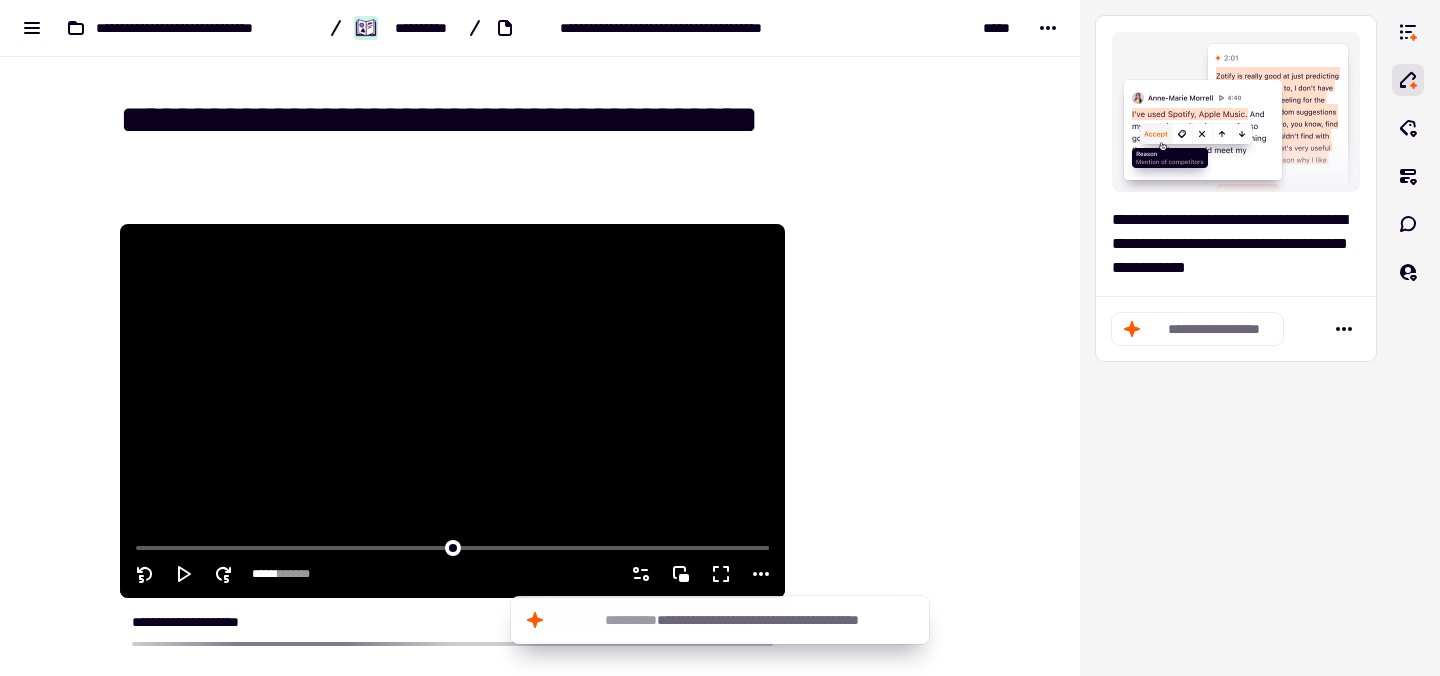 scroll, scrollTop: 275, scrollLeft: 0, axis: vertical 